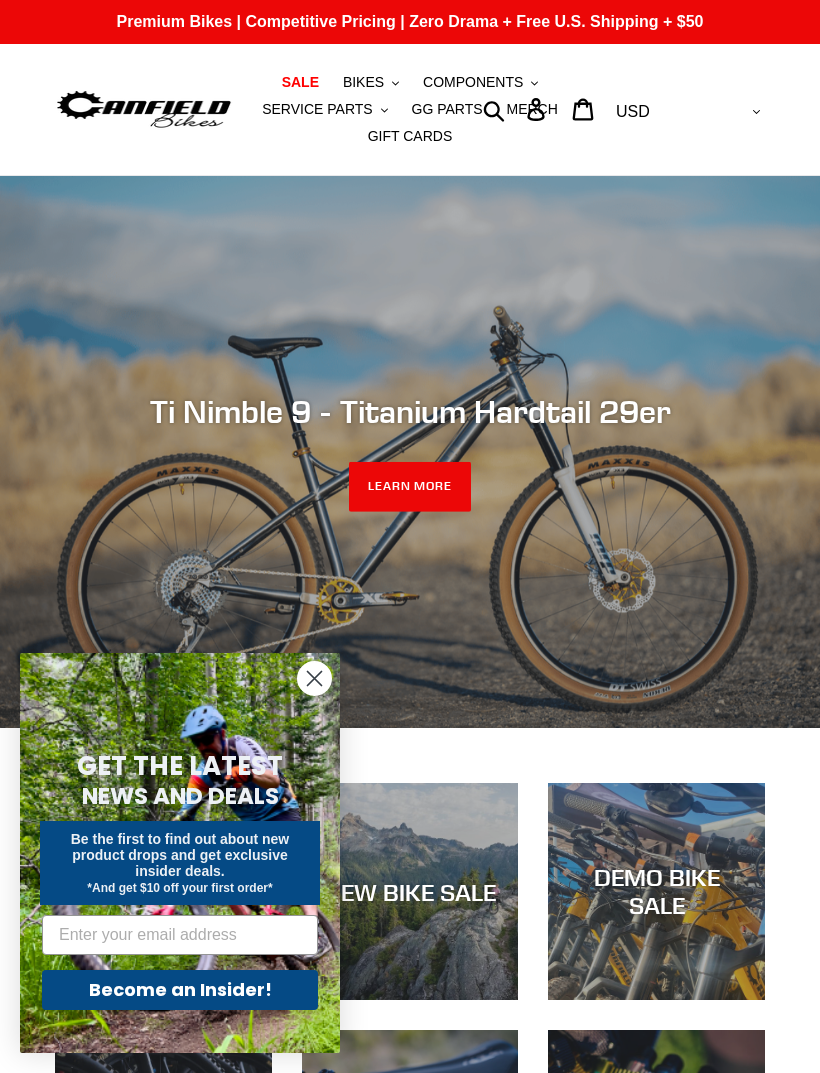 scroll, scrollTop: 0, scrollLeft: 0, axis: both 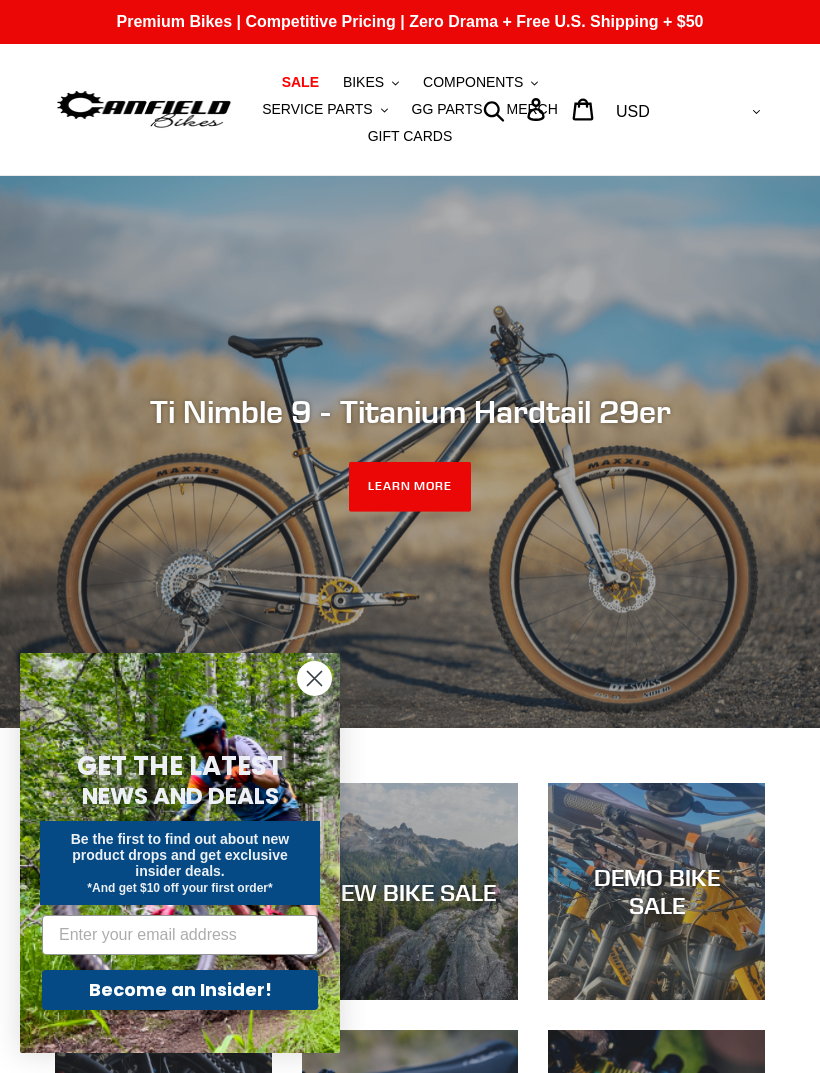 click 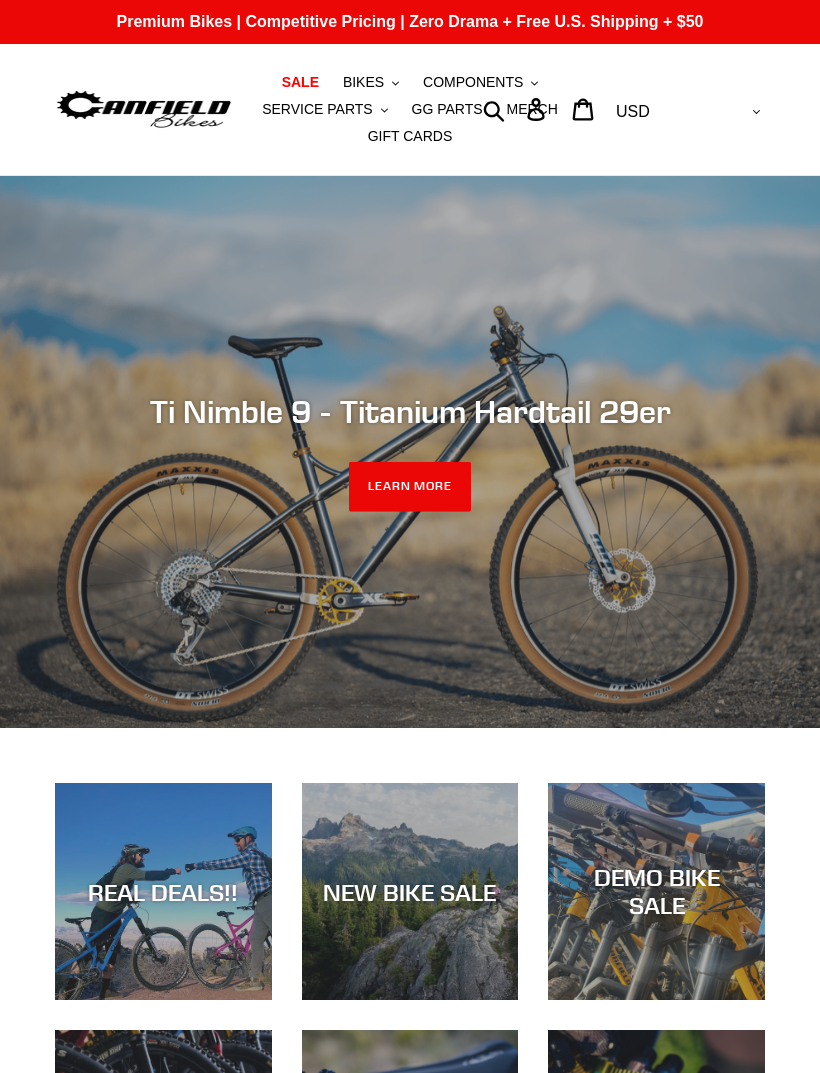 click on "NEW BIKE SALE" at bounding box center [410, 891] 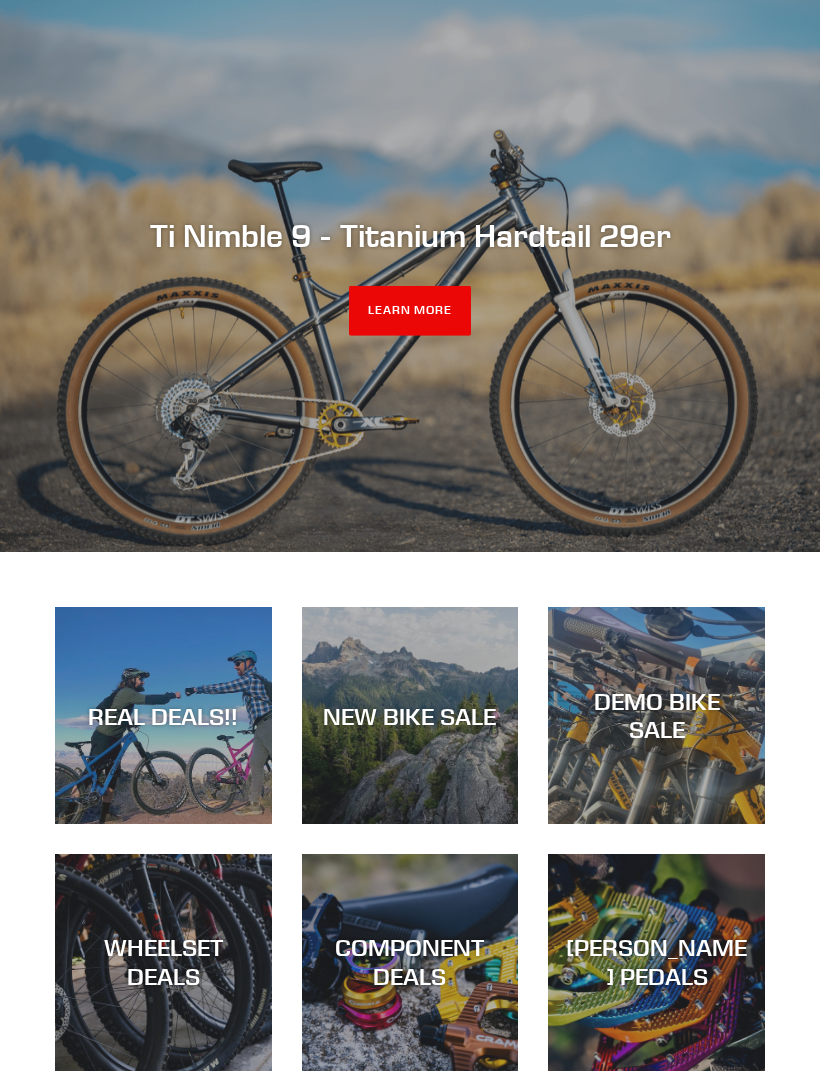 scroll, scrollTop: 0, scrollLeft: 0, axis: both 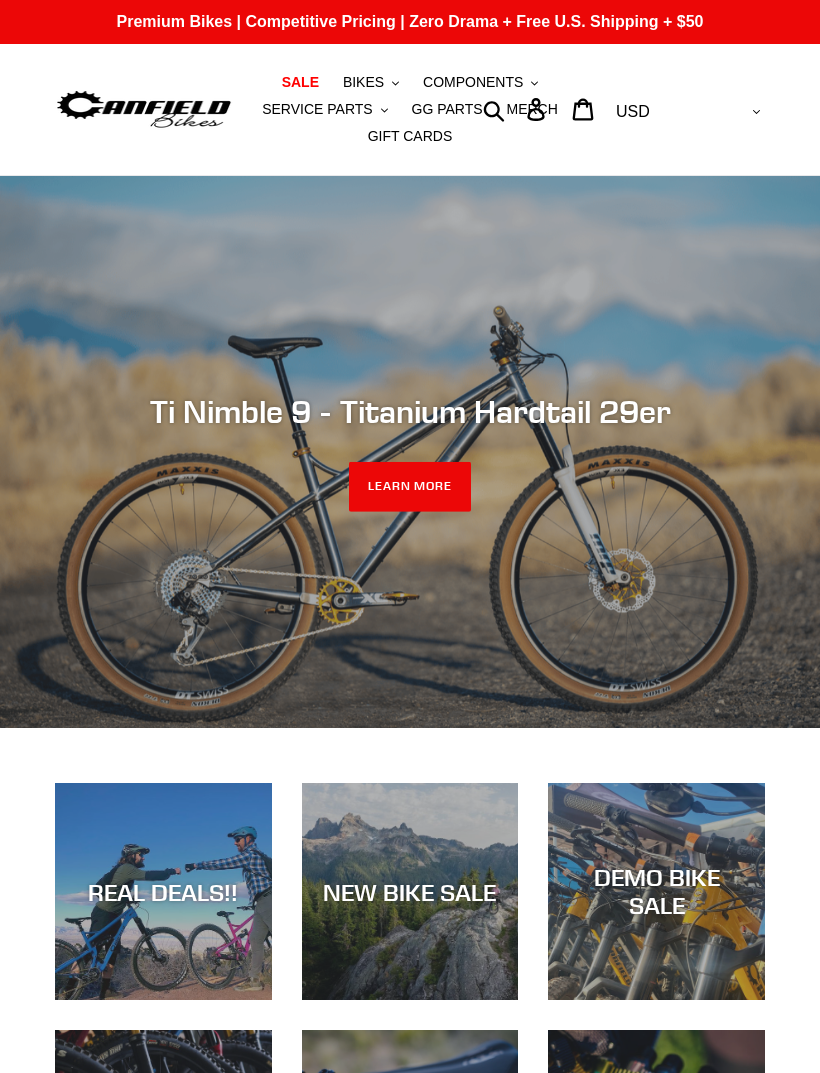 click on "REAL DEALS!!" at bounding box center (163, 891) 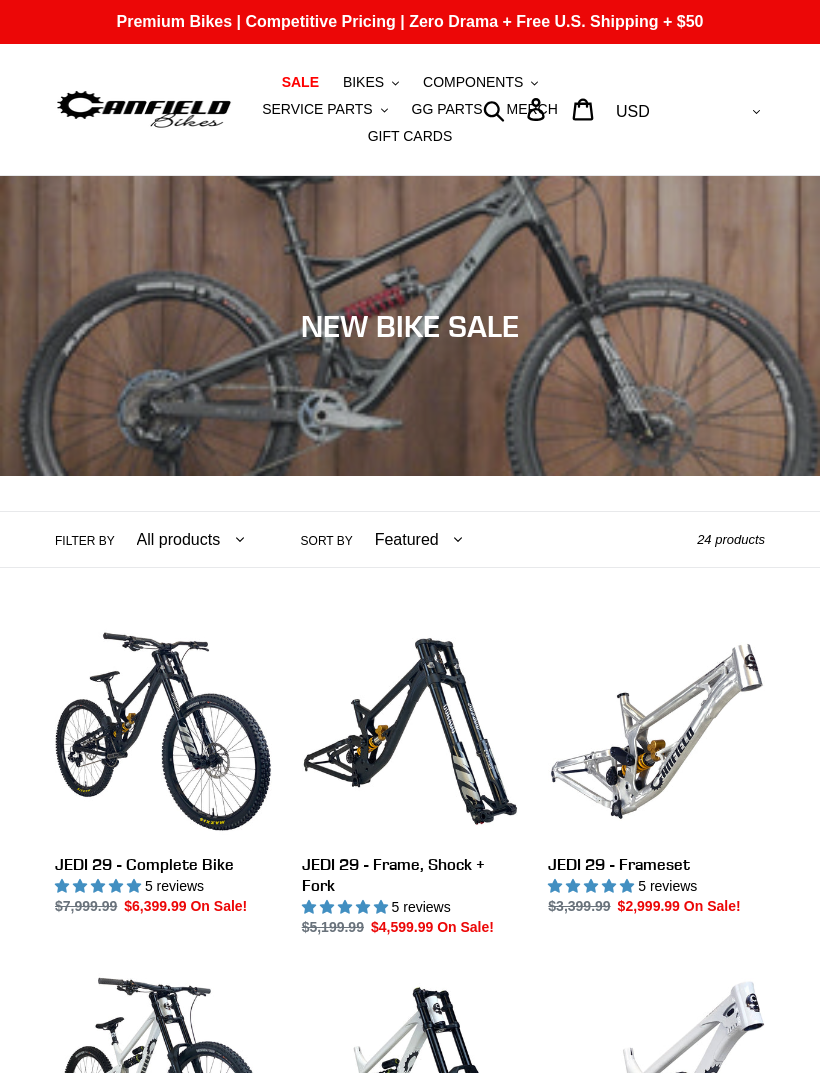 scroll, scrollTop: 0, scrollLeft: 0, axis: both 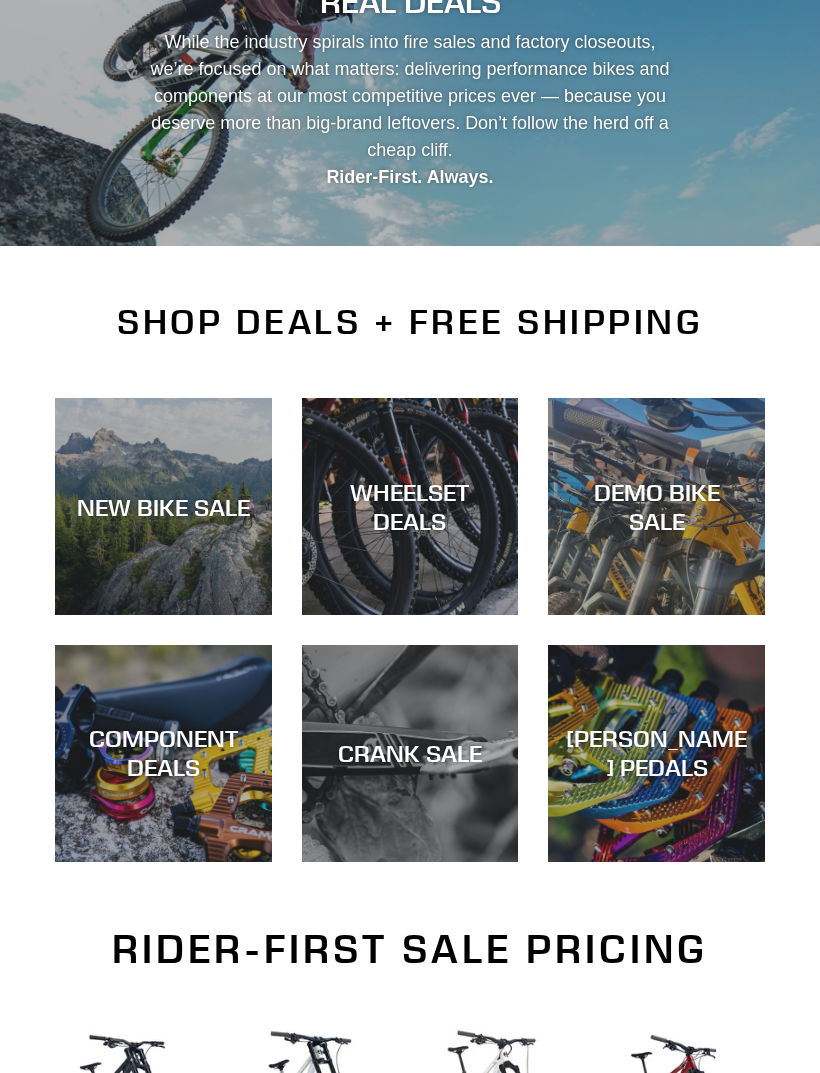 click on "DEMO BIKE SALE" at bounding box center (656, 507) 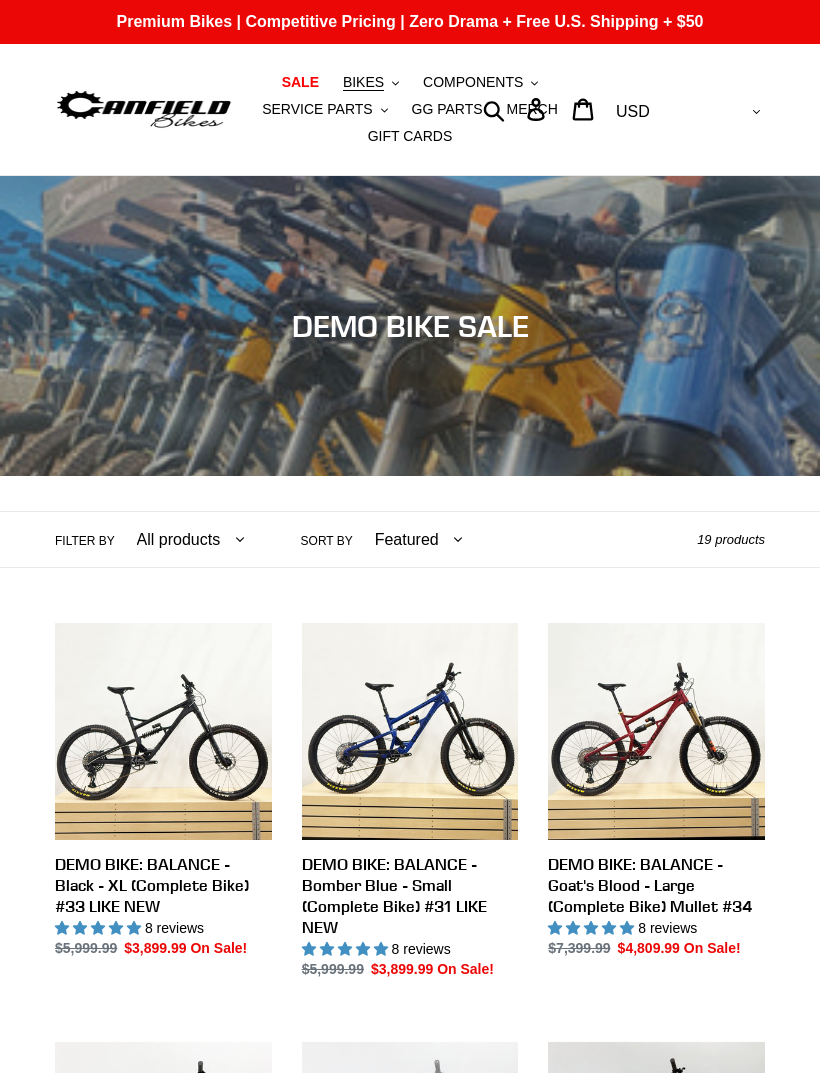 scroll, scrollTop: 0, scrollLeft: 0, axis: both 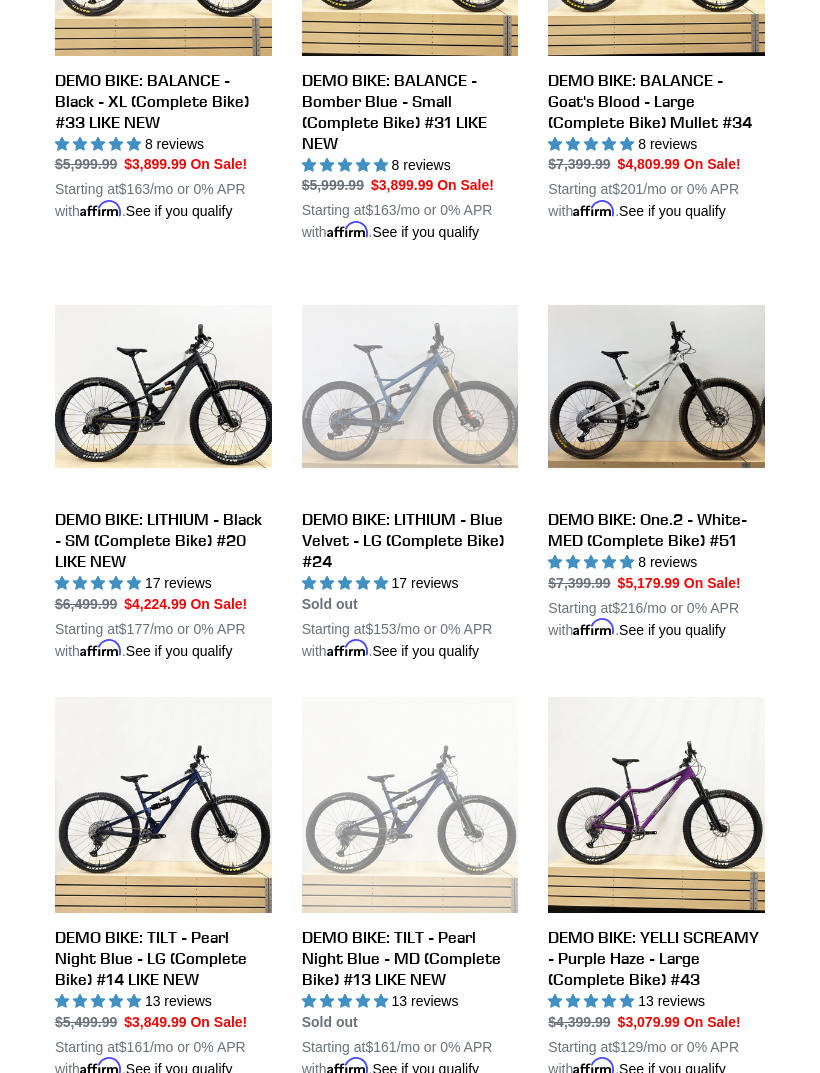 click on "DEMO BIKE: One.2 - White- MED (Complete Bike) #51" at bounding box center (656, 459) 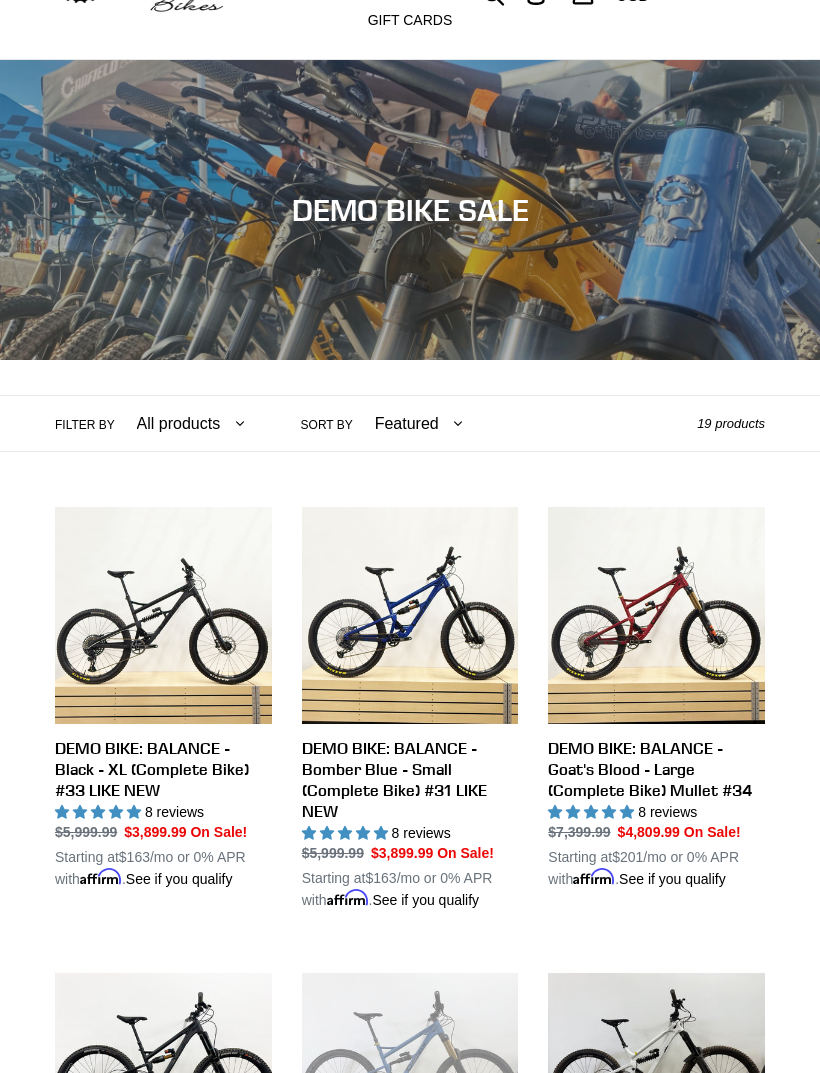 scroll, scrollTop: 0, scrollLeft: 0, axis: both 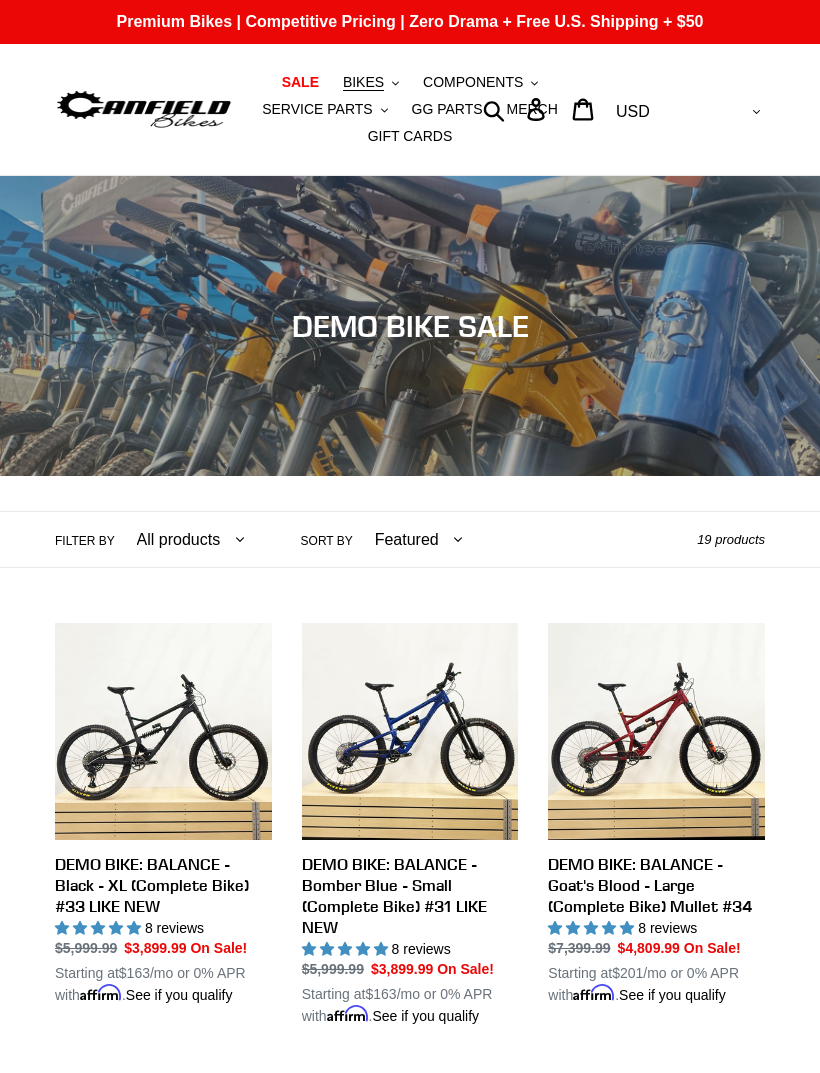 click on "COMPONENTS" at bounding box center [473, 82] 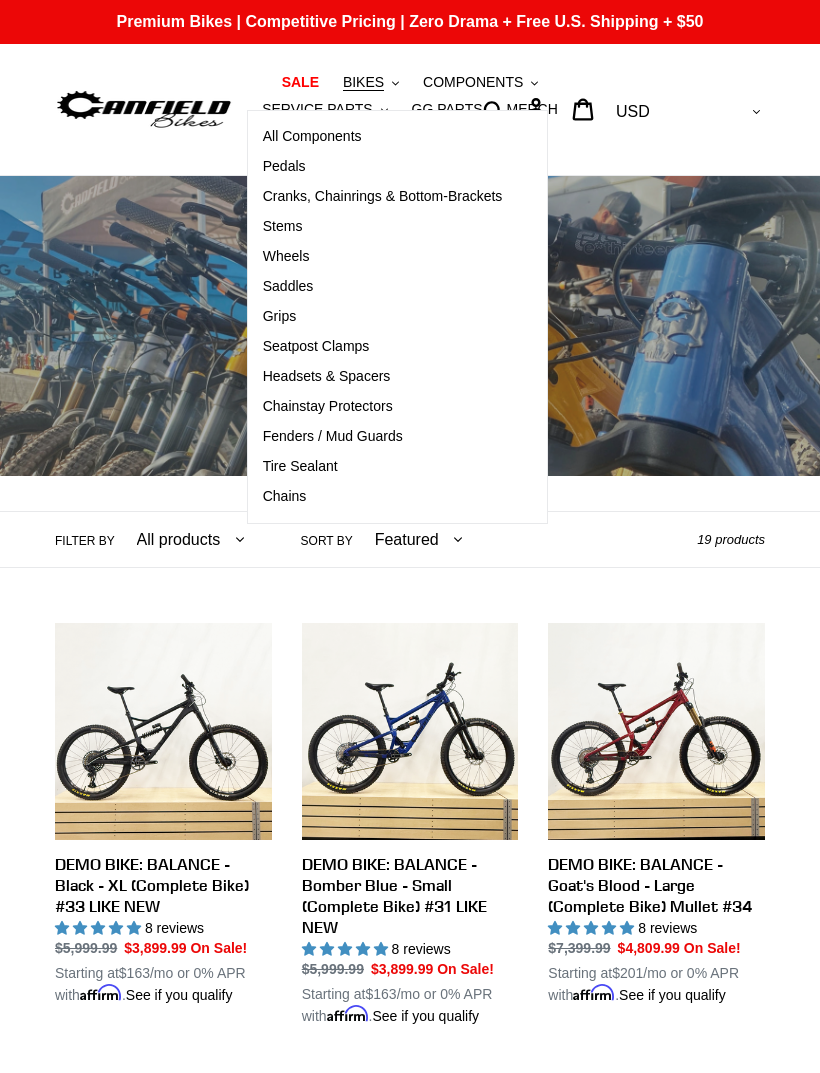 click on "Saddles" at bounding box center (288, 286) 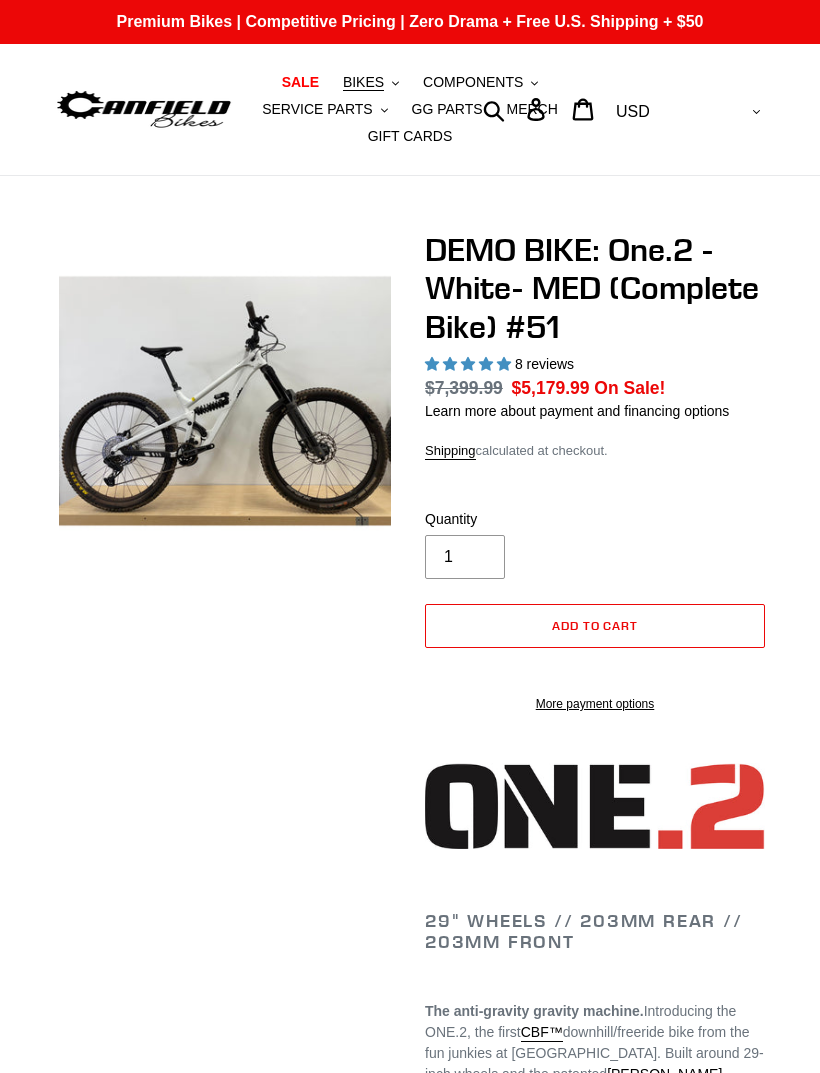 scroll, scrollTop: 0, scrollLeft: 0, axis: both 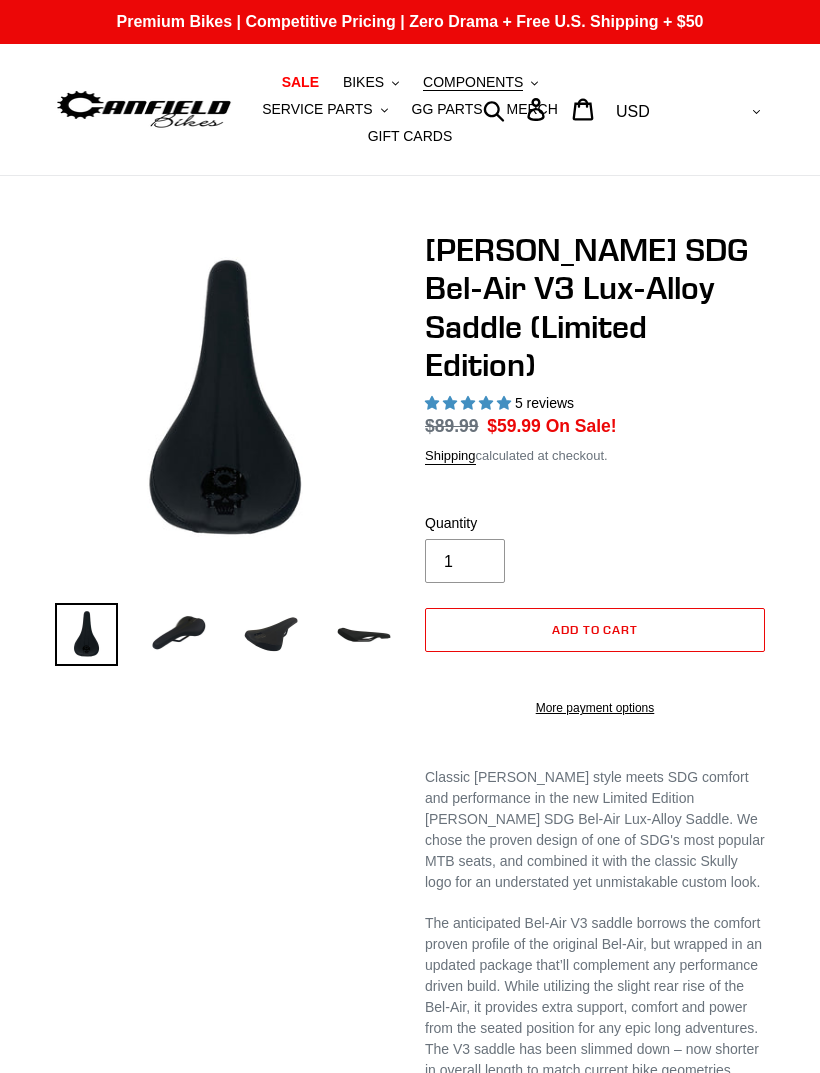 select on "highest-rating" 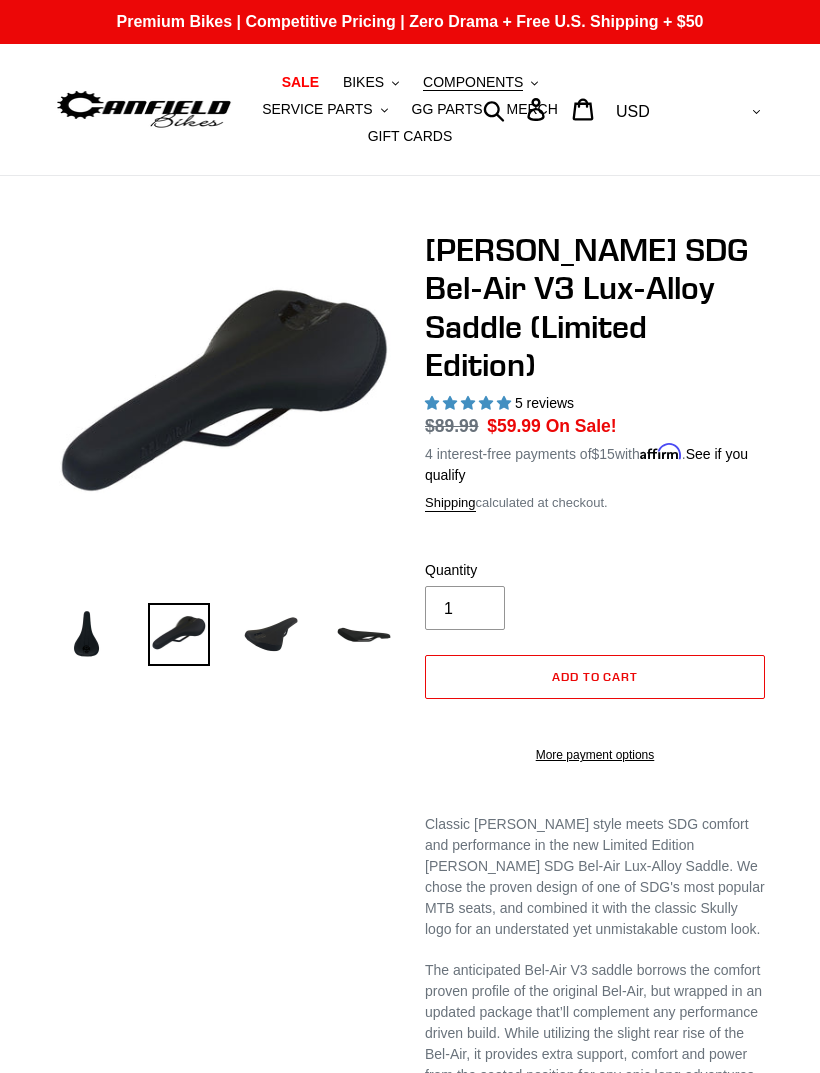 click at bounding box center (271, 634) 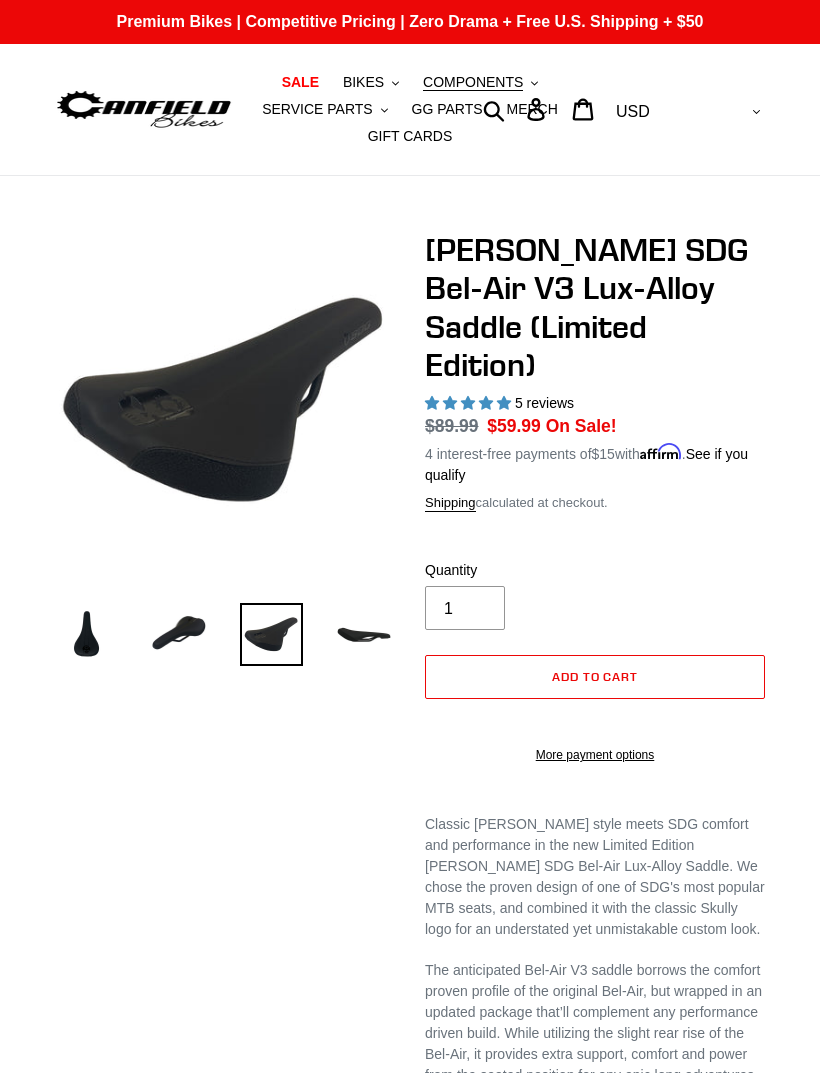 click at bounding box center (364, 634) 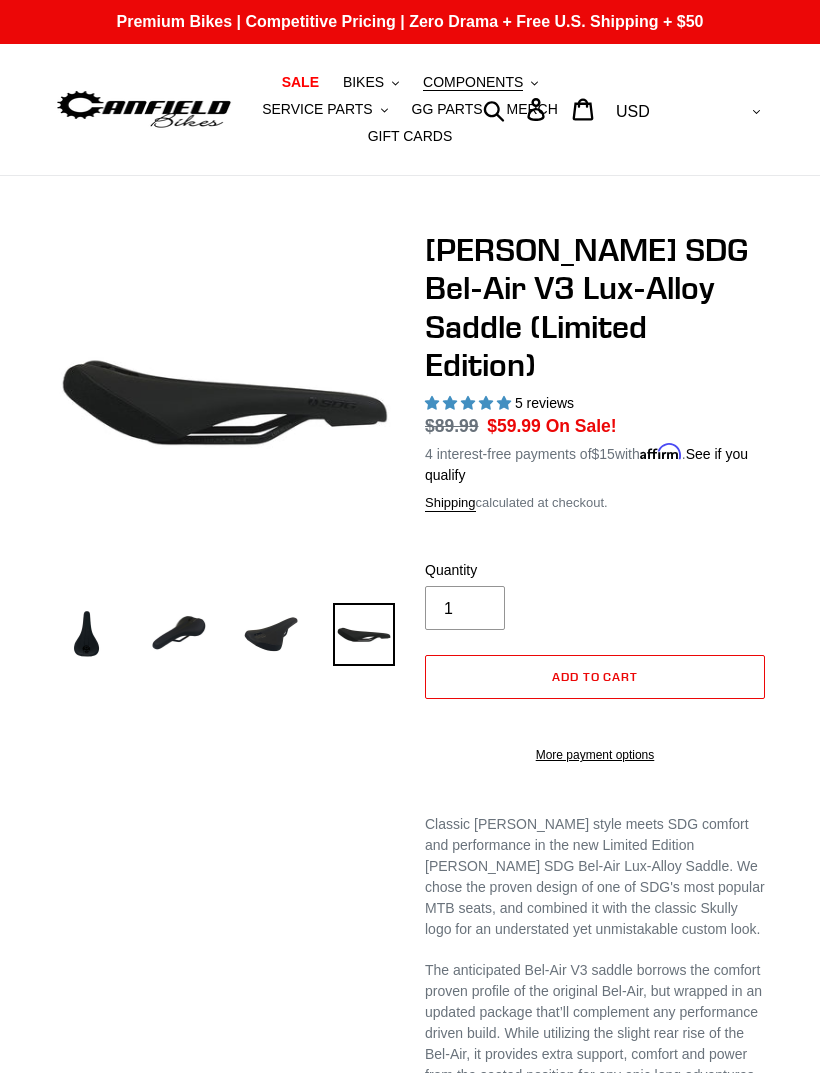 click at bounding box center (86, 634) 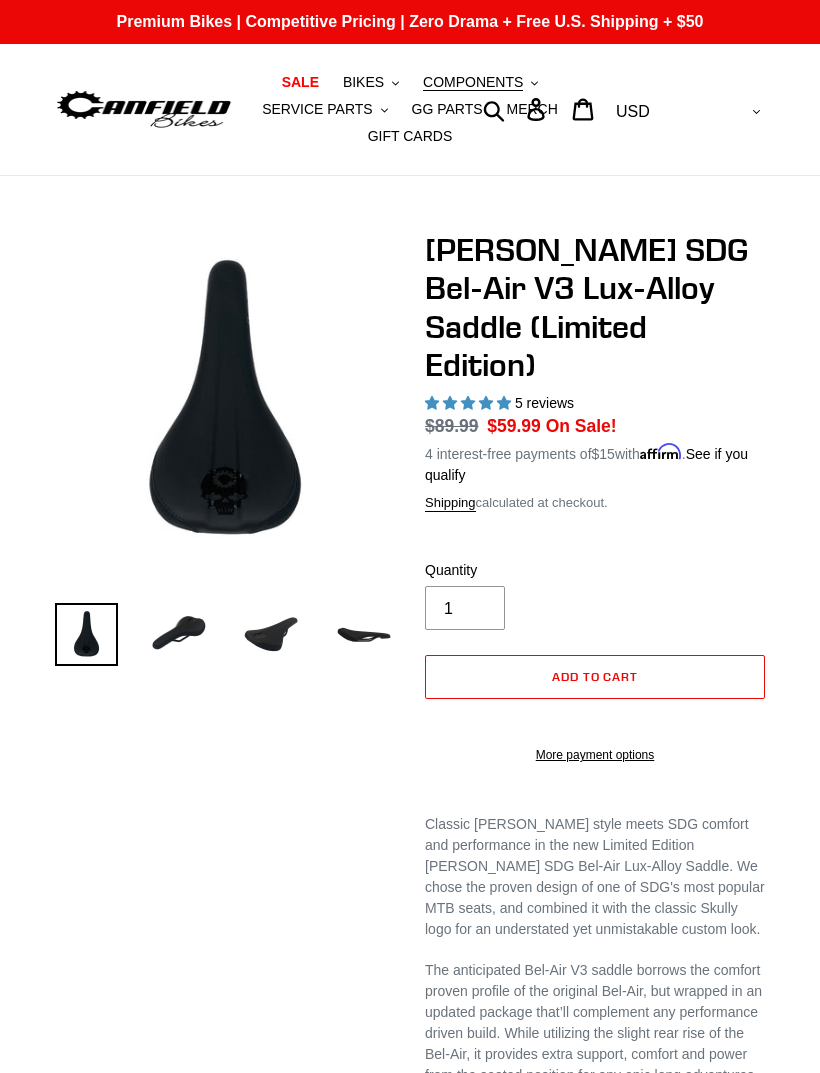 click at bounding box center [179, 634] 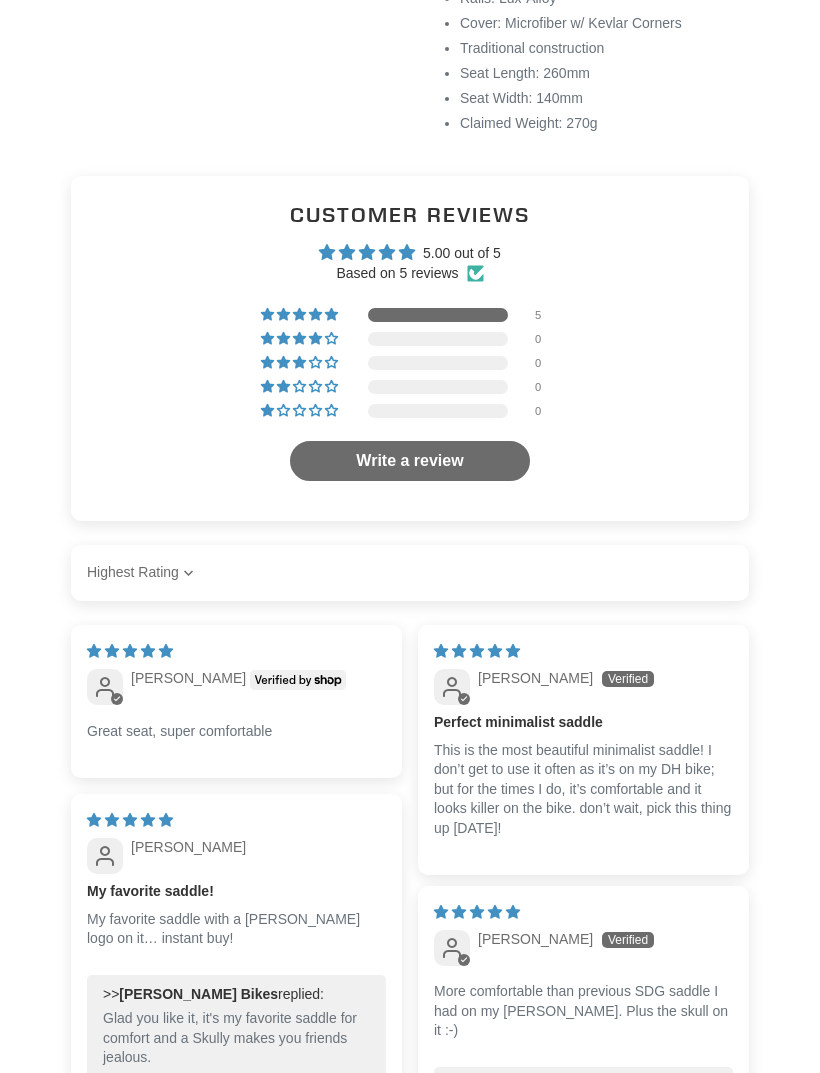 scroll, scrollTop: 1440, scrollLeft: 0, axis: vertical 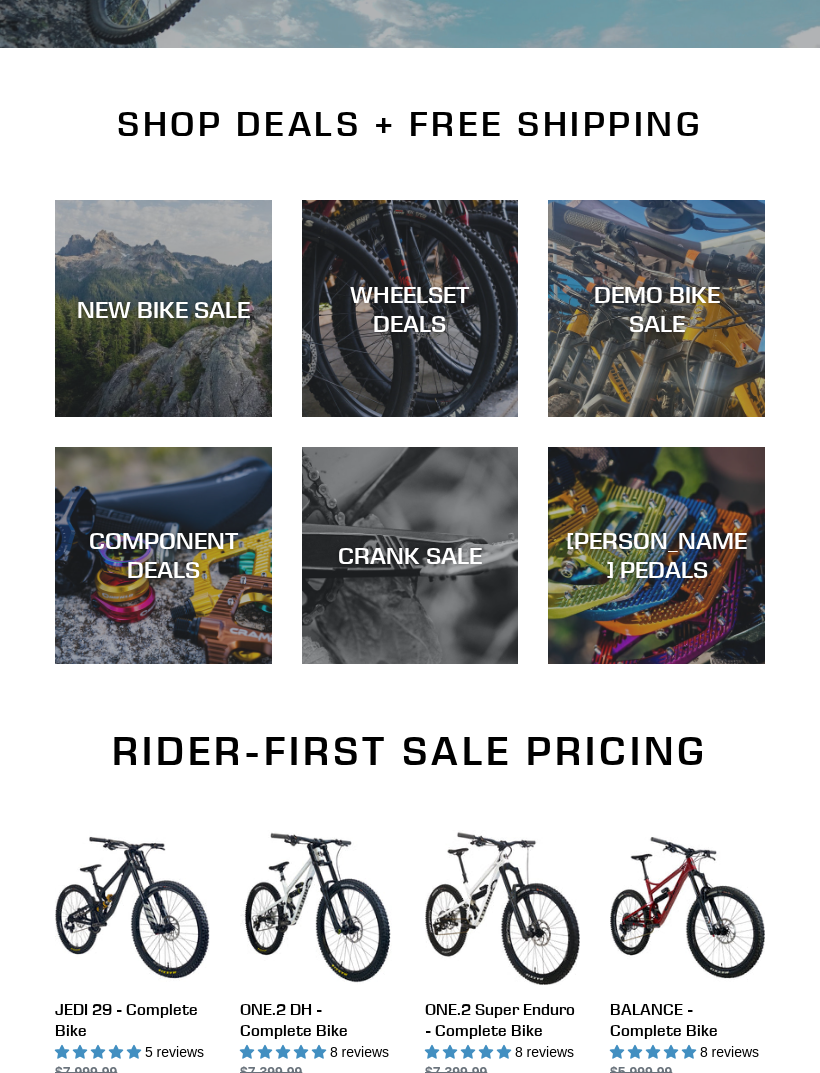 click on "COMPONENT DEALS" at bounding box center [163, 557] 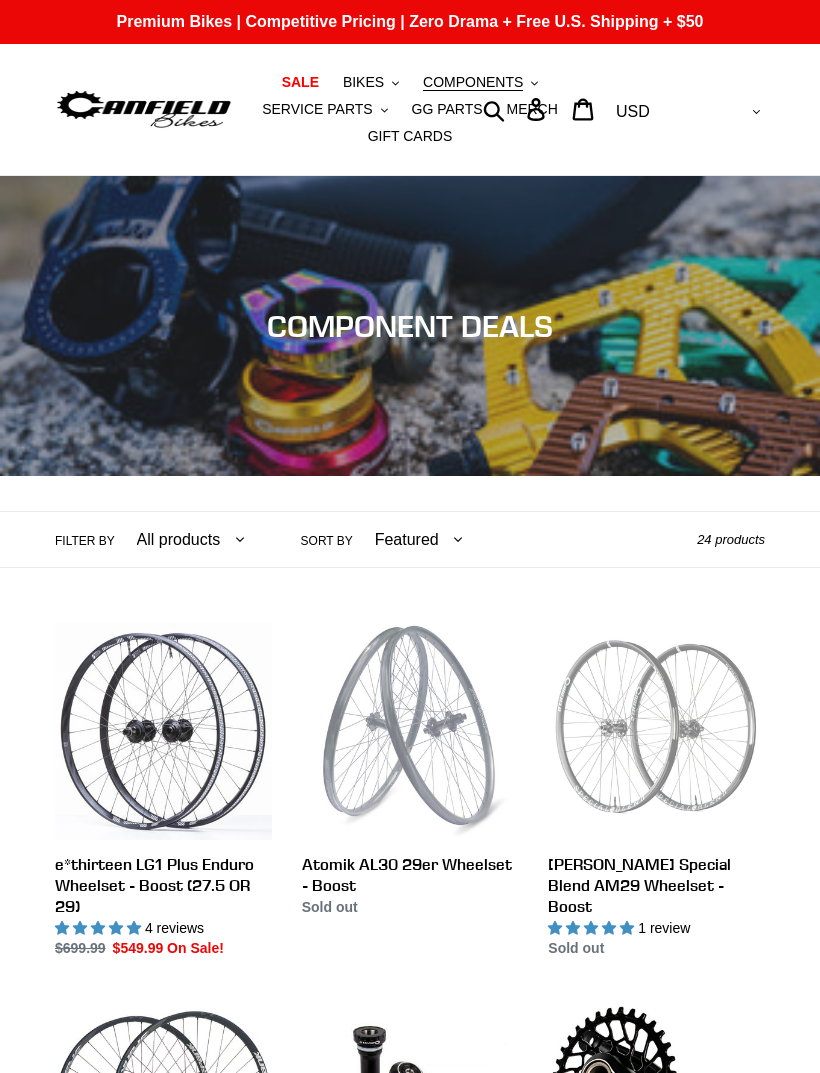 scroll, scrollTop: 0, scrollLeft: 0, axis: both 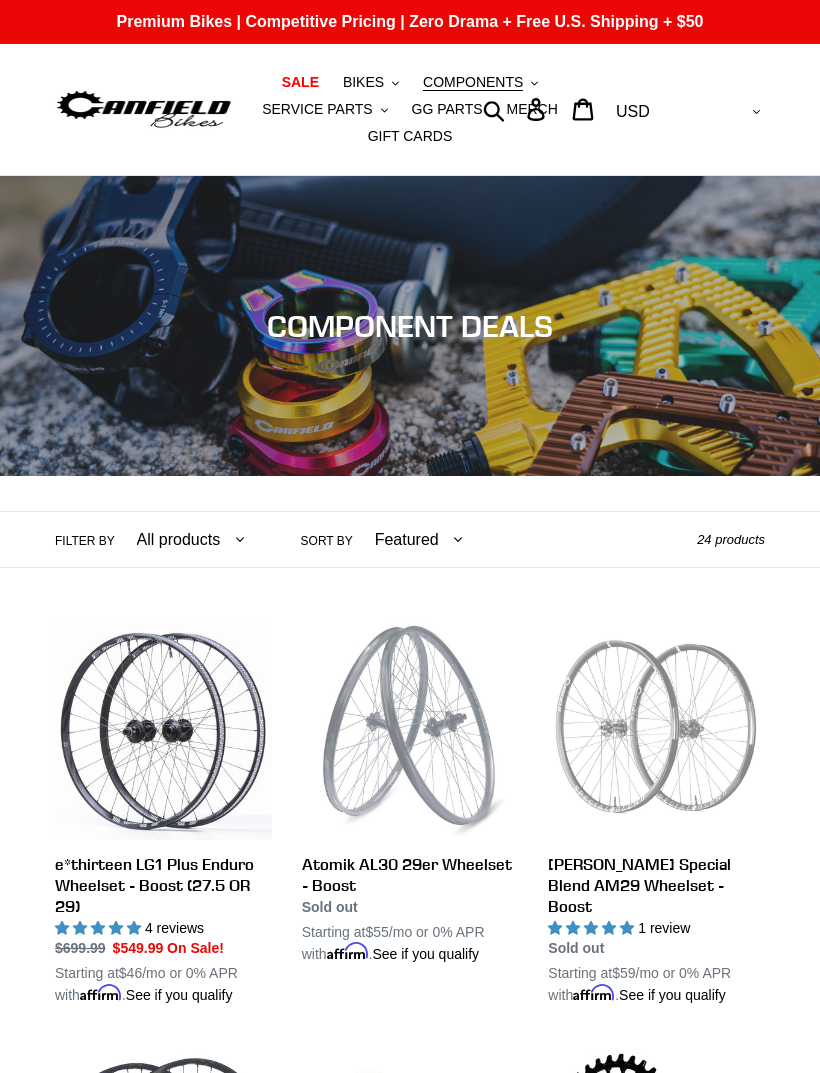 click on "SALE" at bounding box center (300, 82) 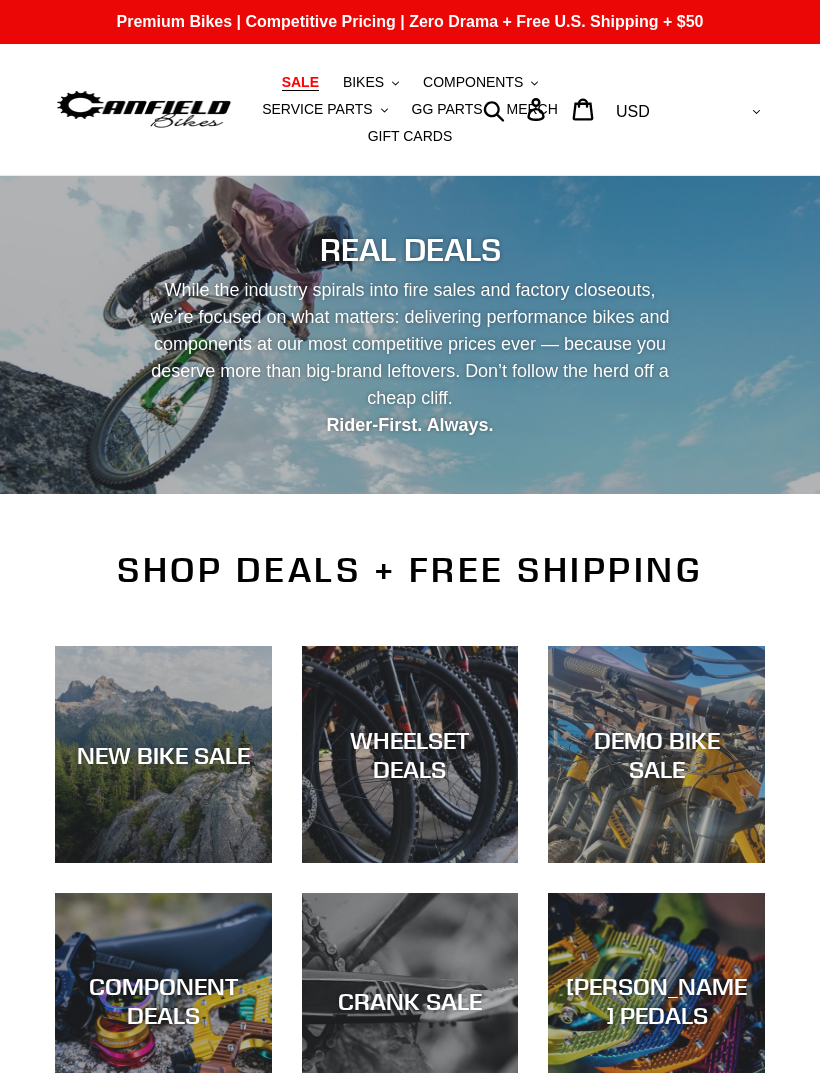 scroll, scrollTop: 0, scrollLeft: 0, axis: both 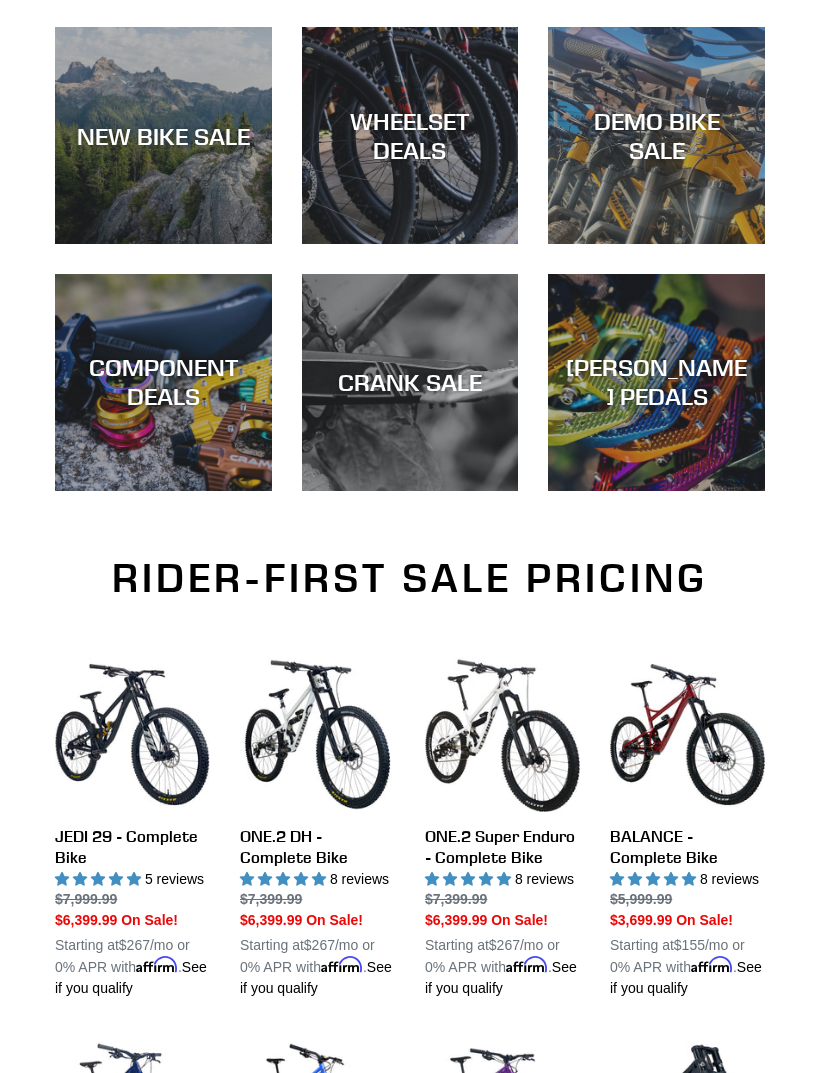 click on "CRANK SALE" at bounding box center [410, 491] 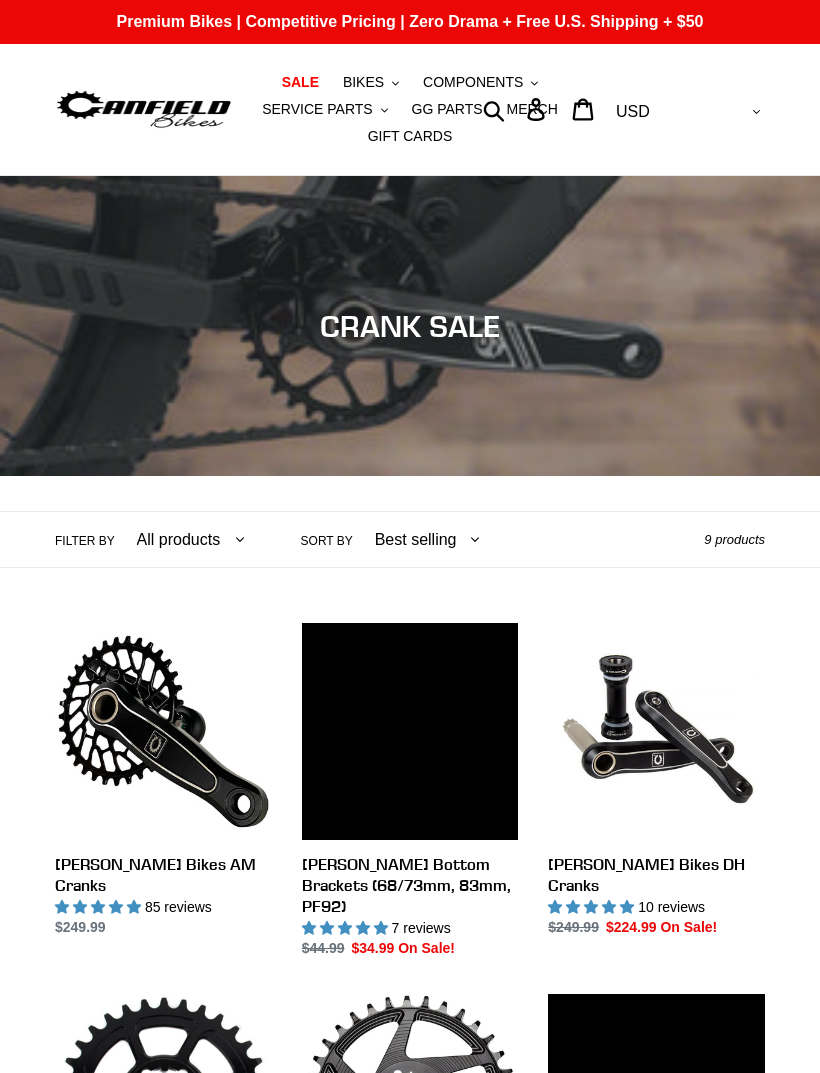scroll, scrollTop: 0, scrollLeft: 0, axis: both 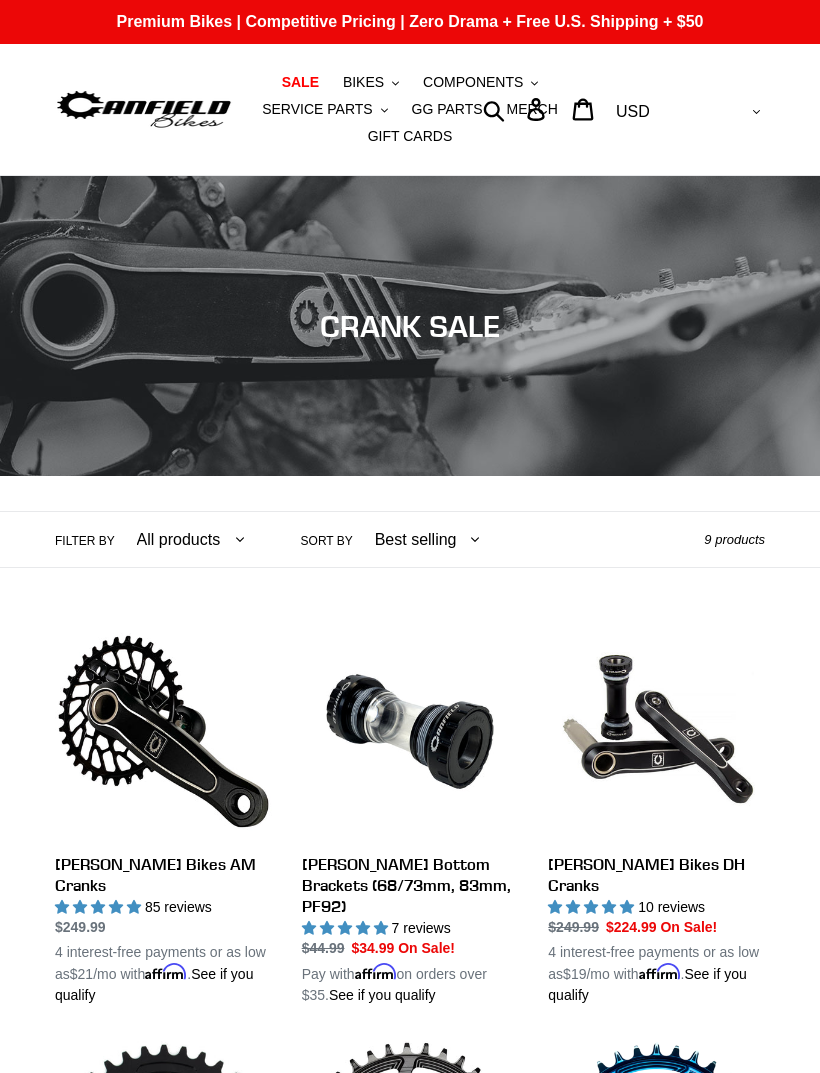 click on "MERCH" at bounding box center (531, 109) 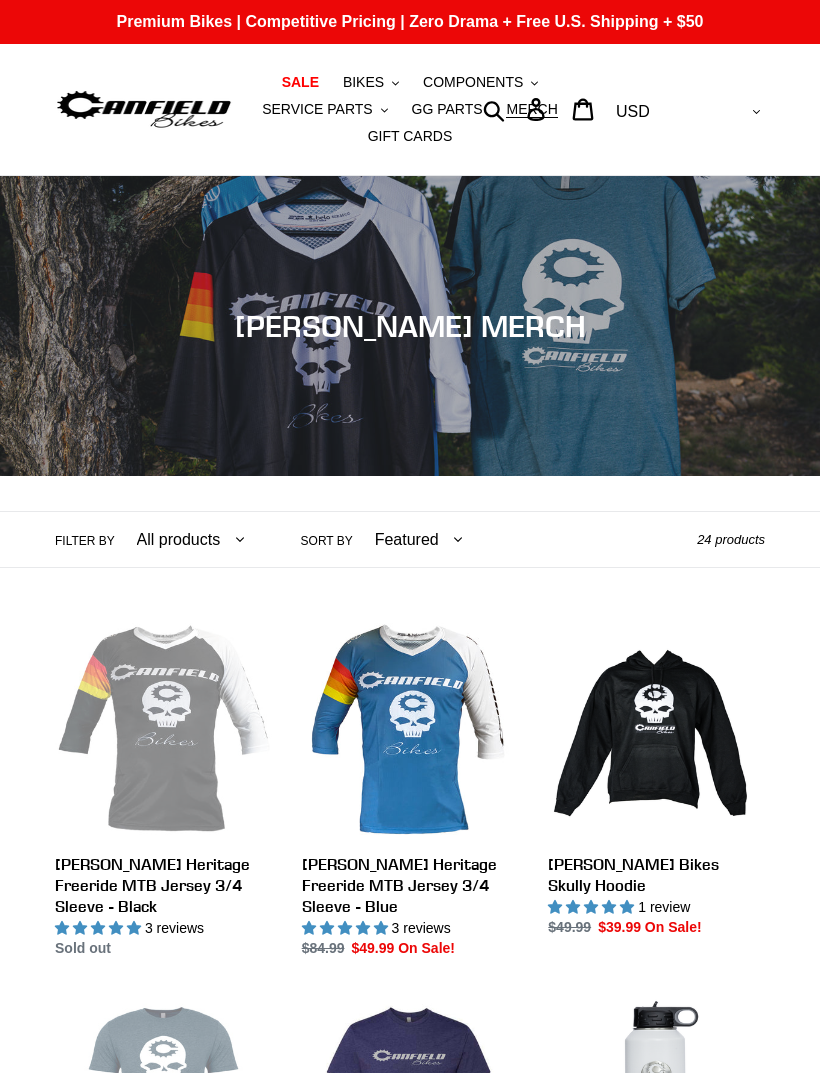 scroll, scrollTop: 0, scrollLeft: 0, axis: both 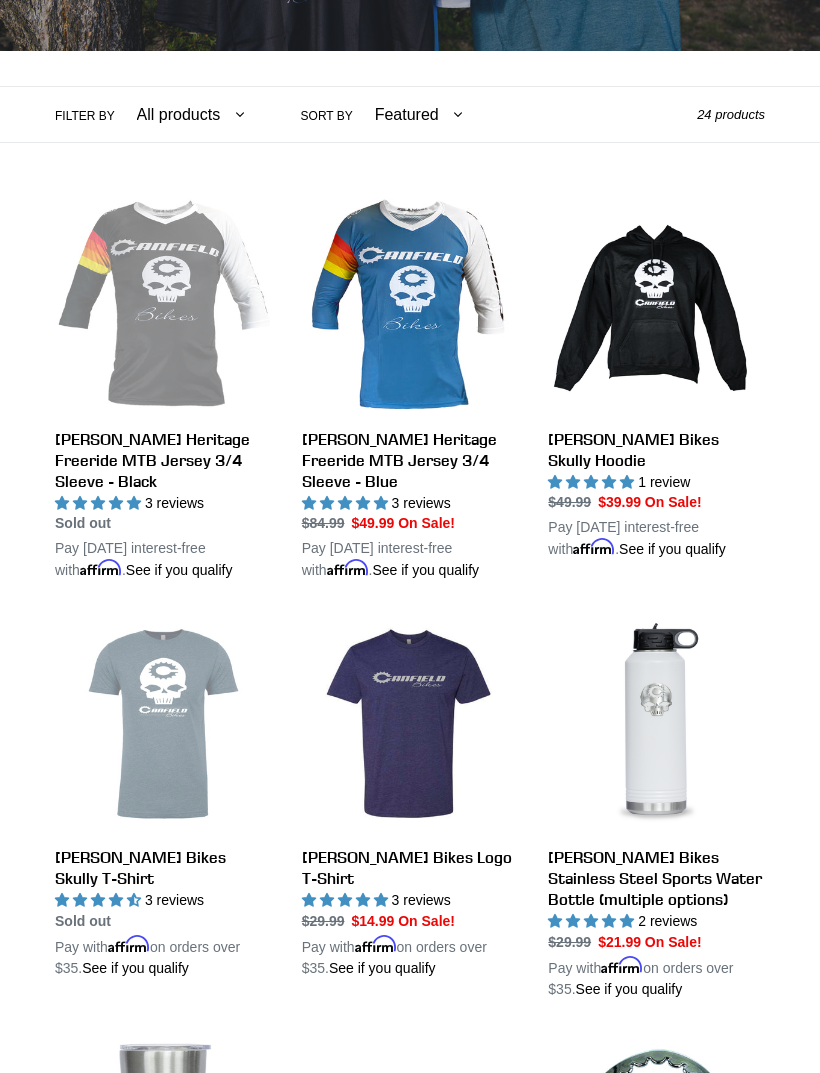 click on "Canfield Bikes Skully Hoodie" at bounding box center (656, 379) 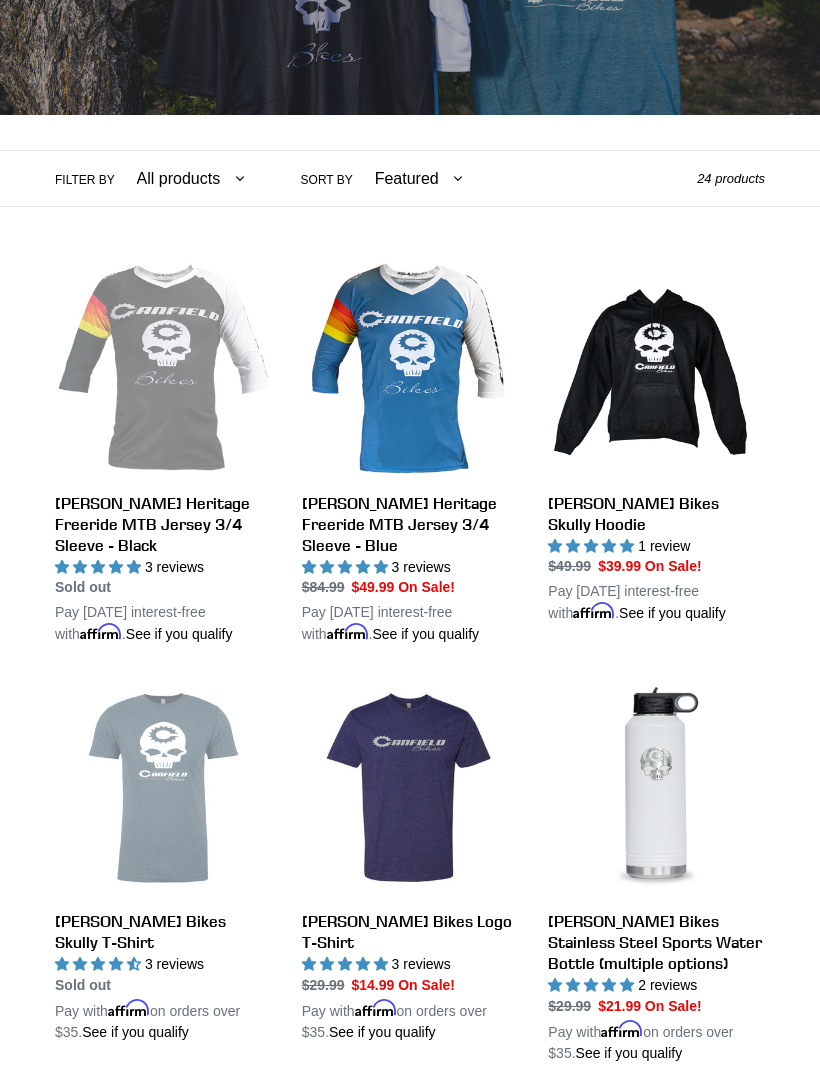 scroll, scrollTop: 0, scrollLeft: 0, axis: both 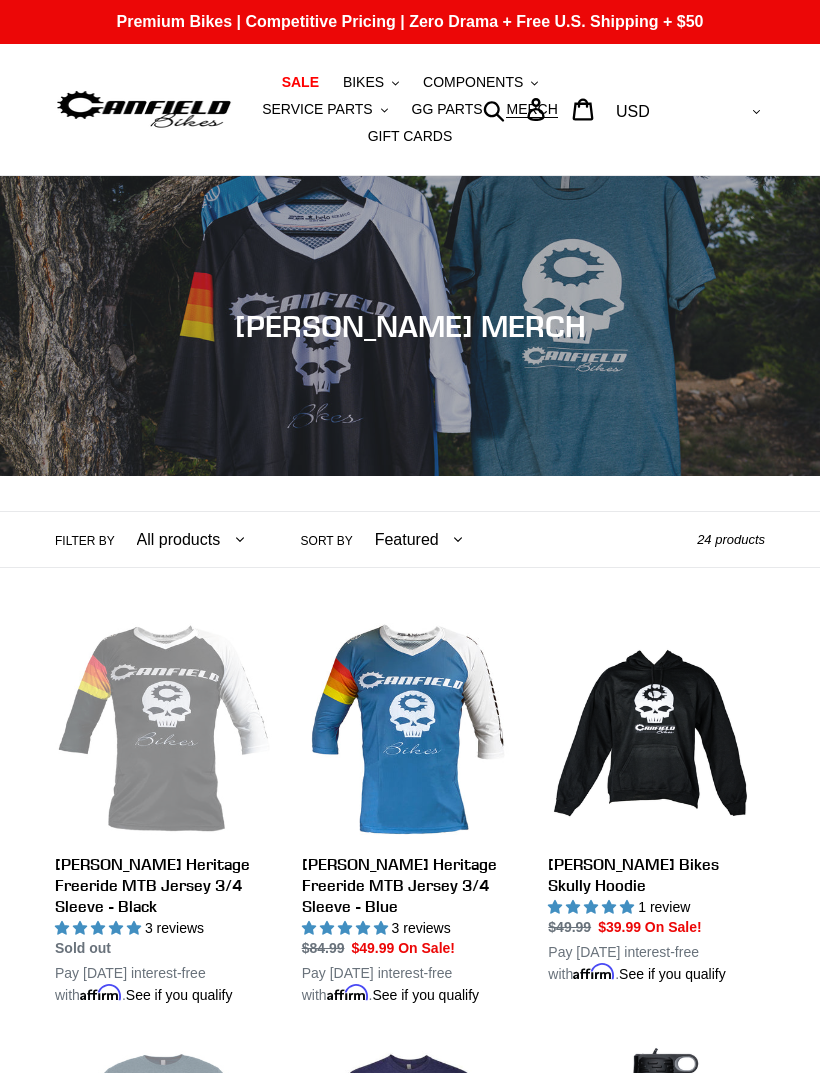 click on "SALE" at bounding box center [300, 82] 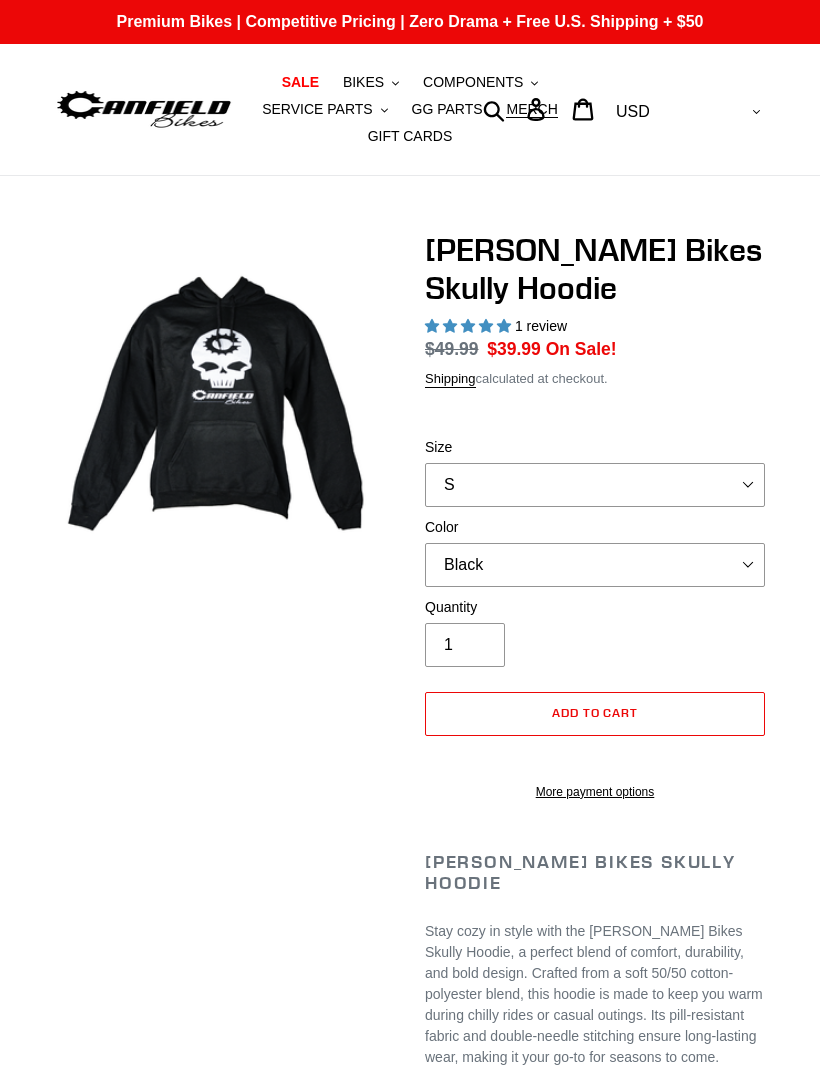 select on "highest-rating" 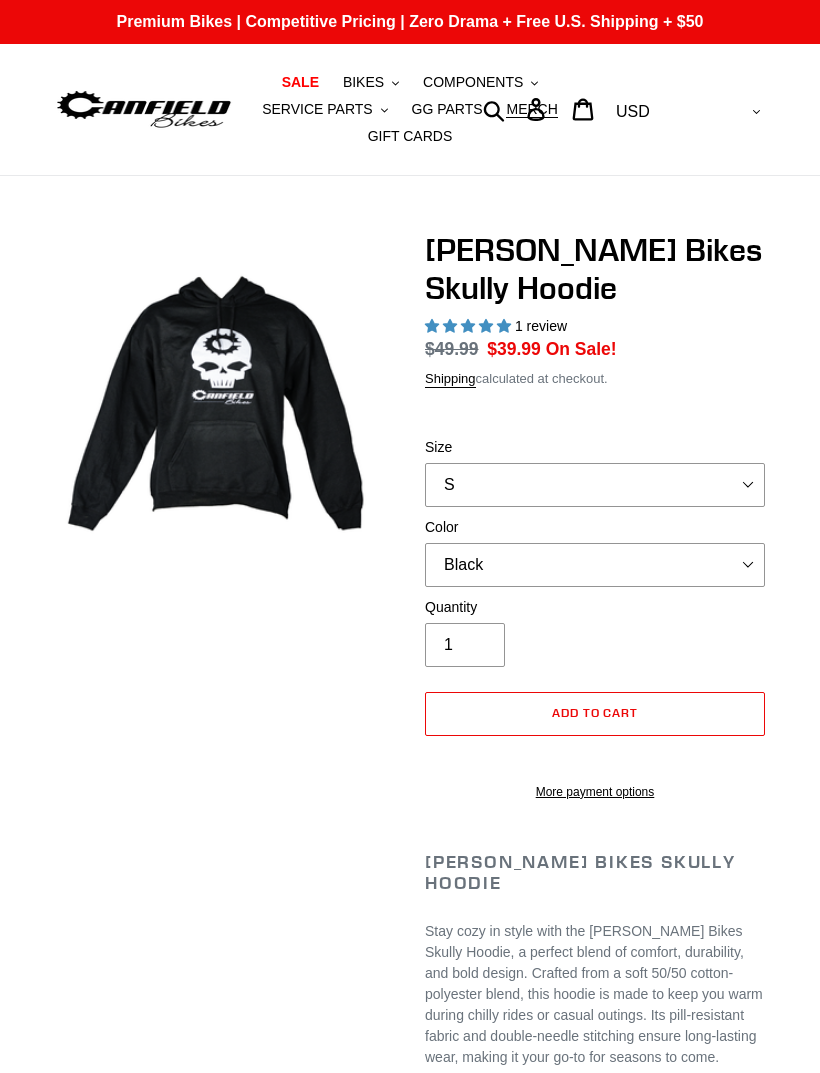 scroll, scrollTop: 0, scrollLeft: 0, axis: both 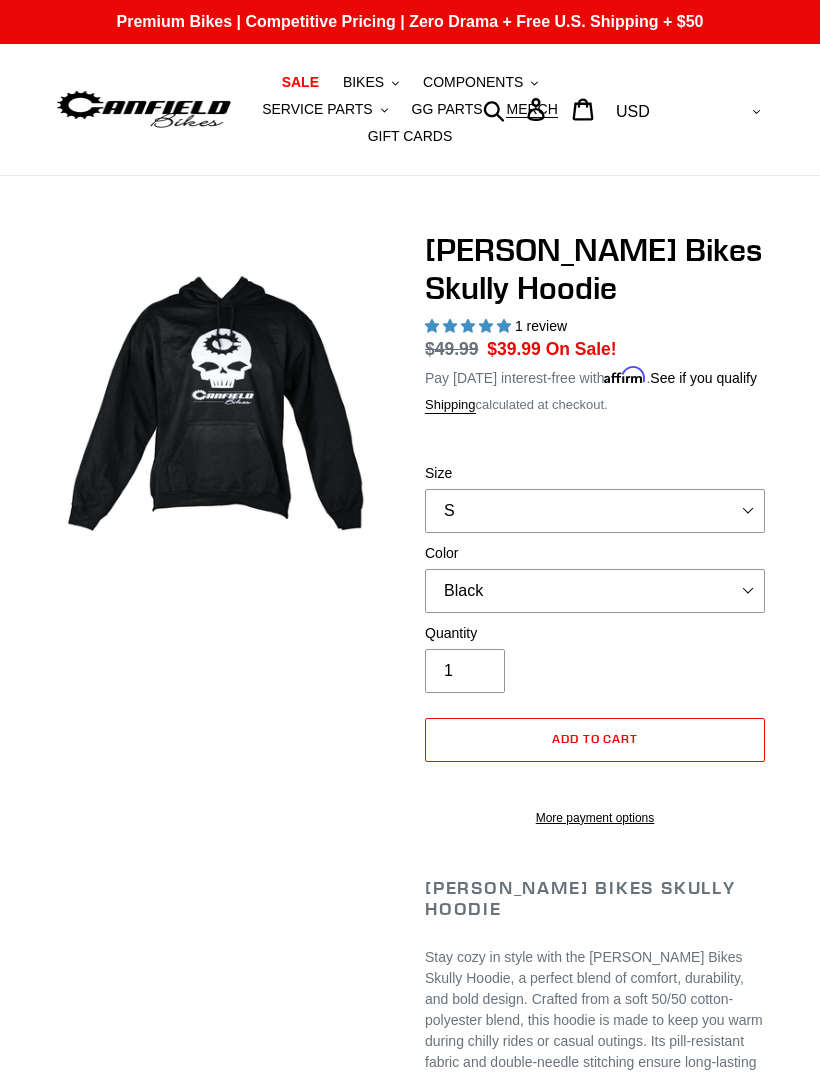 click on "Size" at bounding box center (595, 473) 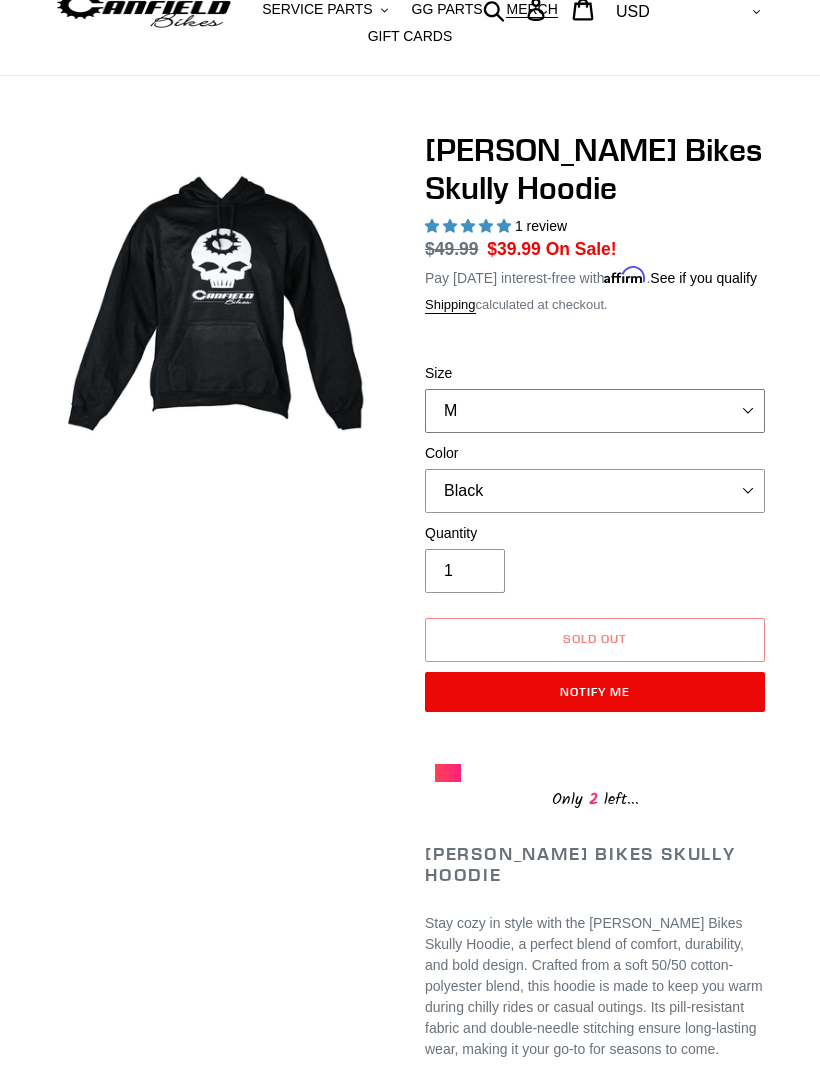 scroll, scrollTop: 98, scrollLeft: 0, axis: vertical 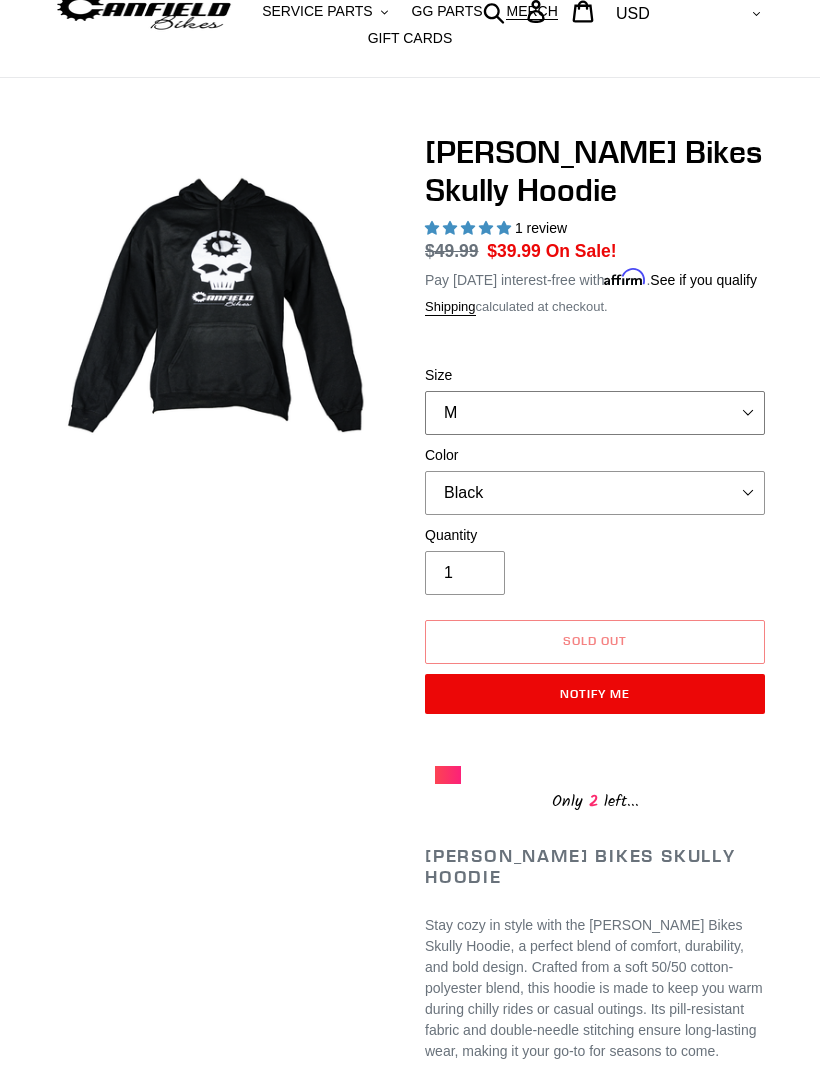 click on "S
M
L
XL" at bounding box center [595, 413] 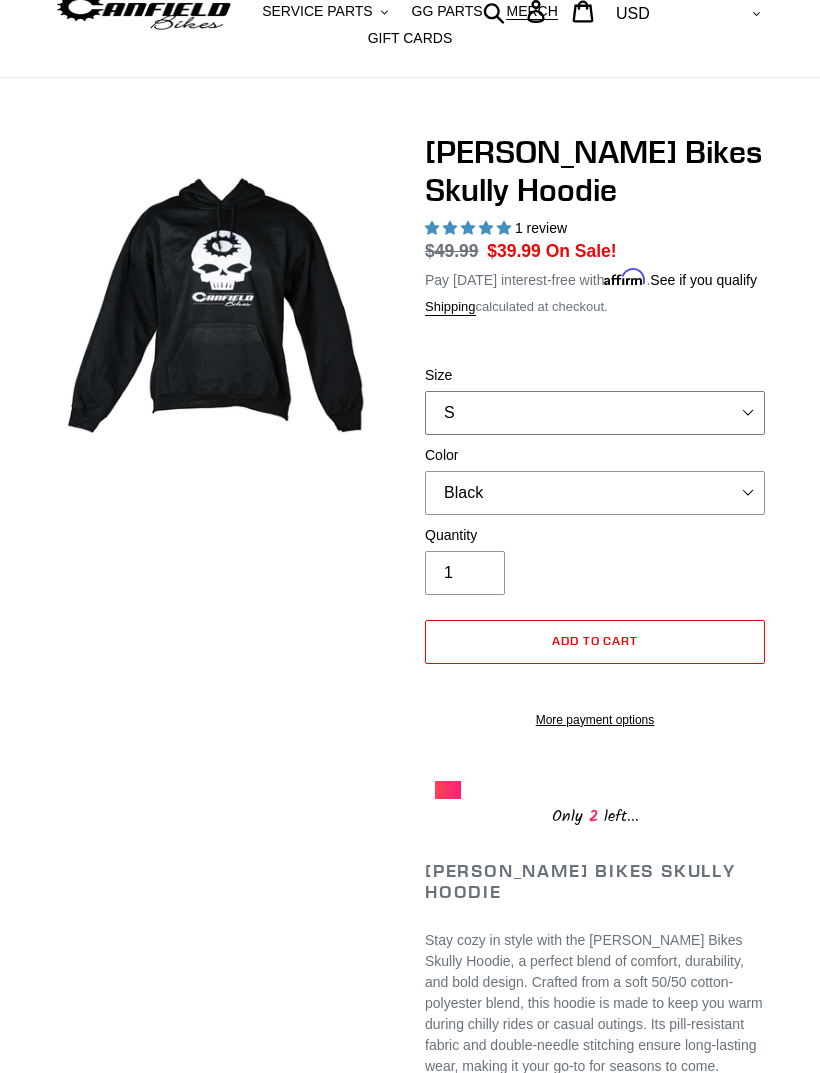 click on "S
M
L
XL" at bounding box center [595, 413] 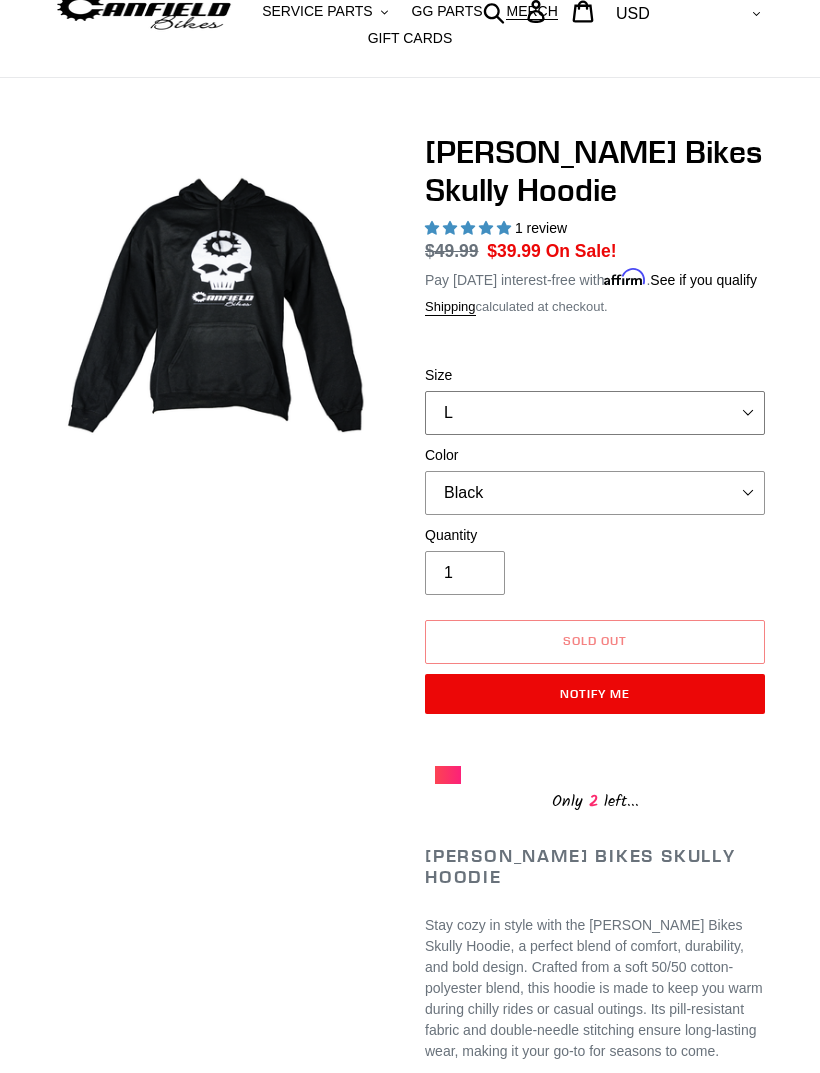 click on "S
M
L
XL" at bounding box center [595, 413] 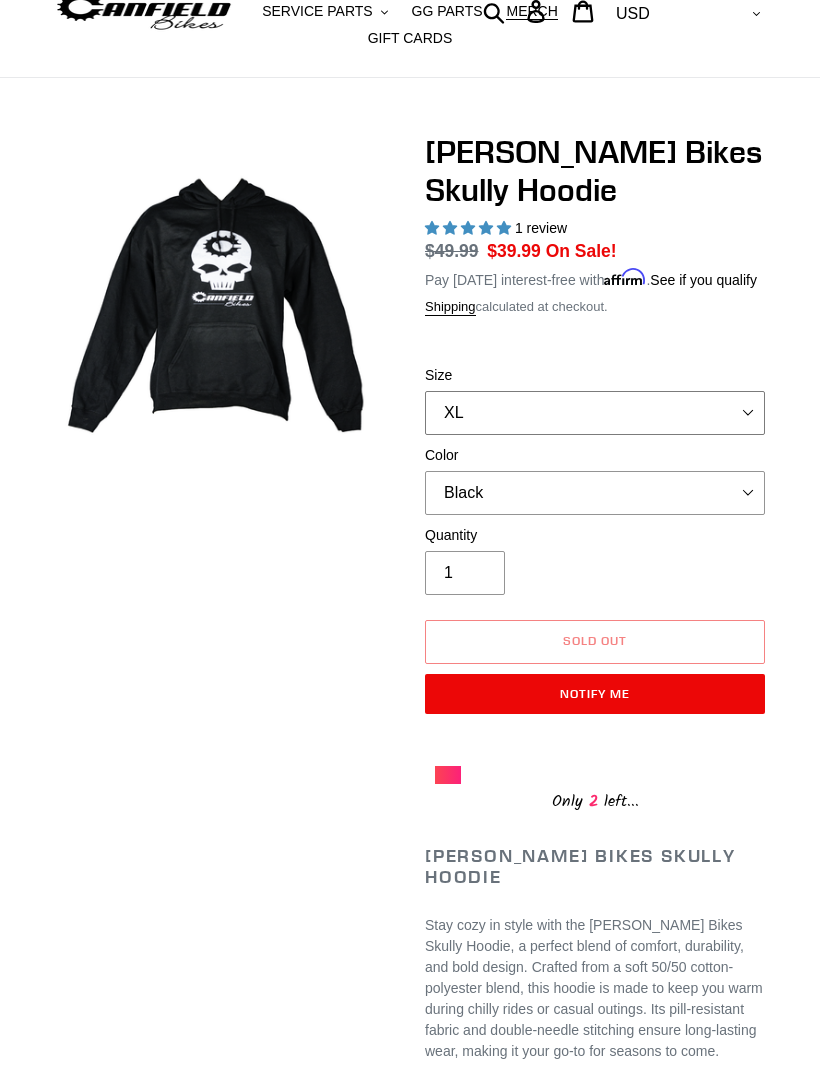 click on "S
M
L
XL" at bounding box center (595, 413) 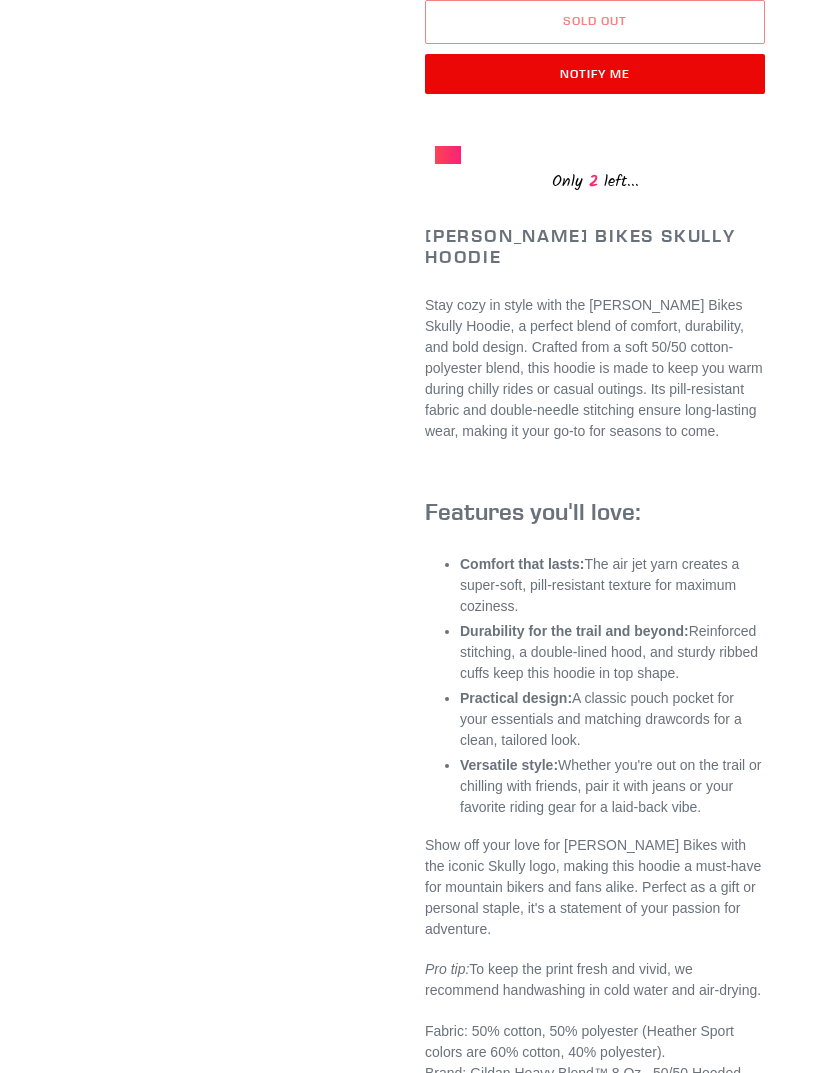 scroll, scrollTop: 656, scrollLeft: 0, axis: vertical 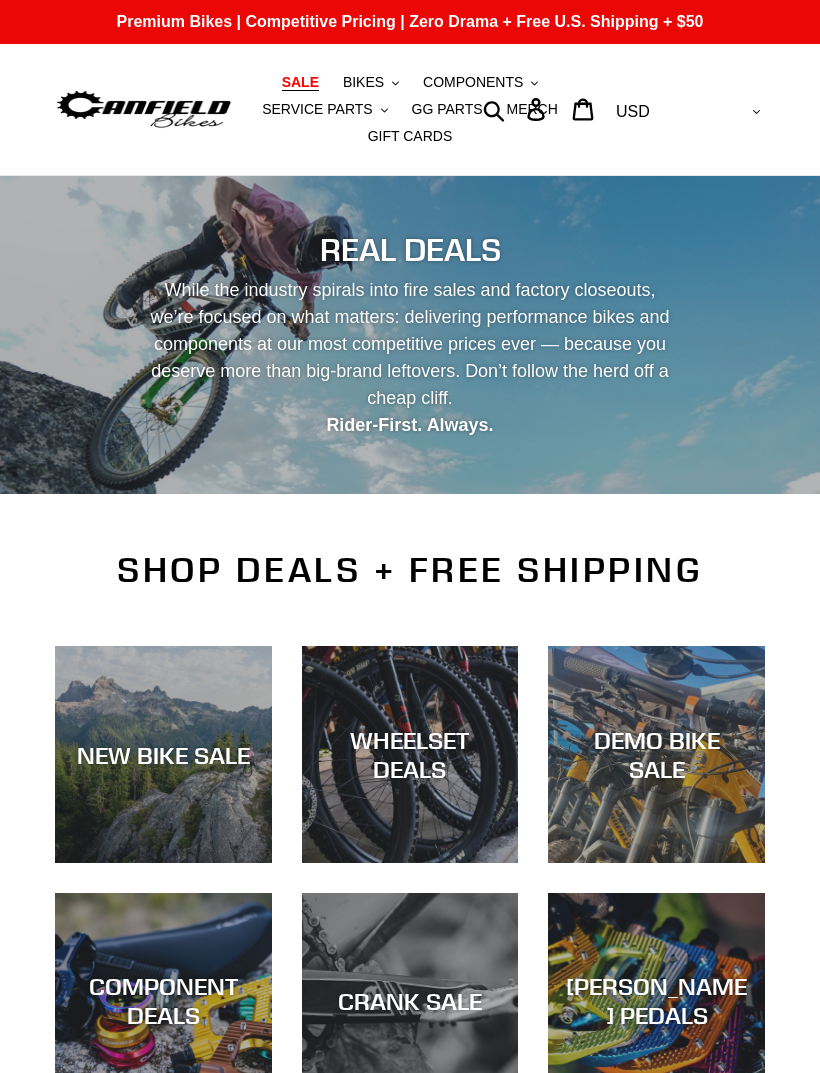 click on "COMPONENTS" at bounding box center (473, 82) 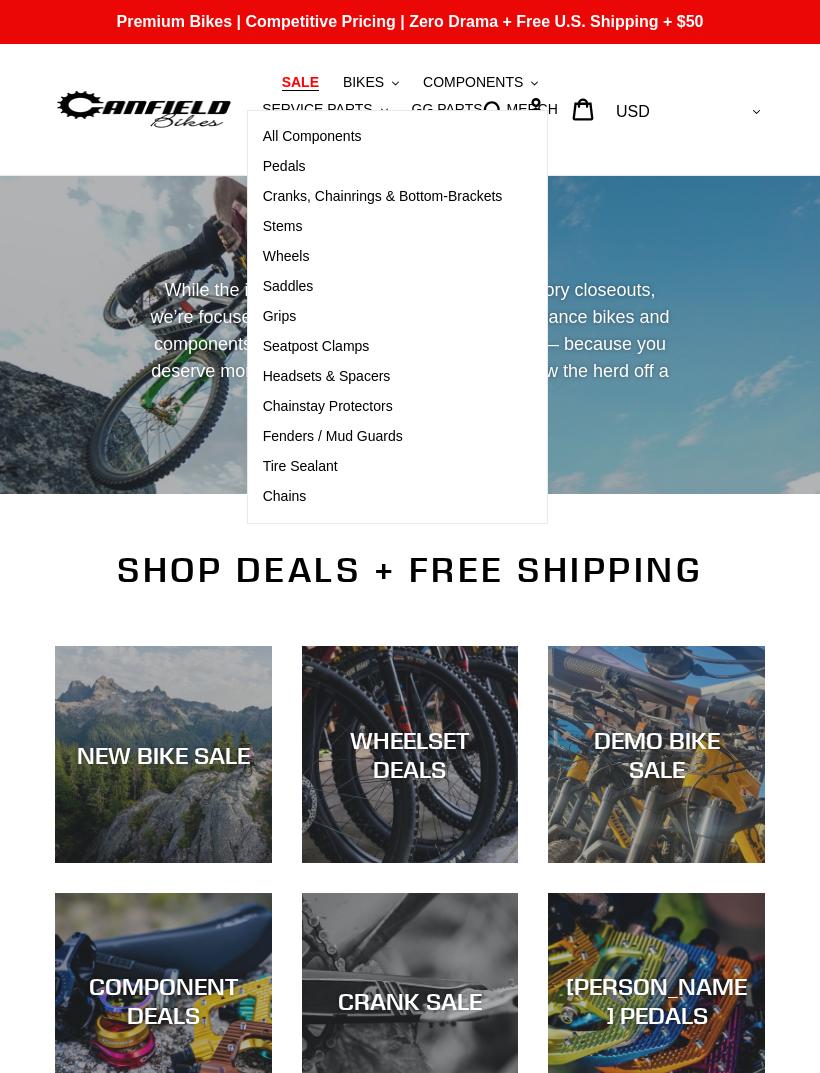 click at bounding box center [144, 109] 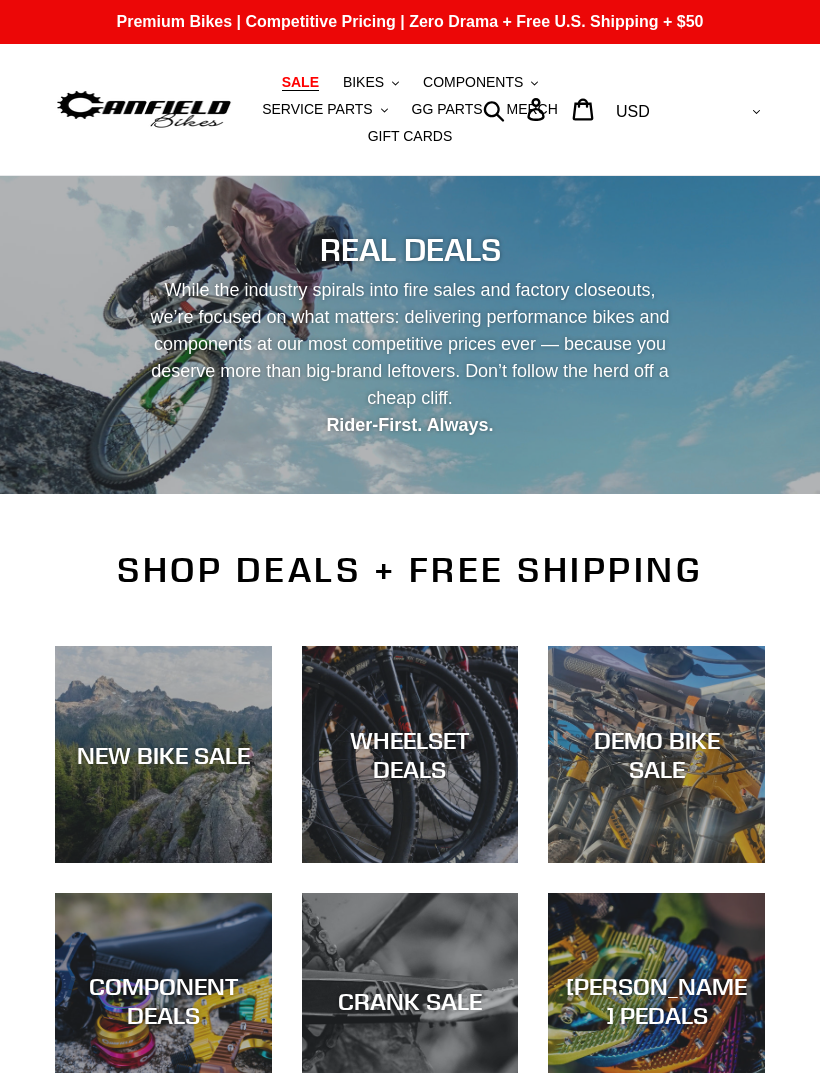 click on "SERVICE PARTS" at bounding box center (317, 109) 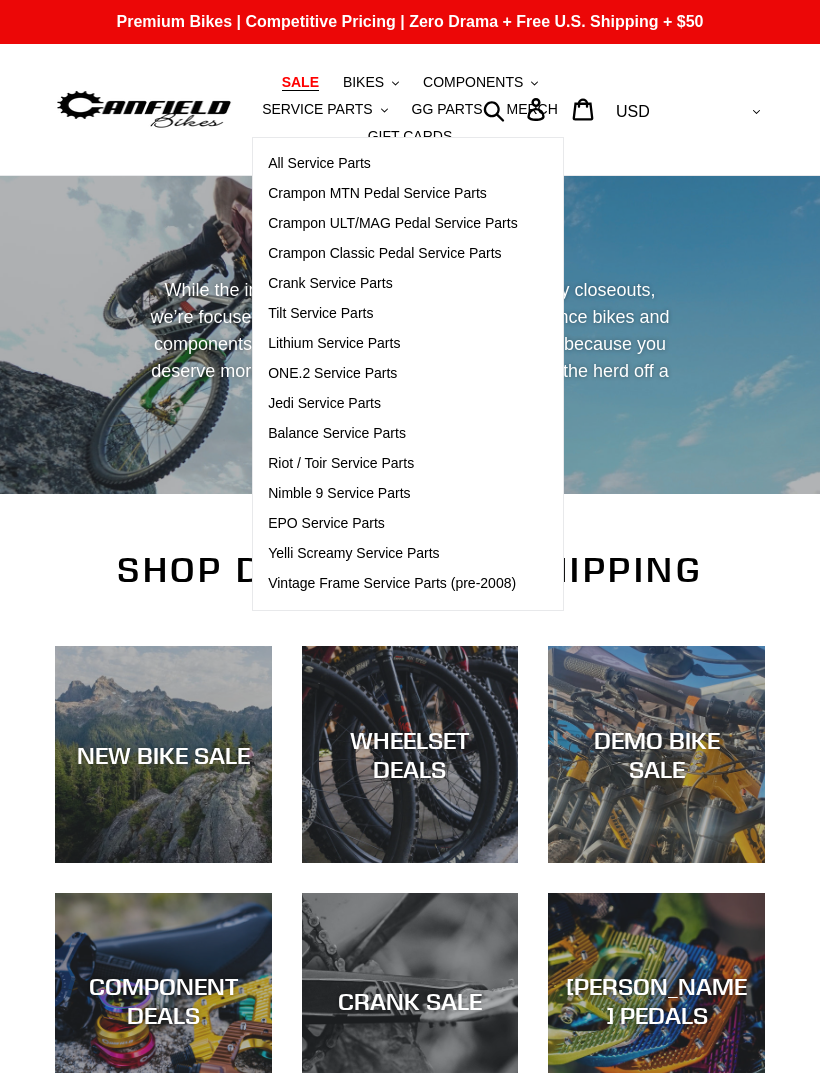 click on "ONE.2 Service Parts" at bounding box center [332, 373] 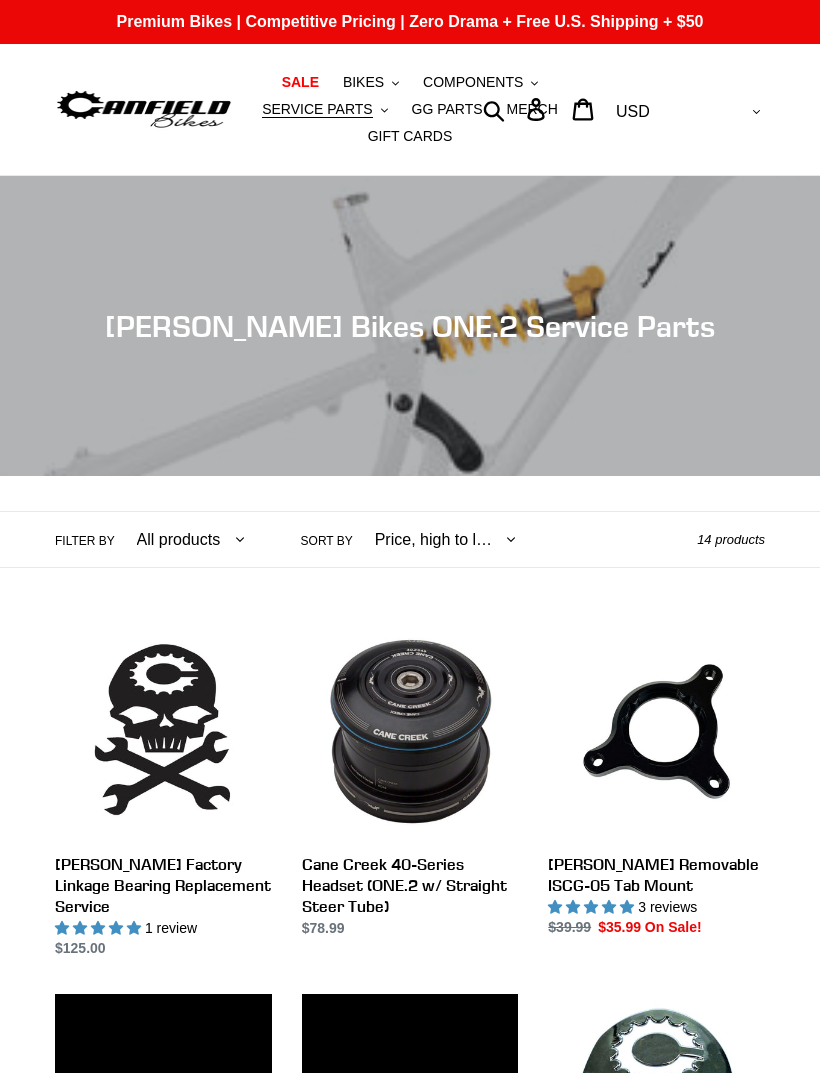 scroll, scrollTop: 0, scrollLeft: 0, axis: both 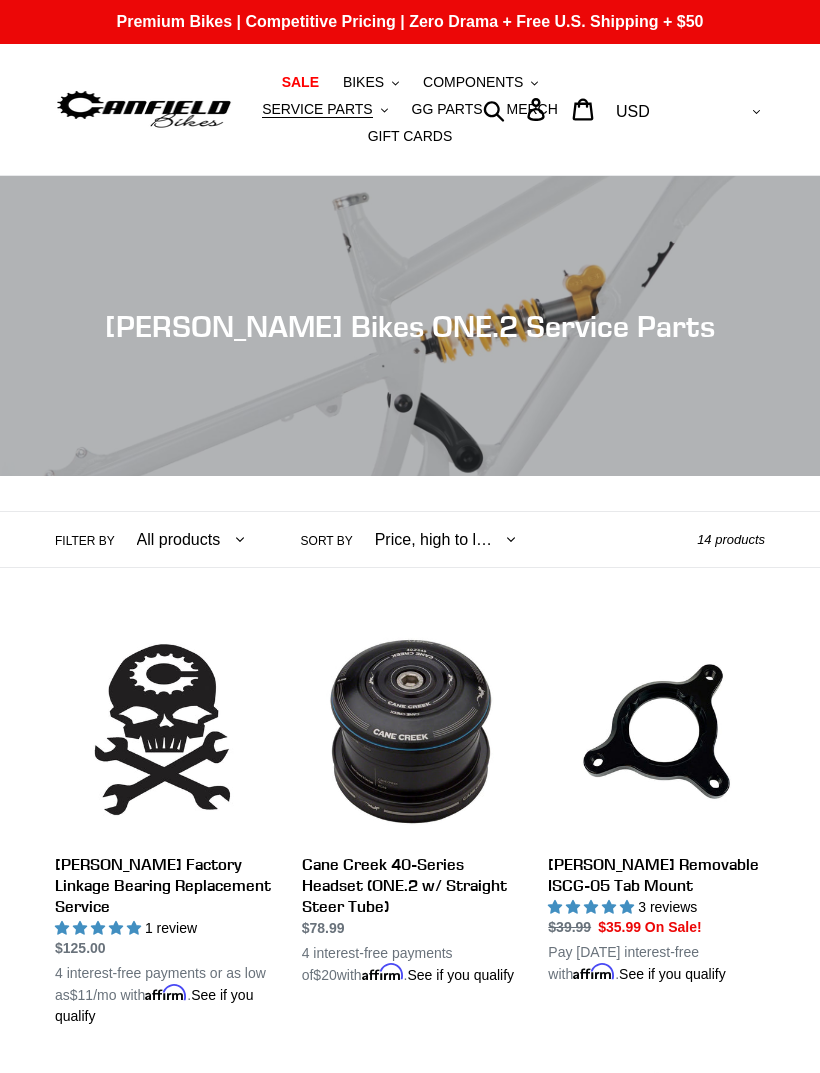 click on "Canfield Factory Linkage Bearing Replacement Service" at bounding box center (163, 825) 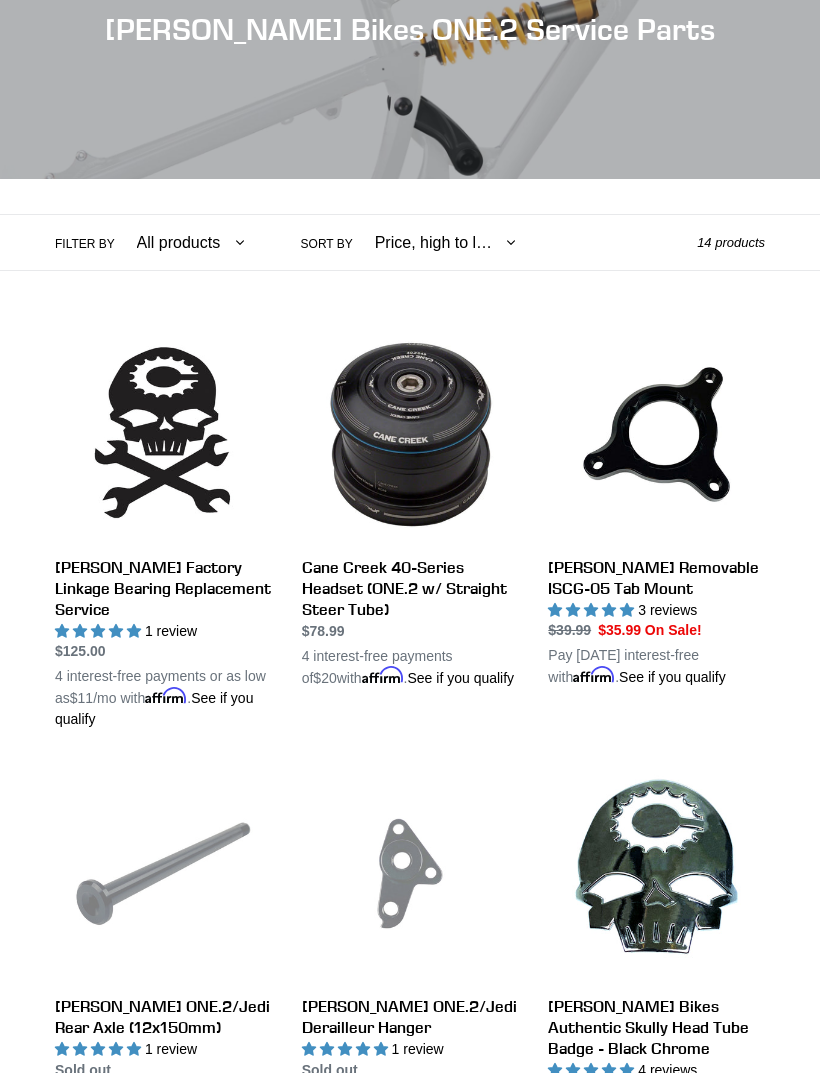 scroll, scrollTop: 0, scrollLeft: 0, axis: both 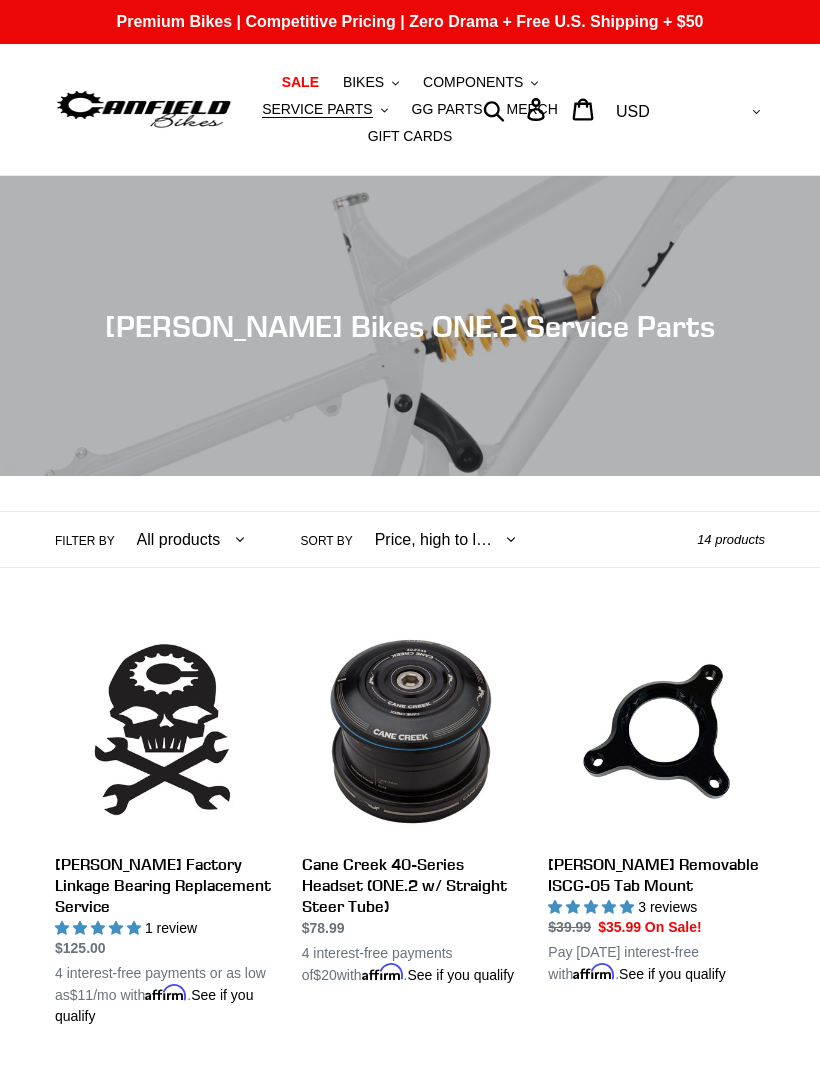click on "SERVICE PARTS .cls-1{fill:#231f20}" at bounding box center (324, 109) 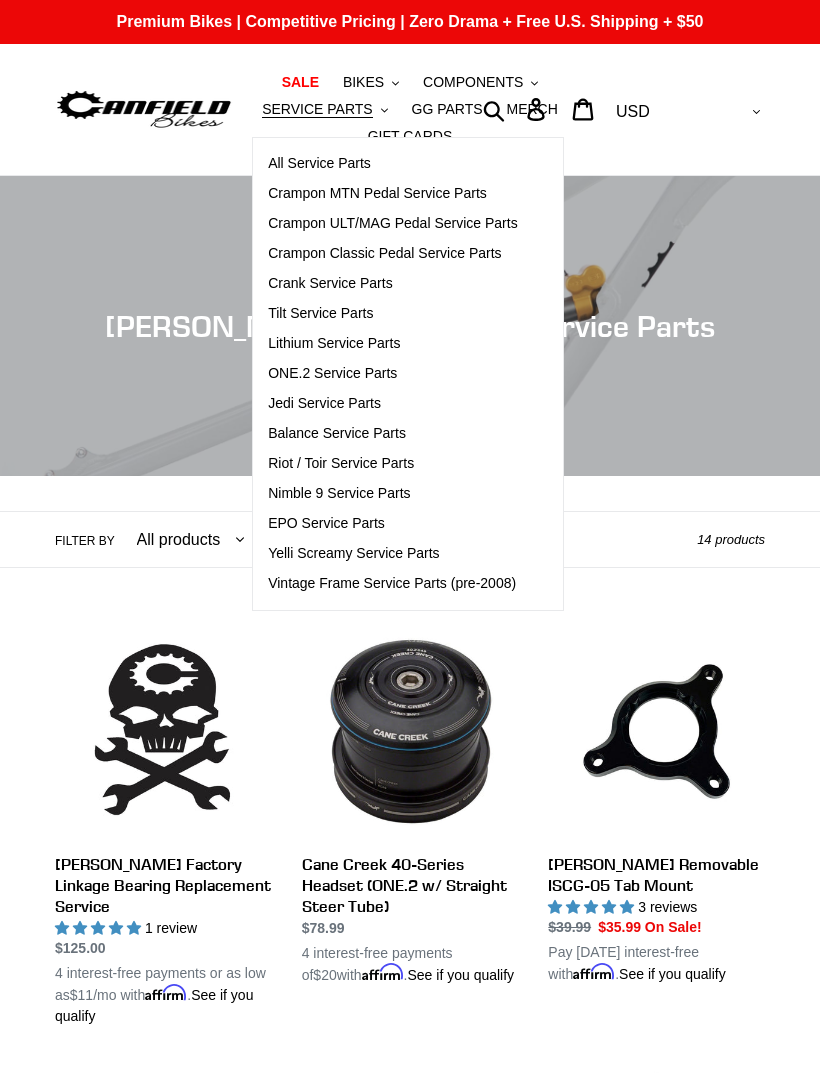 click on "Balance Service Parts" at bounding box center [337, 433] 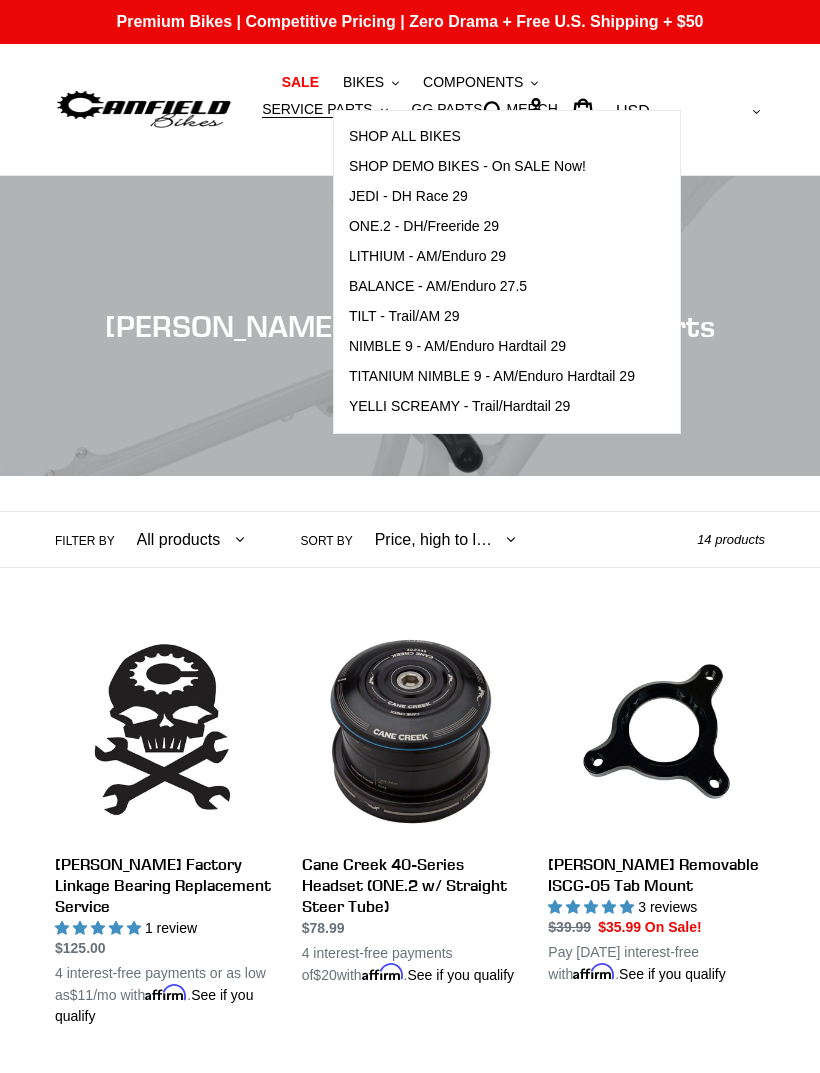 click on "SHOP ALL BIKES" at bounding box center (405, 136) 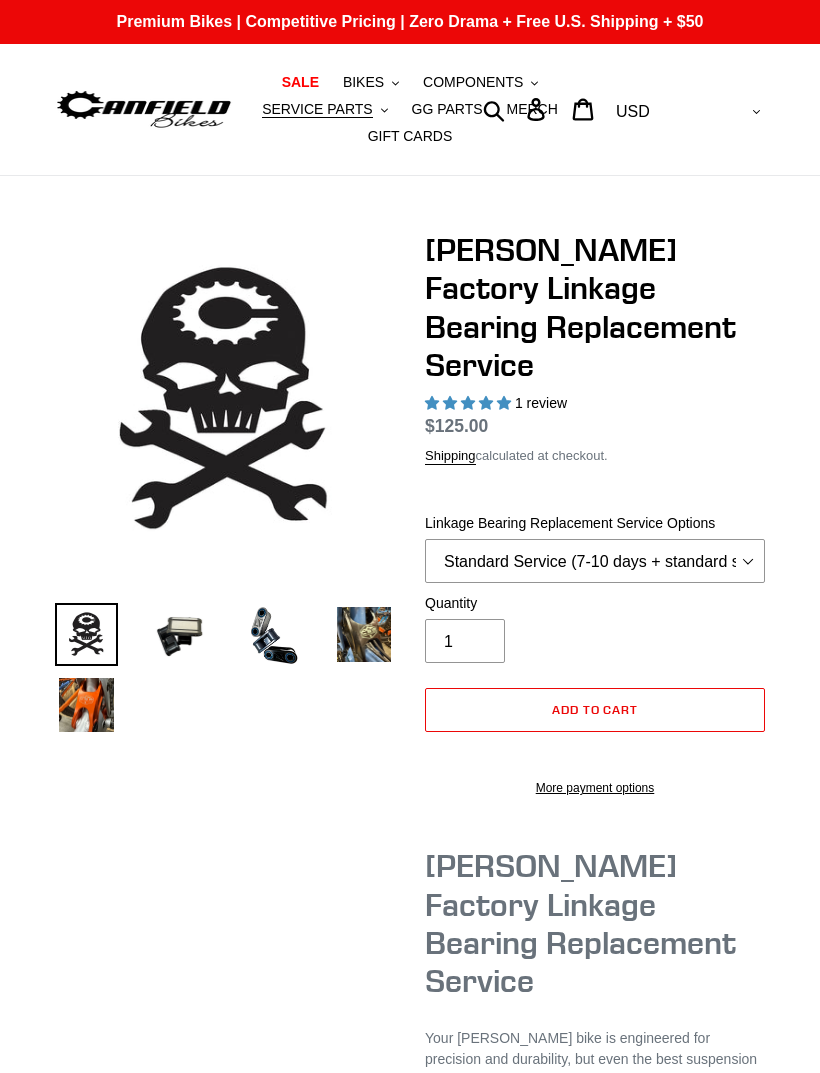 select on "highest-rating" 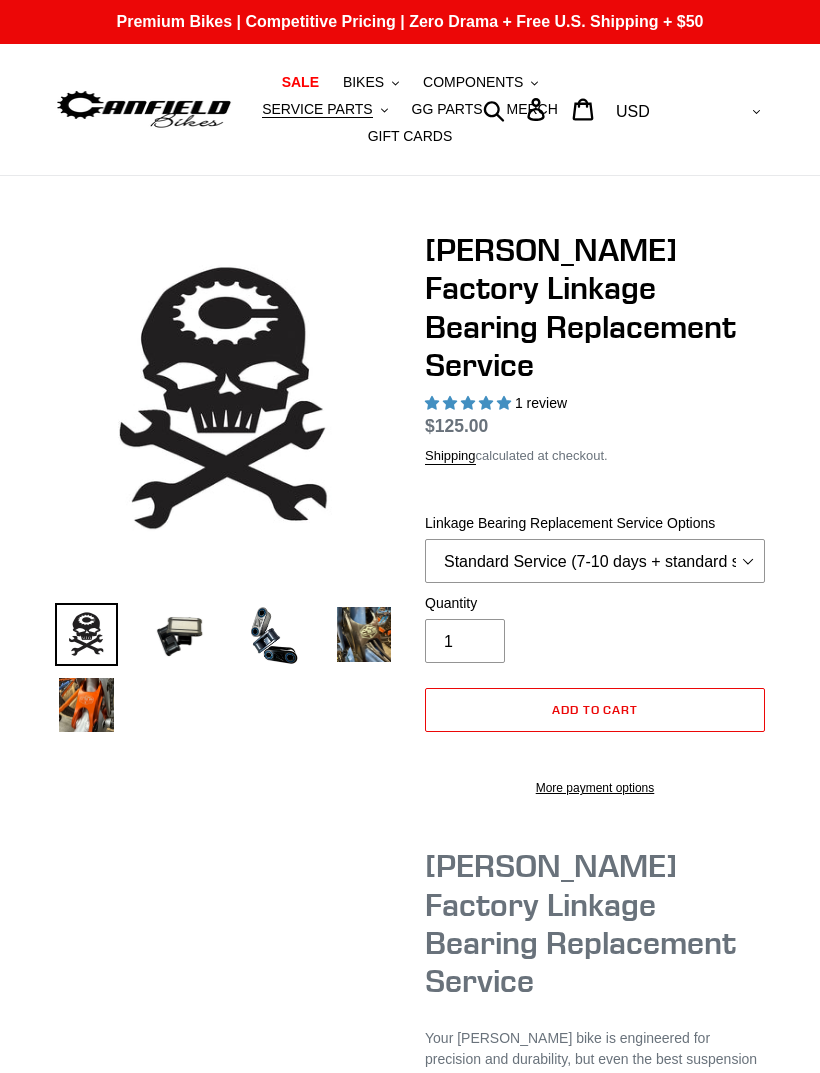 scroll, scrollTop: 0, scrollLeft: 0, axis: both 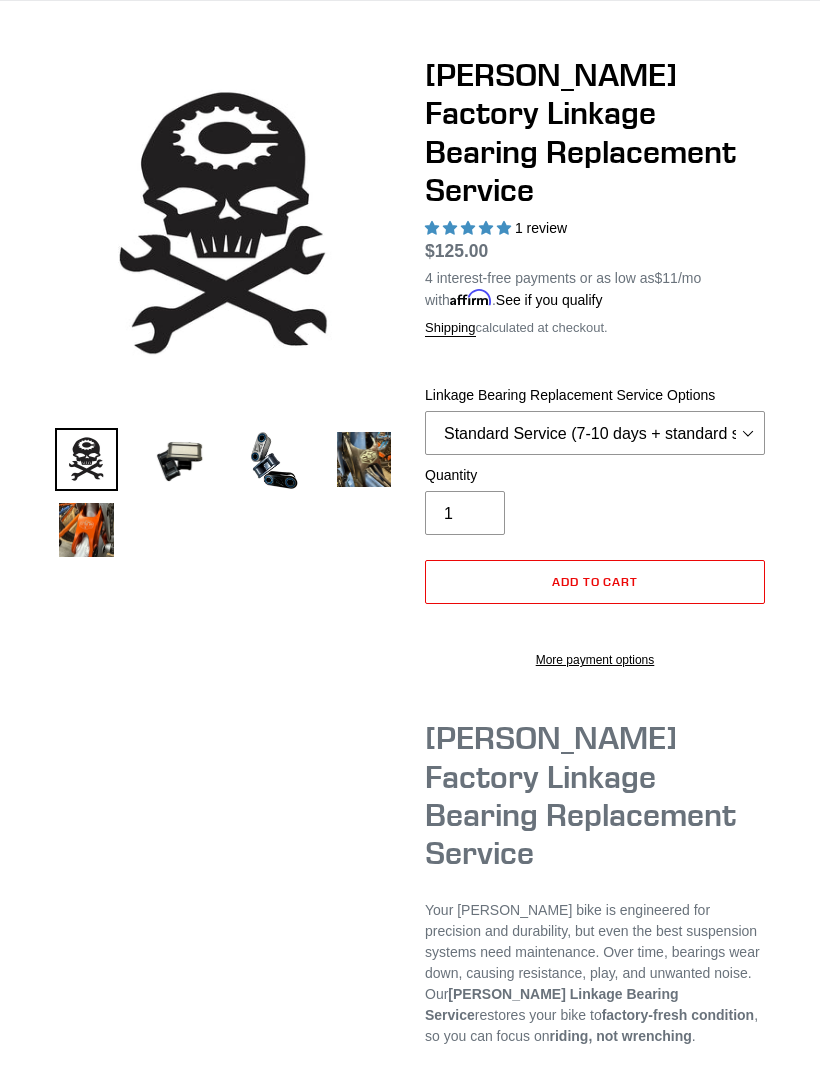 click at bounding box center [86, 530] 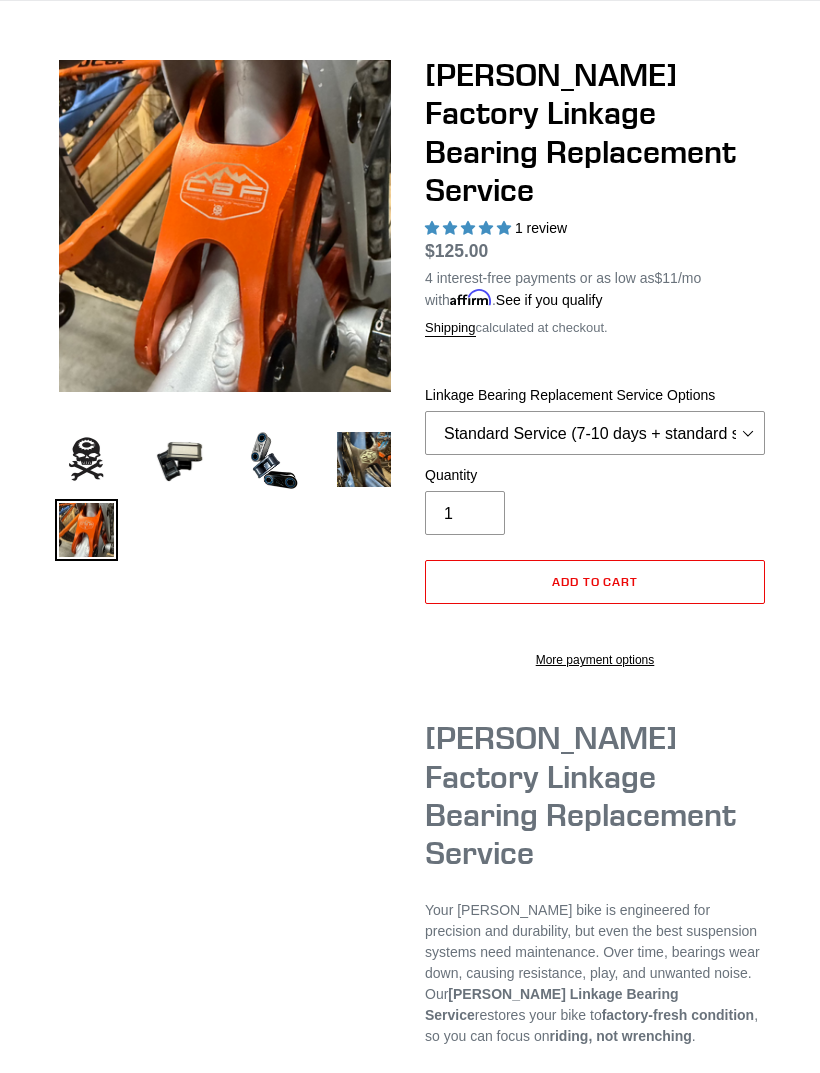 click at bounding box center (86, 459) 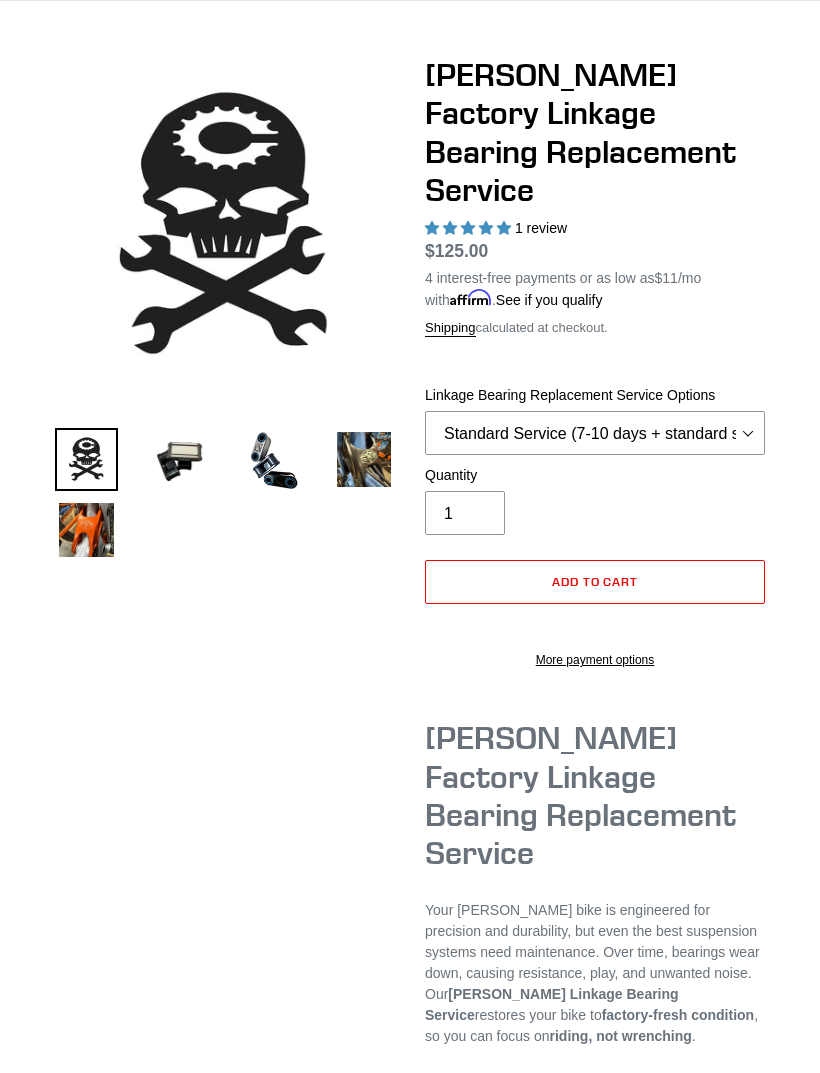 click at bounding box center [179, 459] 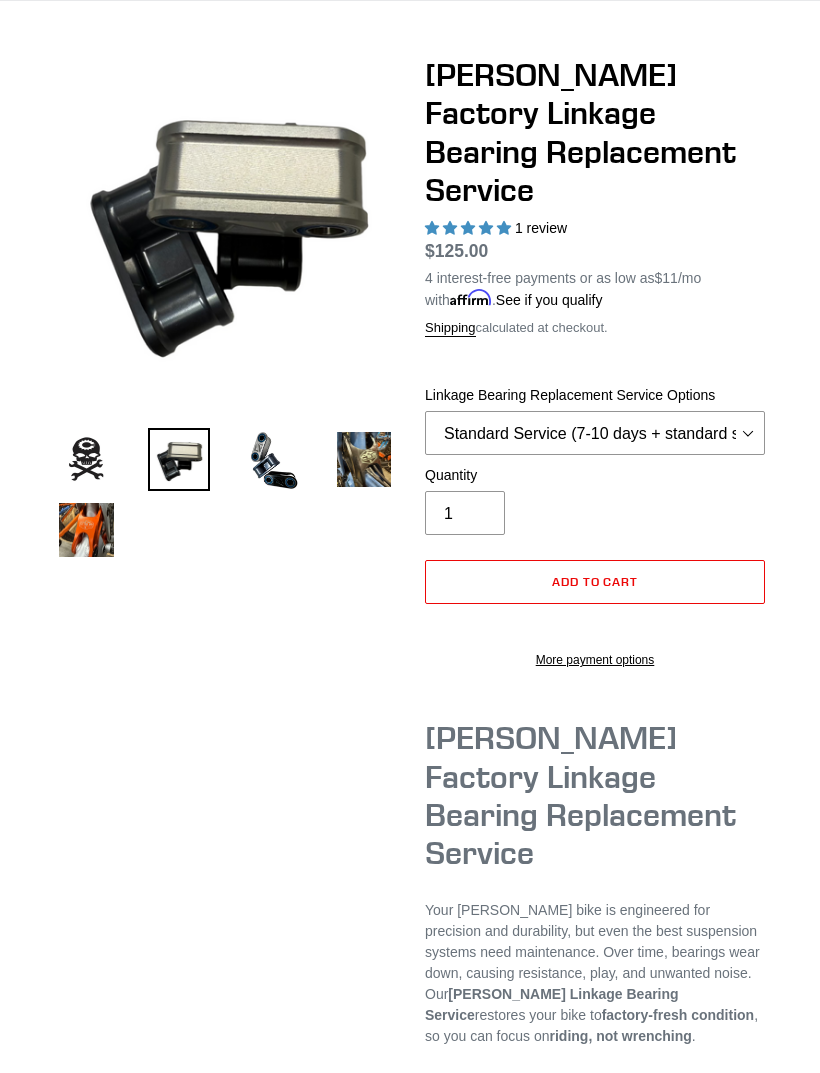 click at bounding box center (271, 460) 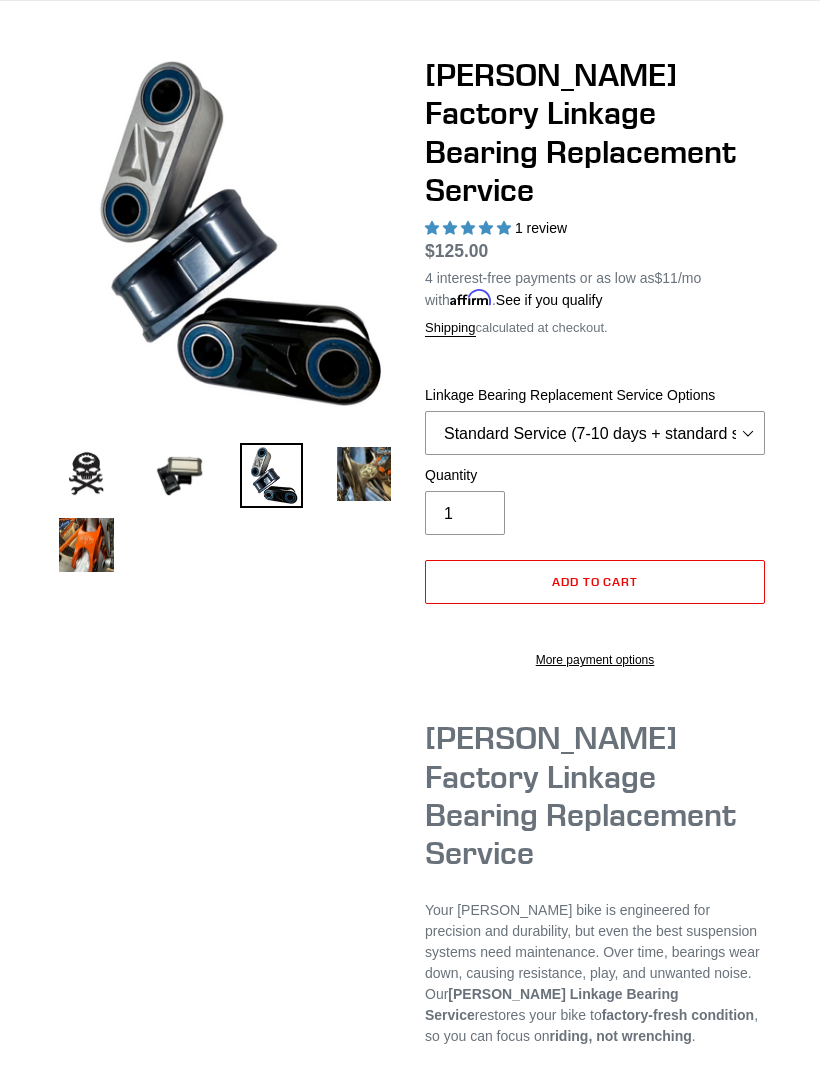 click at bounding box center [364, 474] 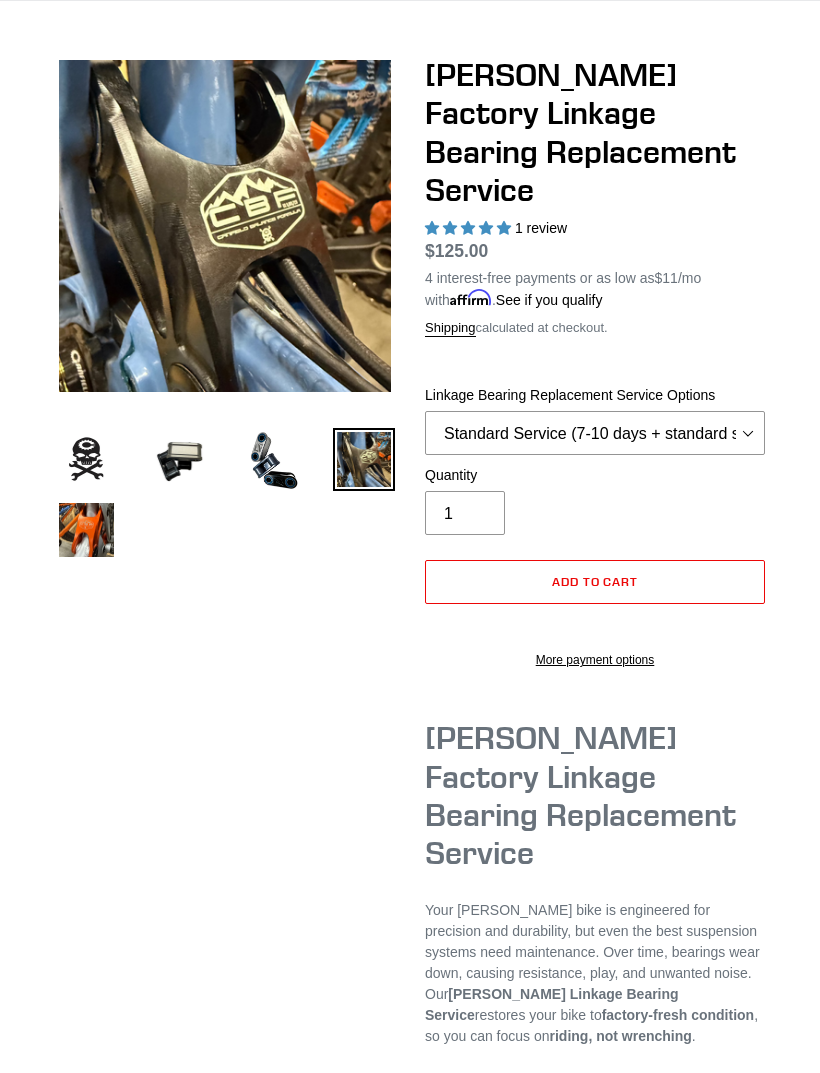click at bounding box center (86, 459) 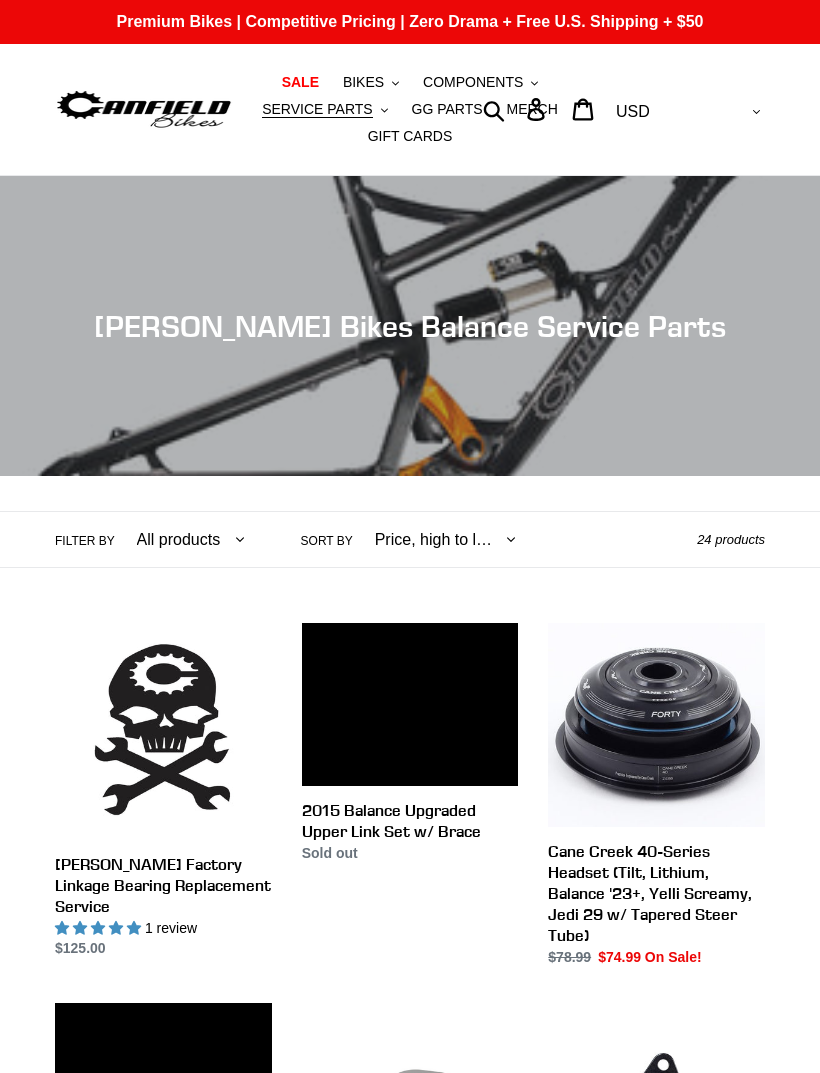 scroll, scrollTop: 0, scrollLeft: 0, axis: both 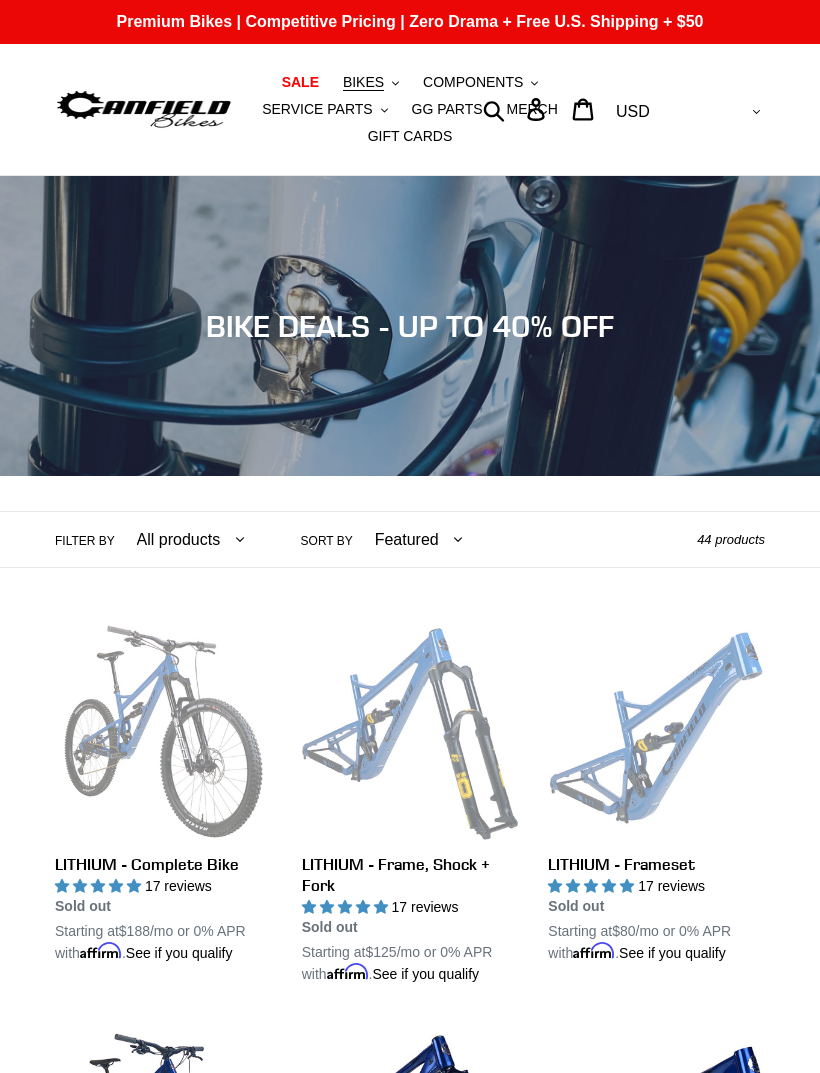 click on "BIKES" at bounding box center [363, 82] 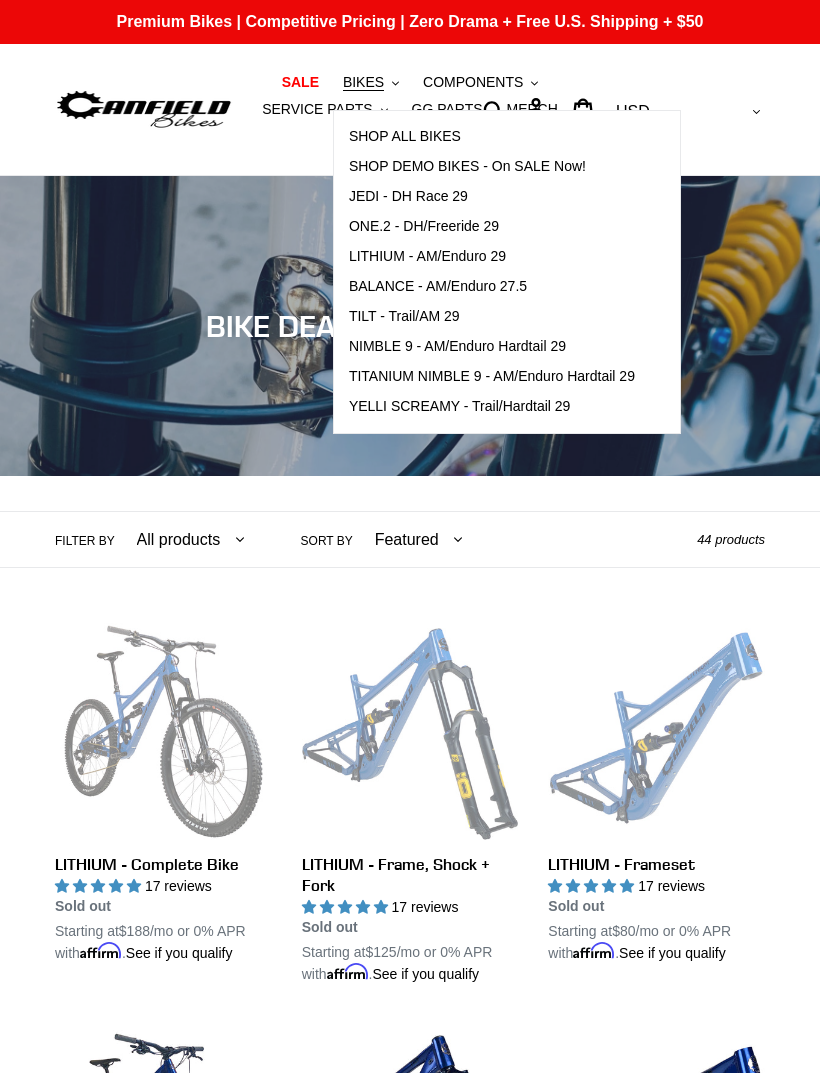 click on "BIKES" at bounding box center [363, 82] 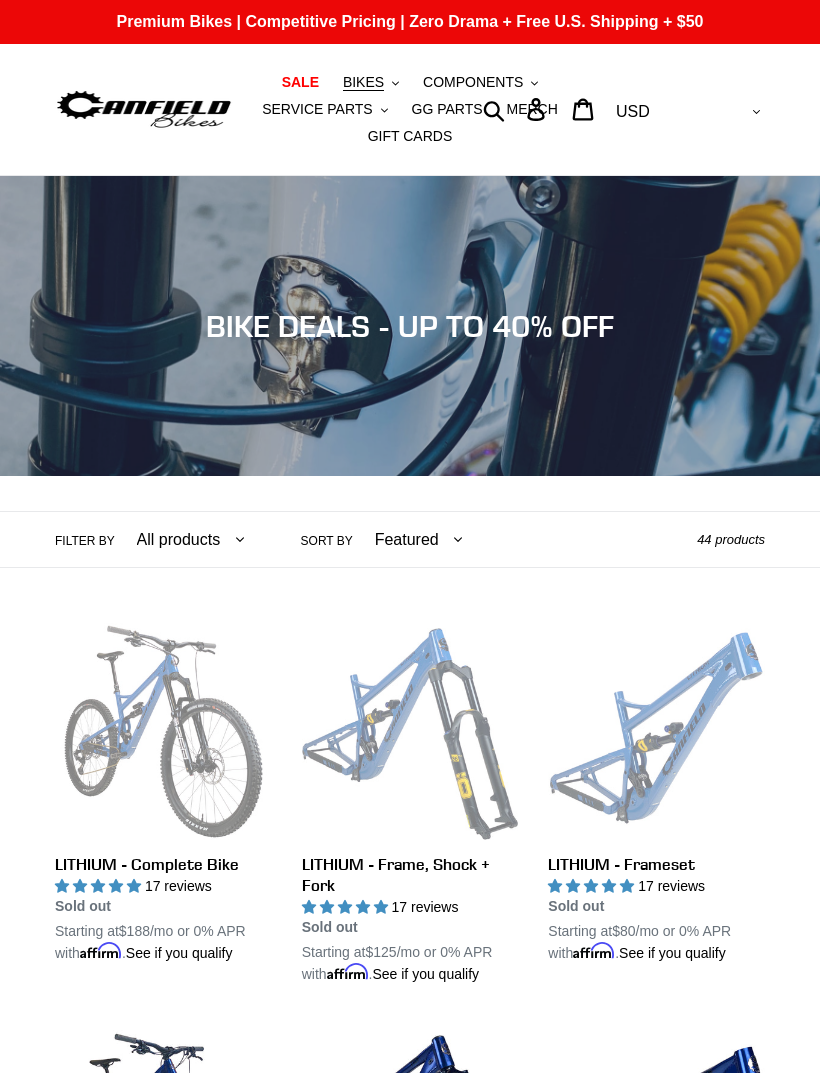 click on "BIKES" at bounding box center (363, 82) 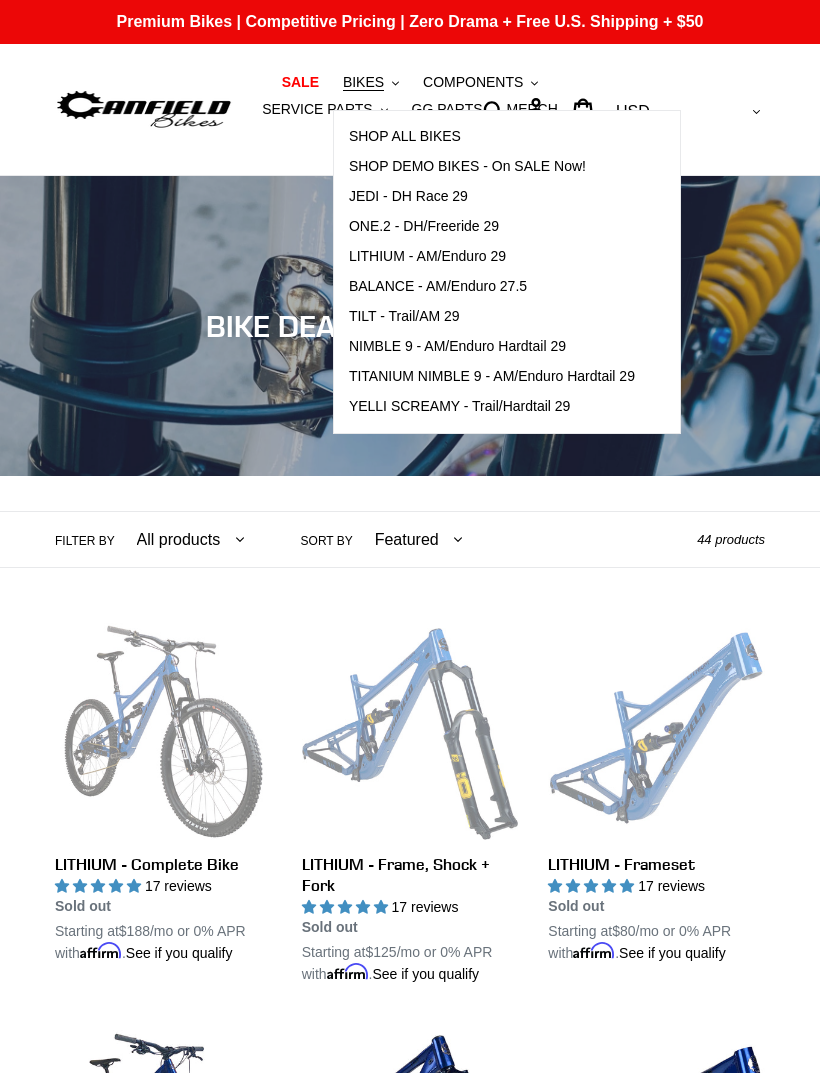 click at bounding box center (144, 109) 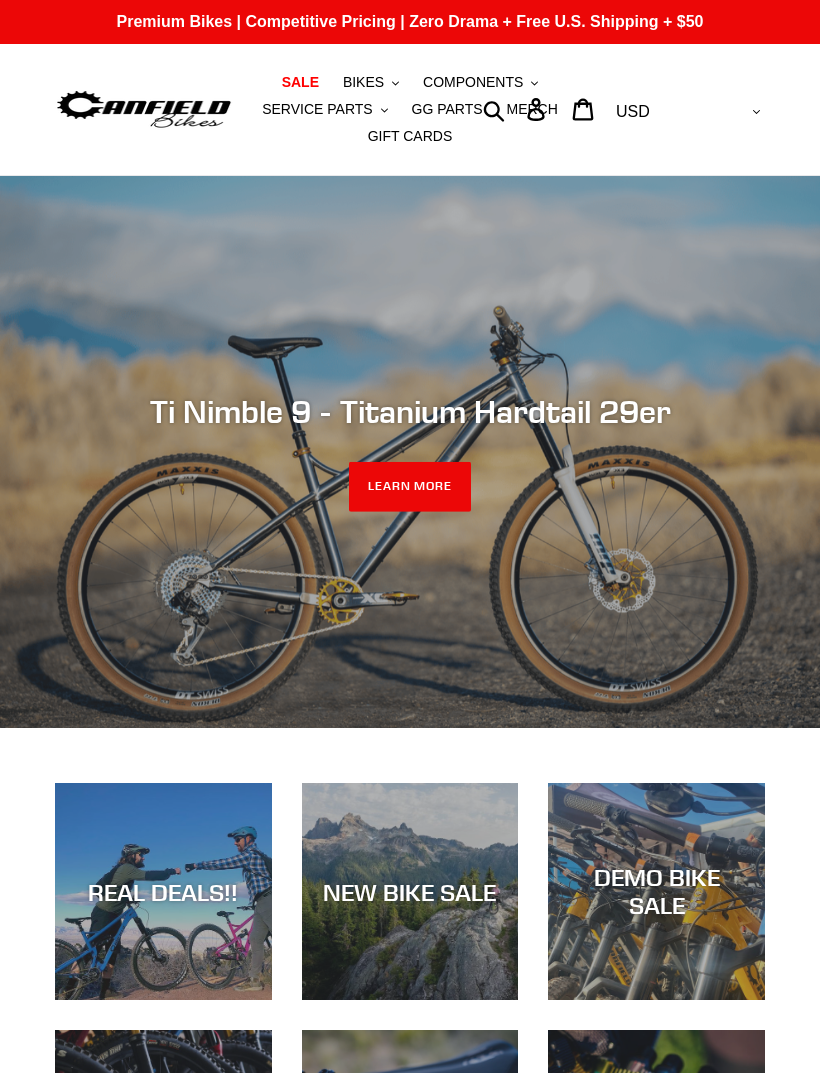scroll, scrollTop: 0, scrollLeft: 0, axis: both 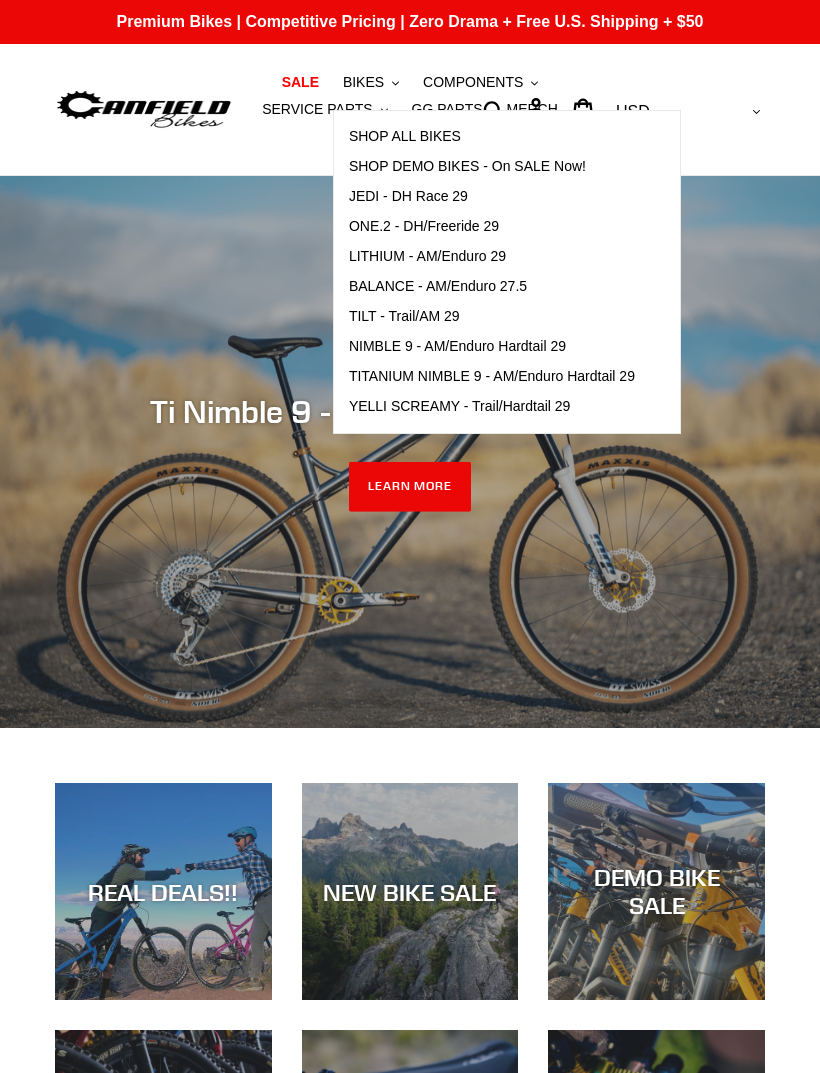 click on "BALANCE - AM/Enduro 27.5" at bounding box center [492, 287] 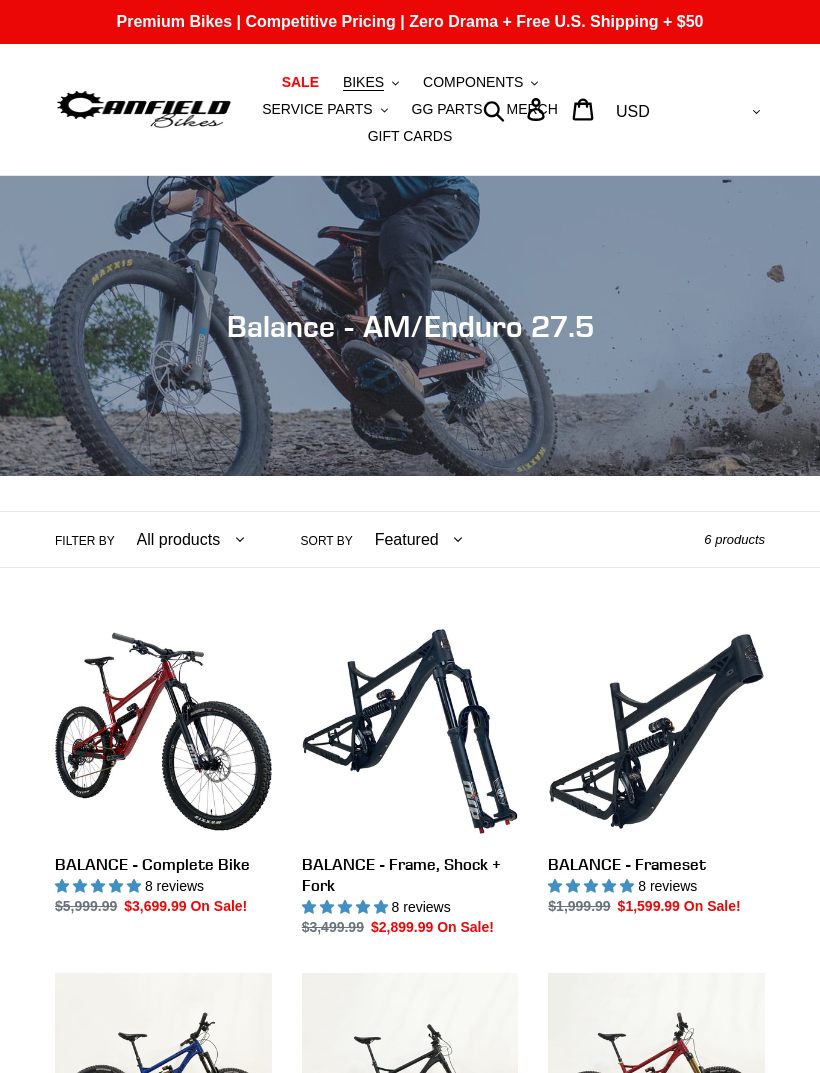 scroll, scrollTop: 0, scrollLeft: 0, axis: both 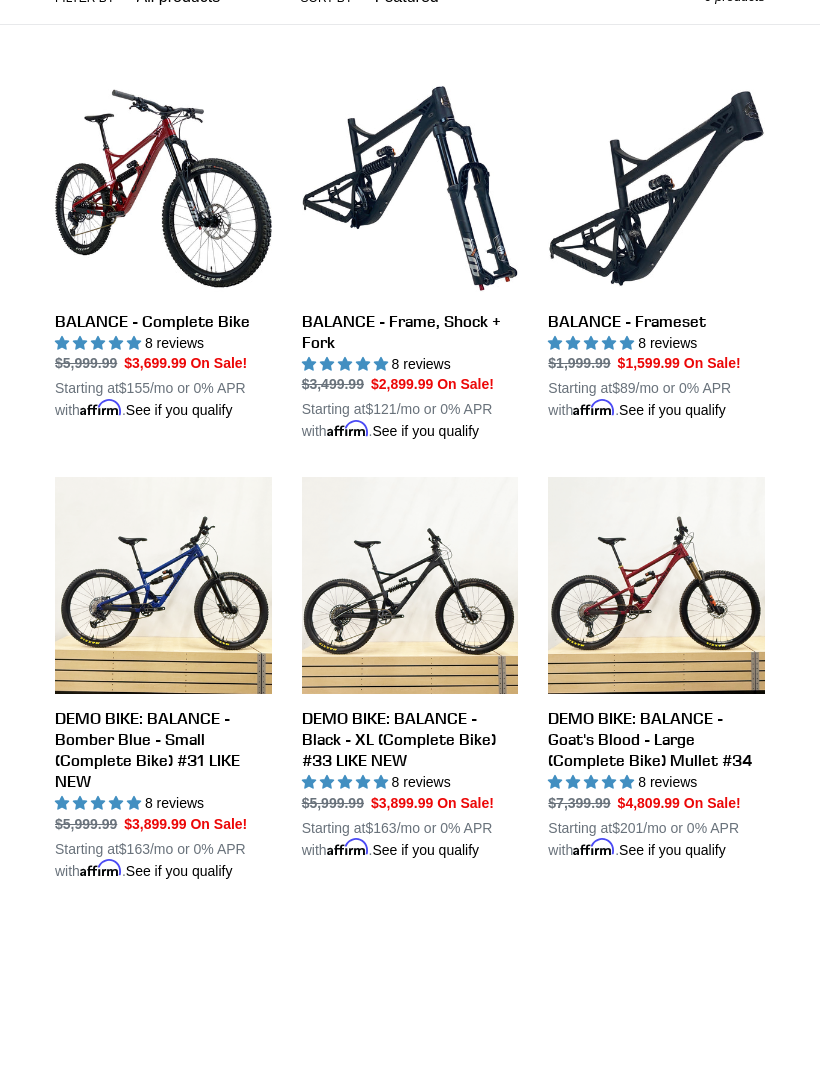 click on "BALANCE - Frameset" at bounding box center (656, 250) 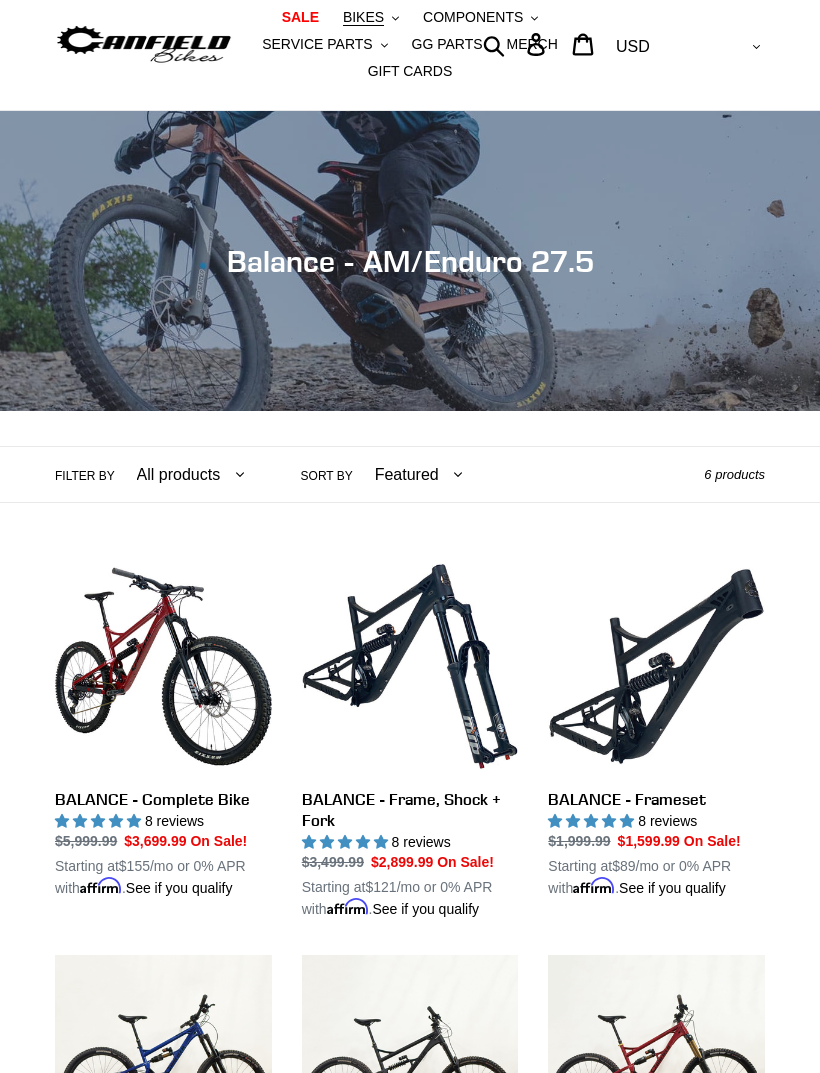 scroll, scrollTop: 0, scrollLeft: 0, axis: both 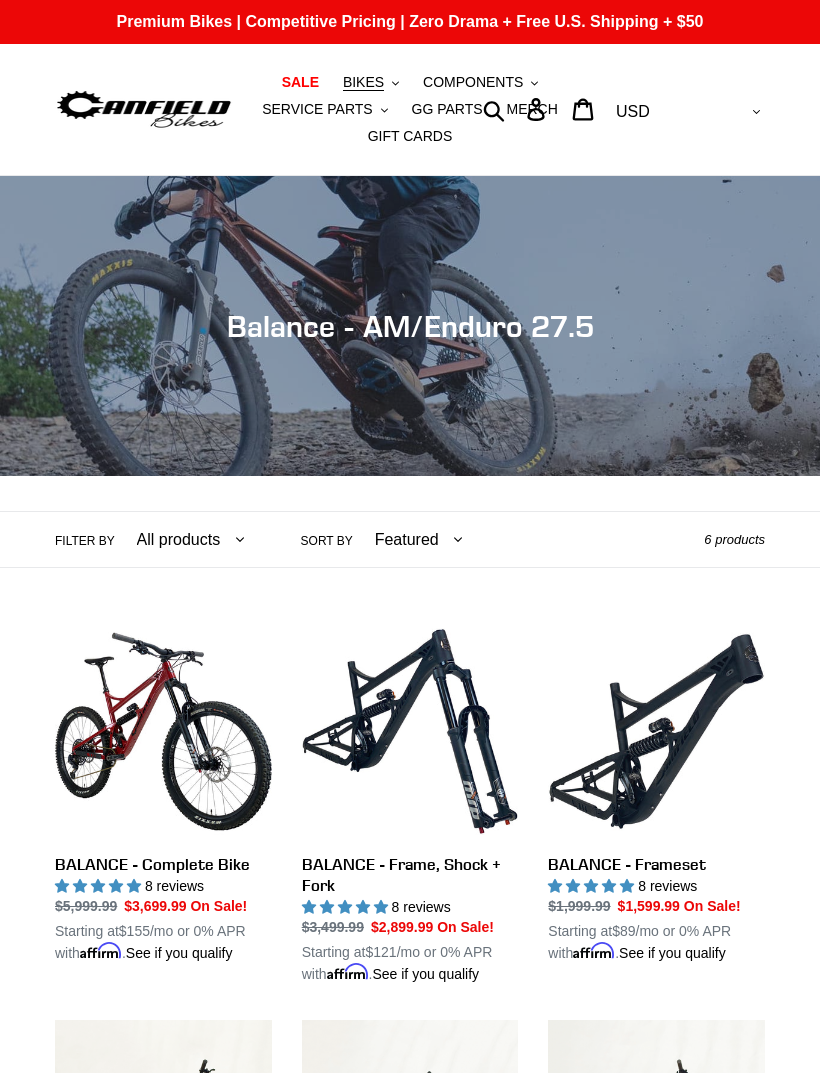 click on "BIKES" at bounding box center [363, 82] 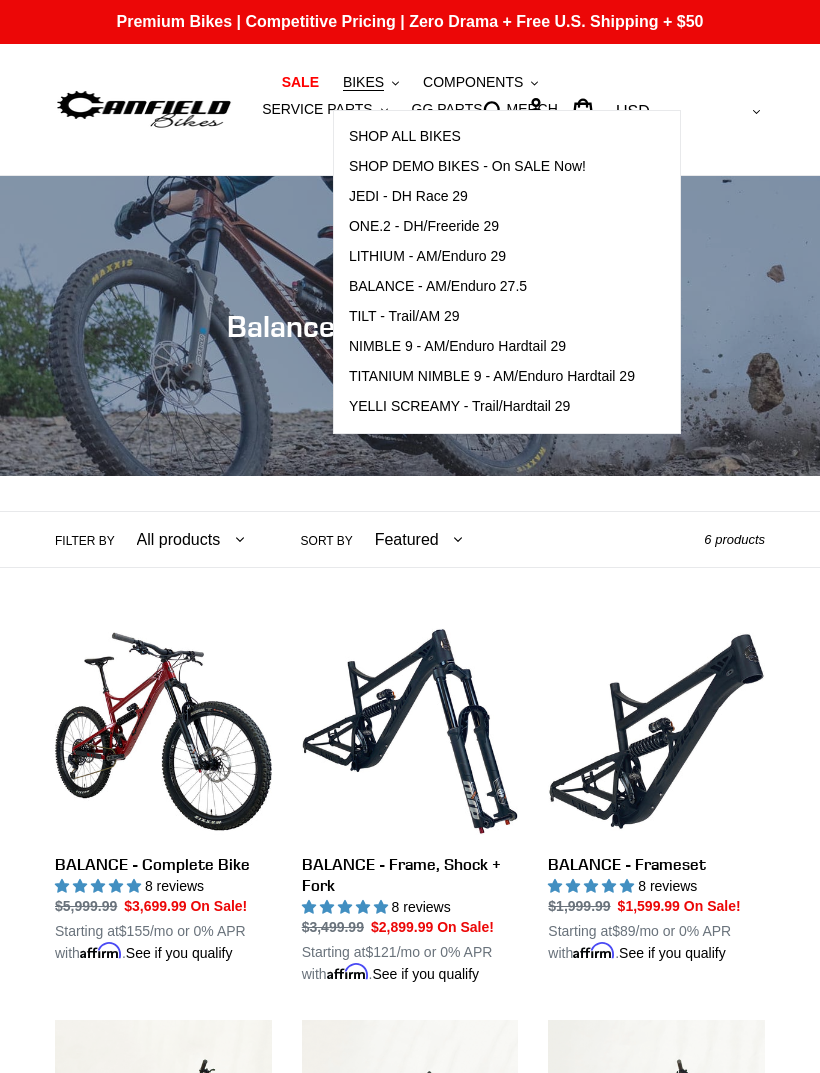 click on "LITHIUM - AM/Enduro 29" at bounding box center (427, 256) 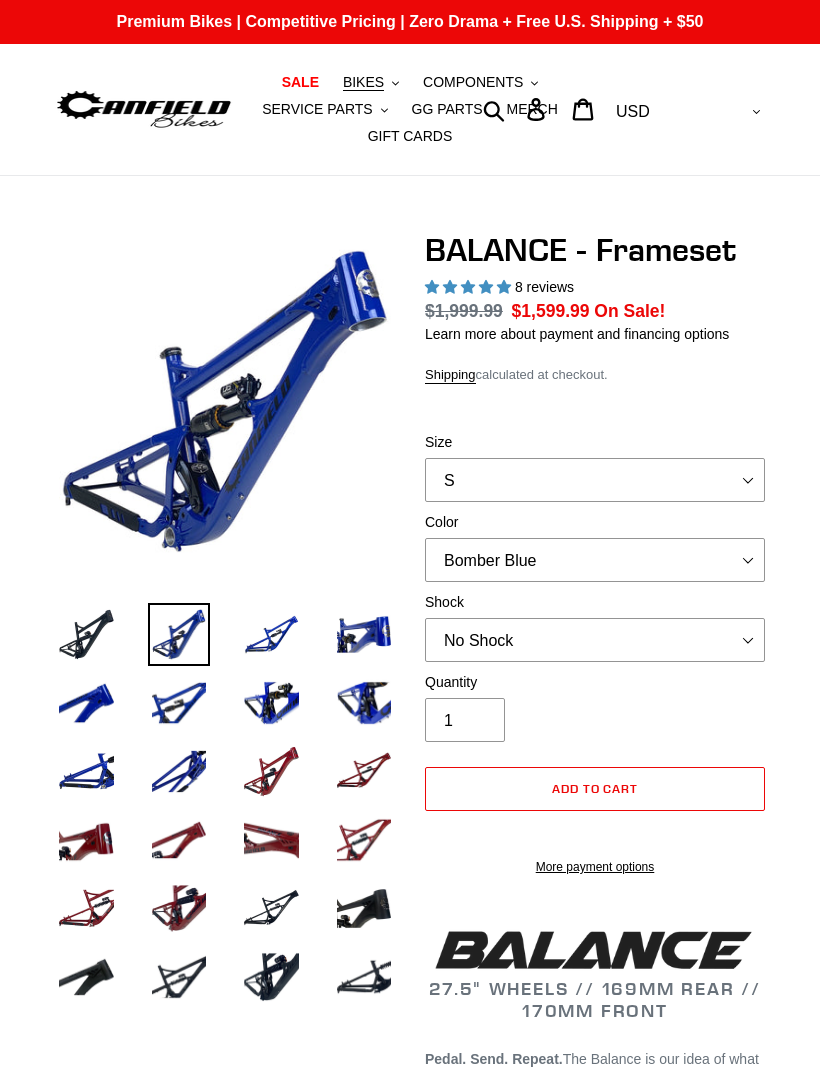 scroll, scrollTop: 0, scrollLeft: 0, axis: both 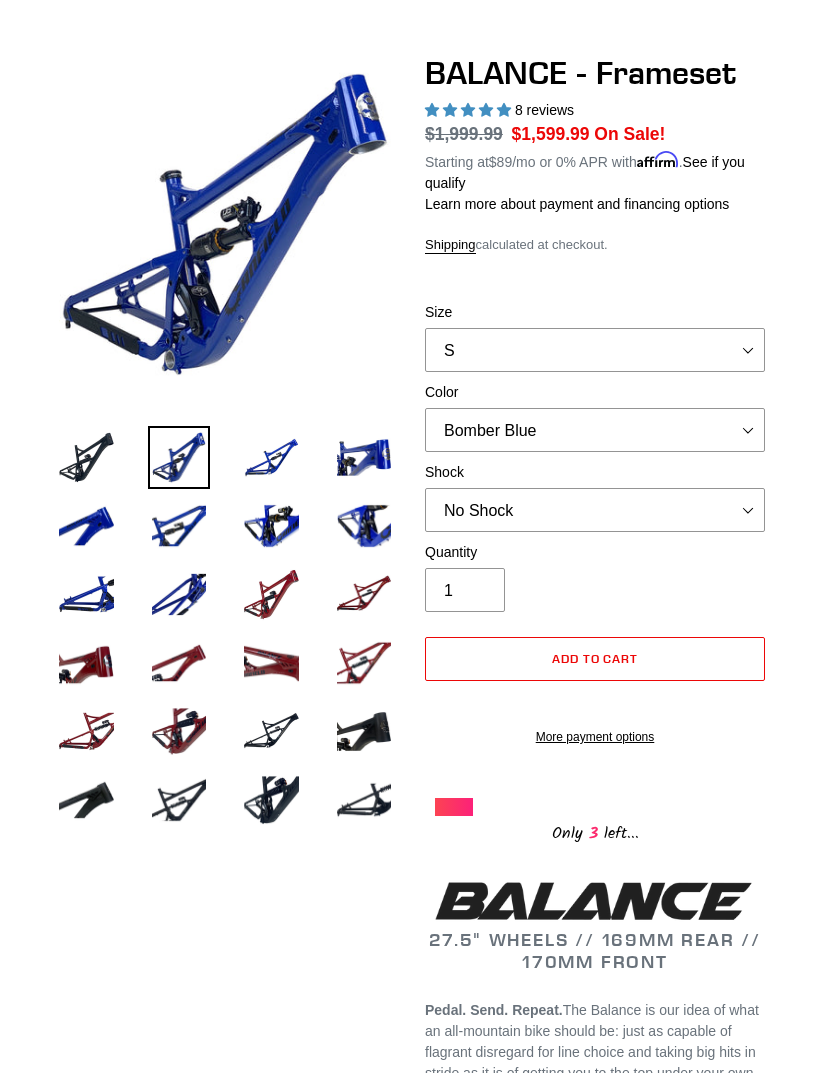click at bounding box center [86, 526] 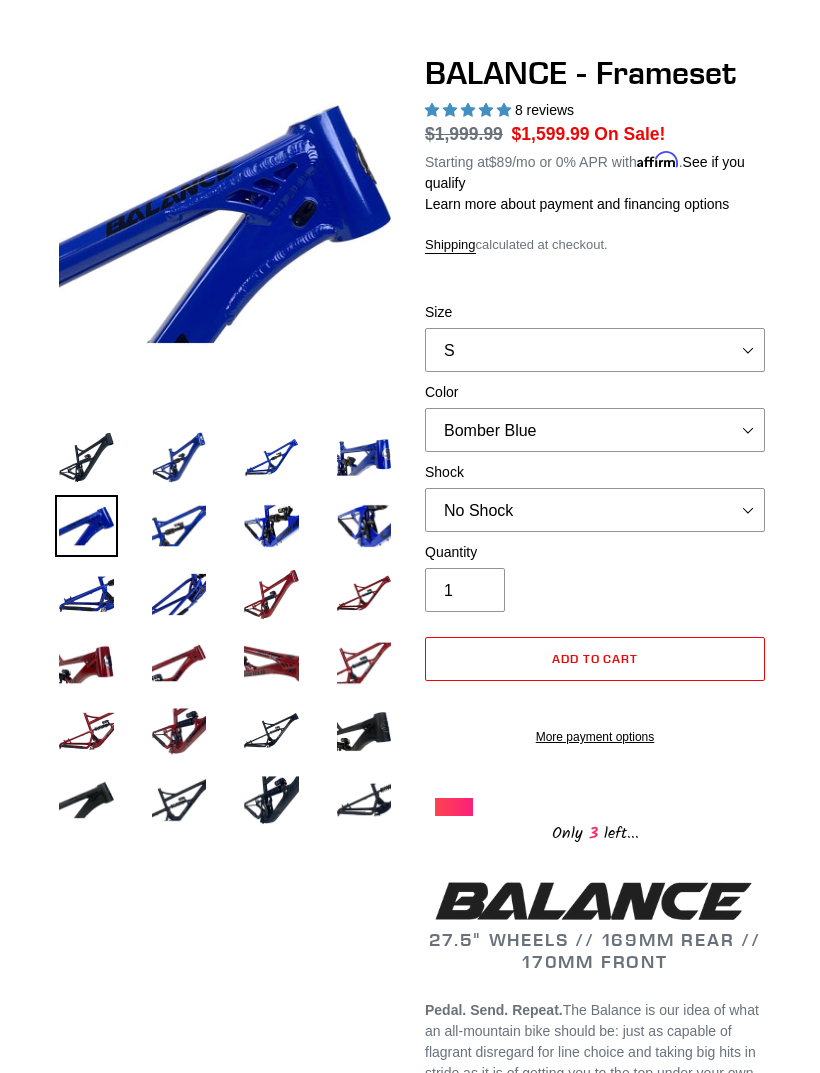 click at bounding box center [164, 599] 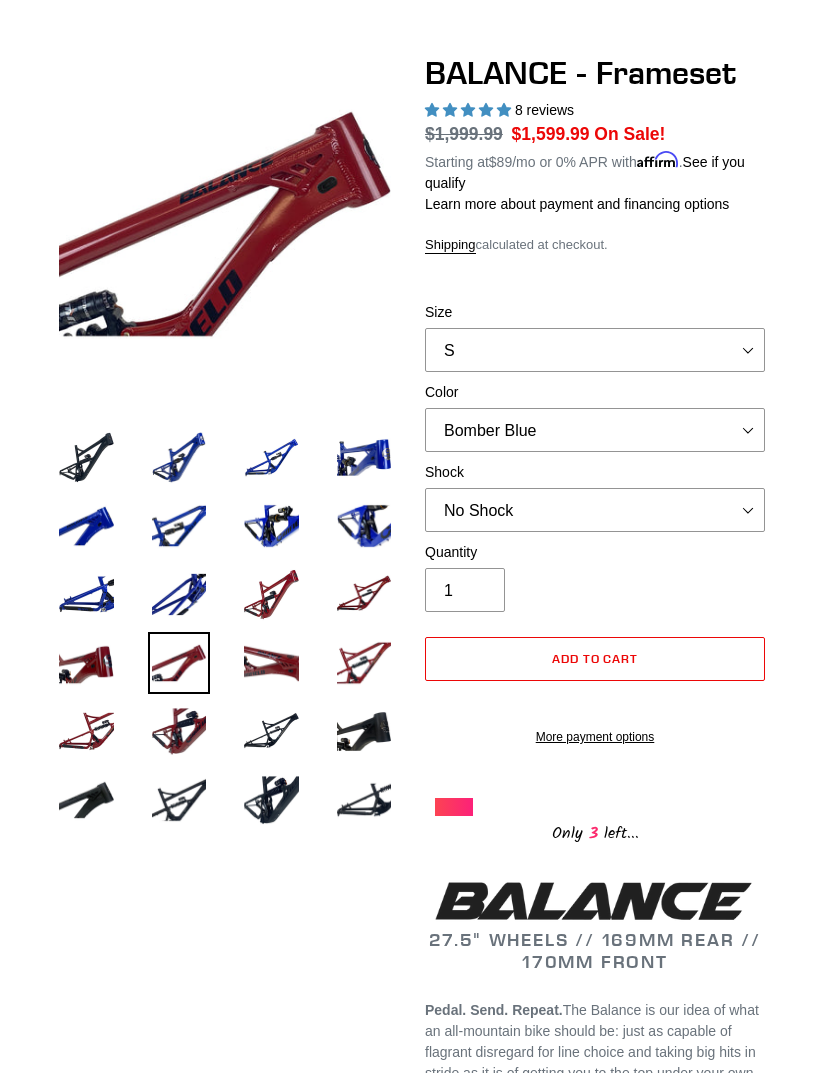 click at bounding box center [179, 731] 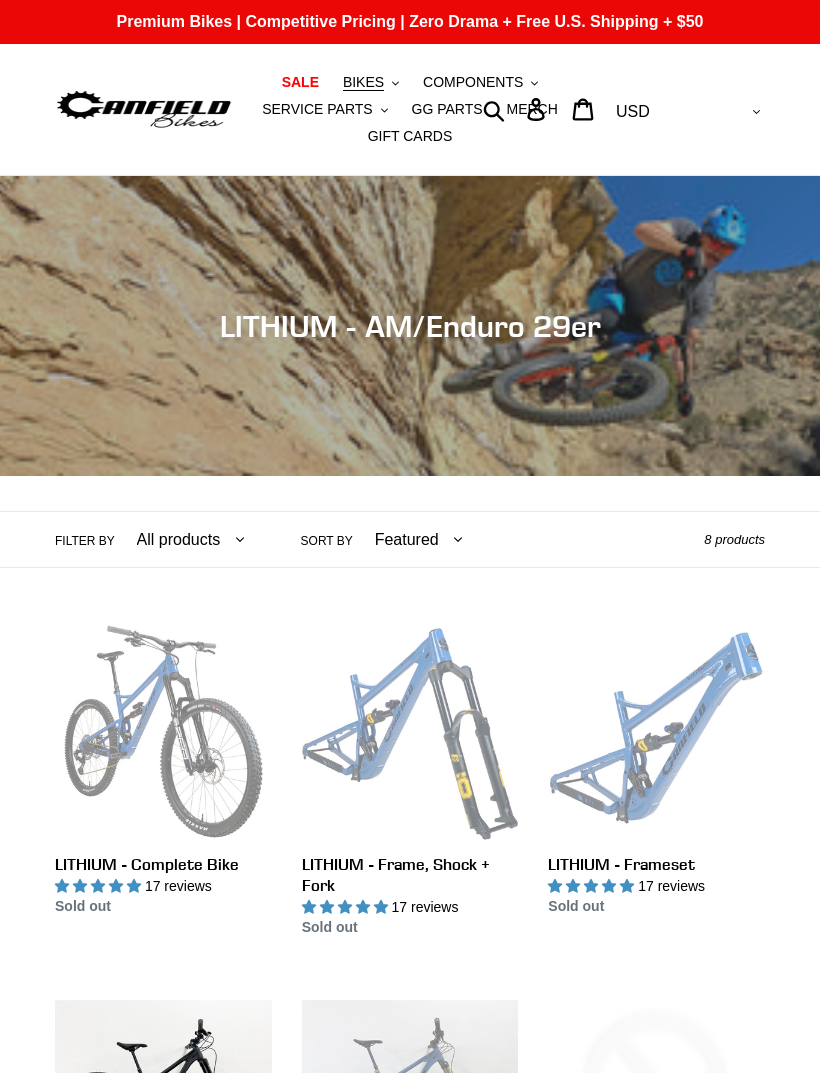 scroll, scrollTop: 0, scrollLeft: 0, axis: both 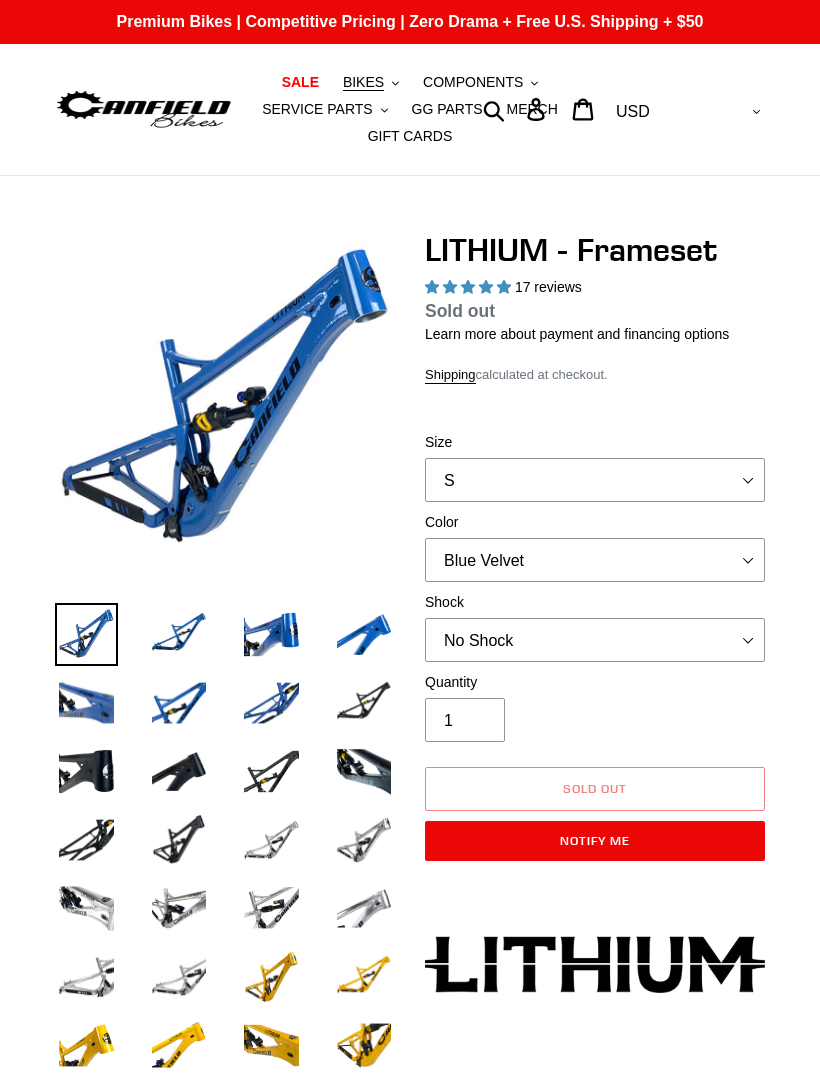 select on "highest-rating" 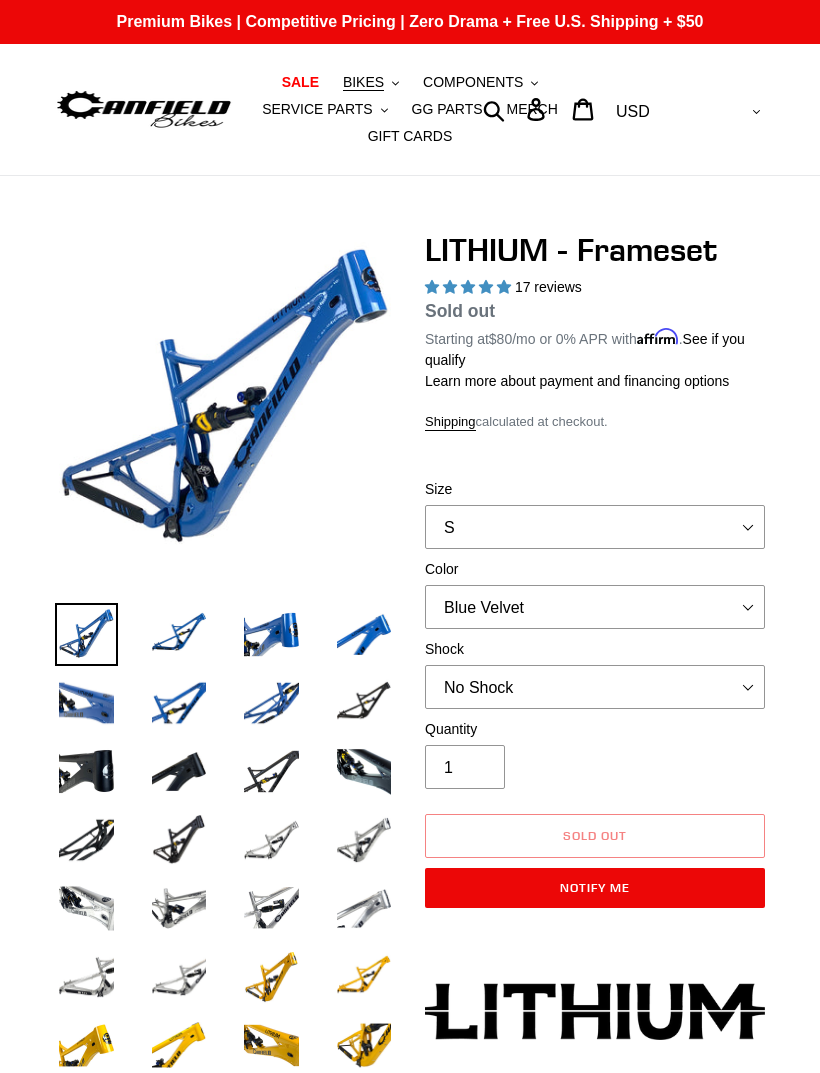 click at bounding box center [179, 634] 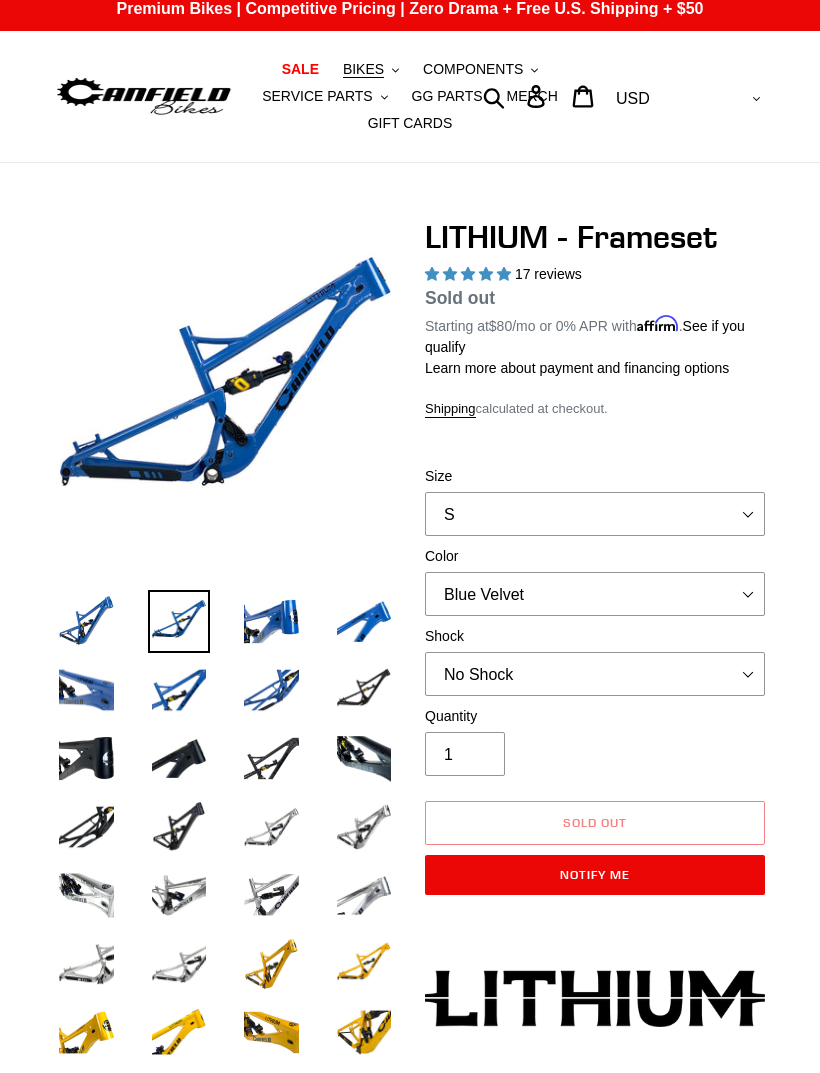 scroll, scrollTop: 14, scrollLeft: 0, axis: vertical 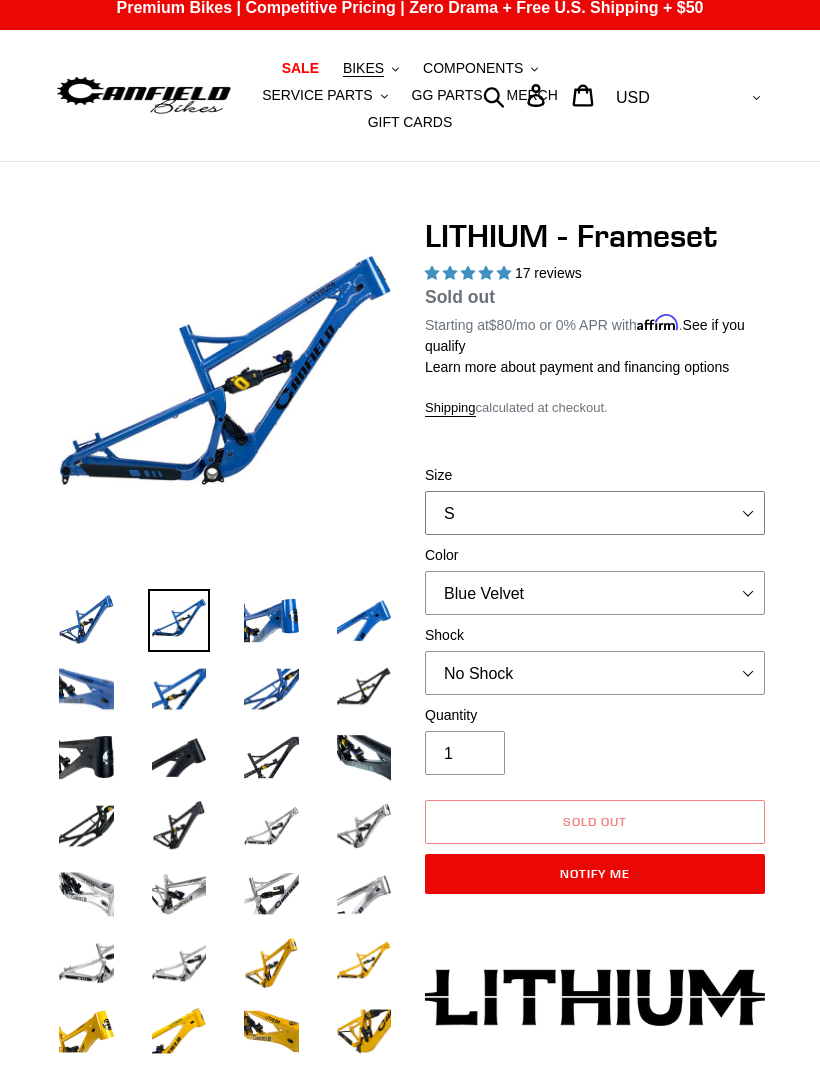 click on "S
M
L
XL" at bounding box center (595, 513) 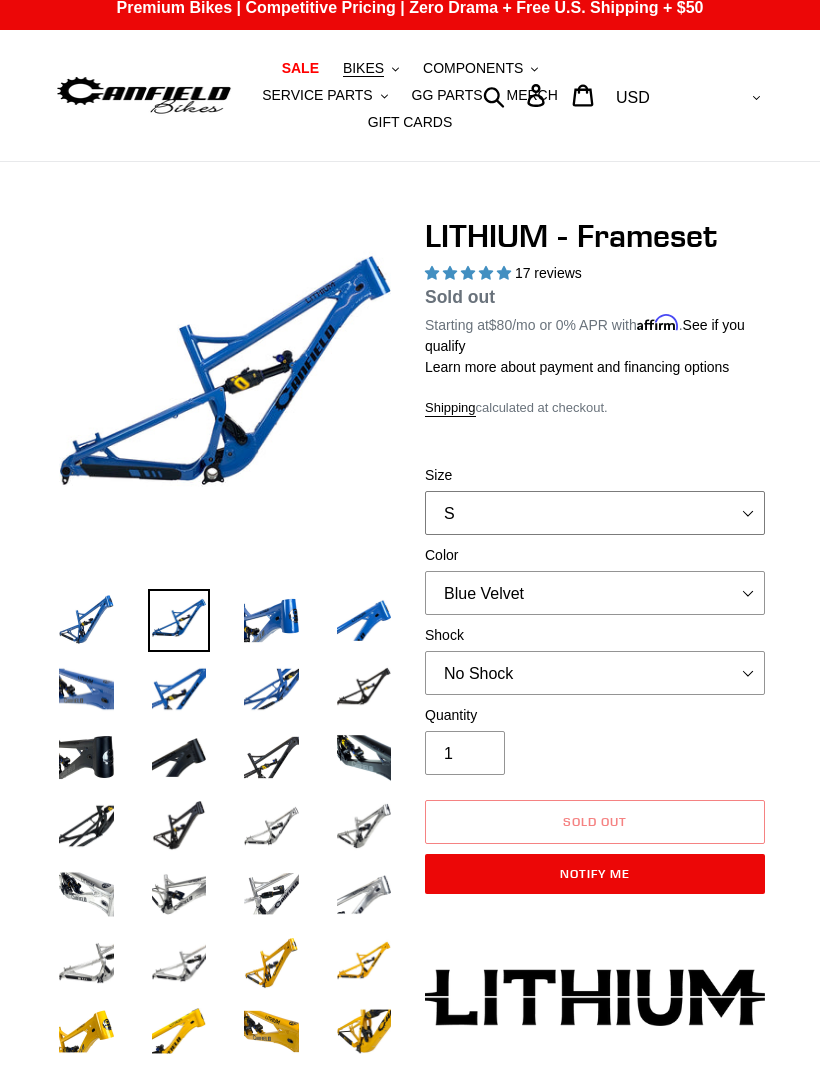 select on "M" 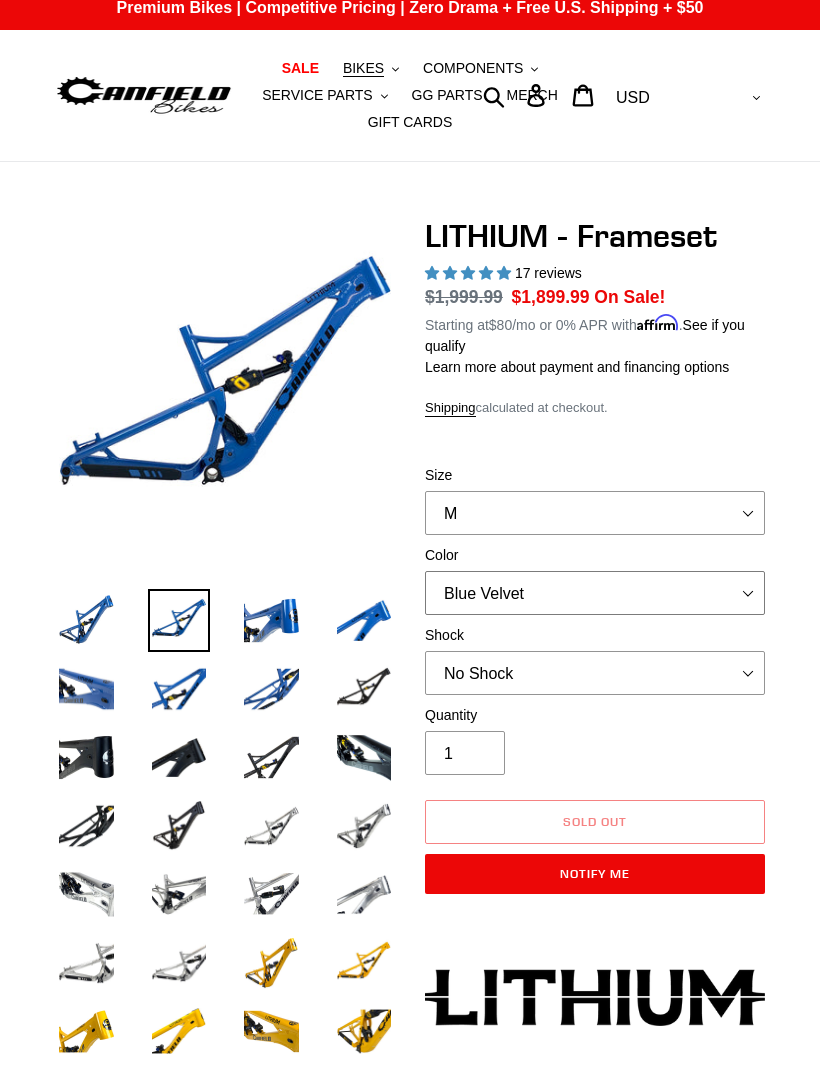 click on "Blue Velvet
Stealth Black" at bounding box center [595, 593] 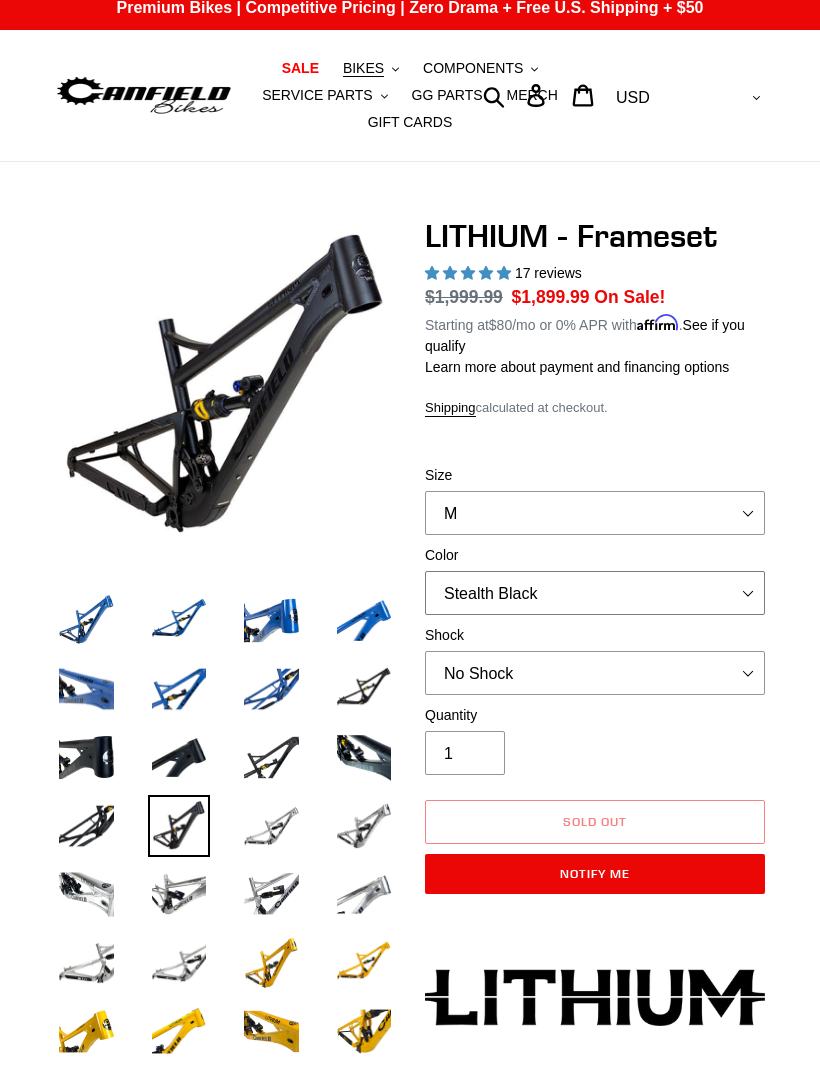 click on "Blue Velvet
Stealth Black" at bounding box center [595, 593] 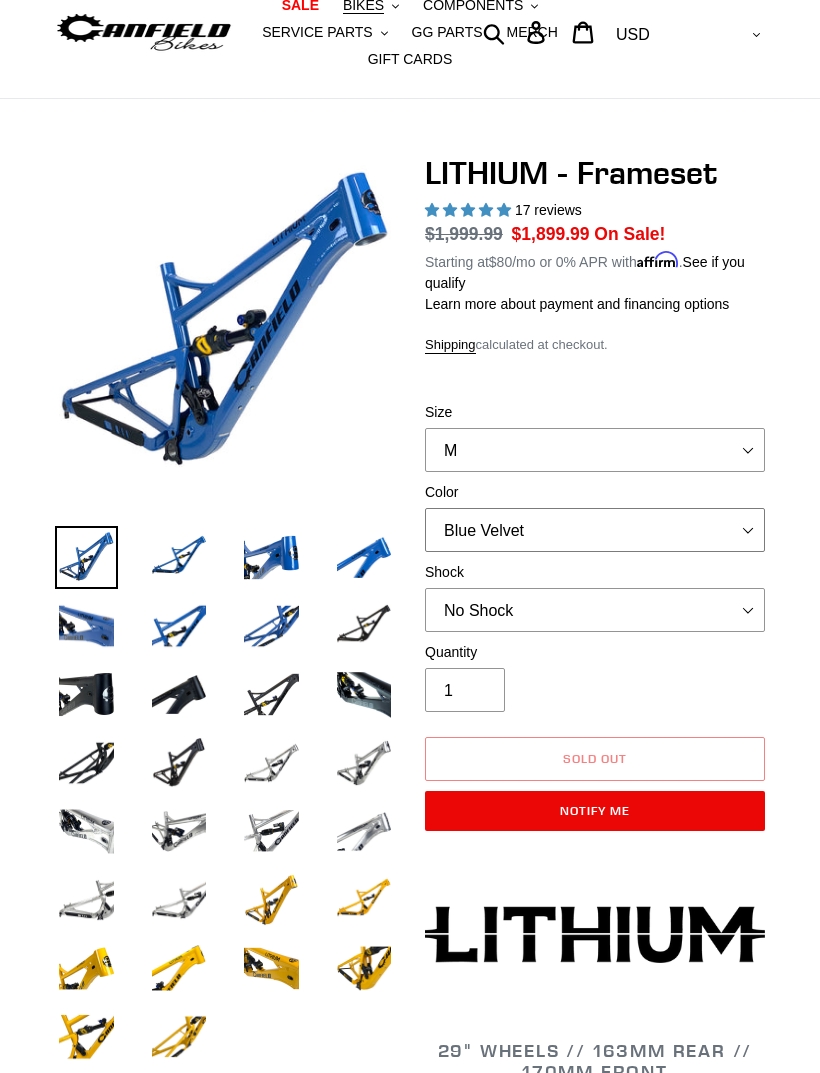 scroll, scrollTop: 78, scrollLeft: 0, axis: vertical 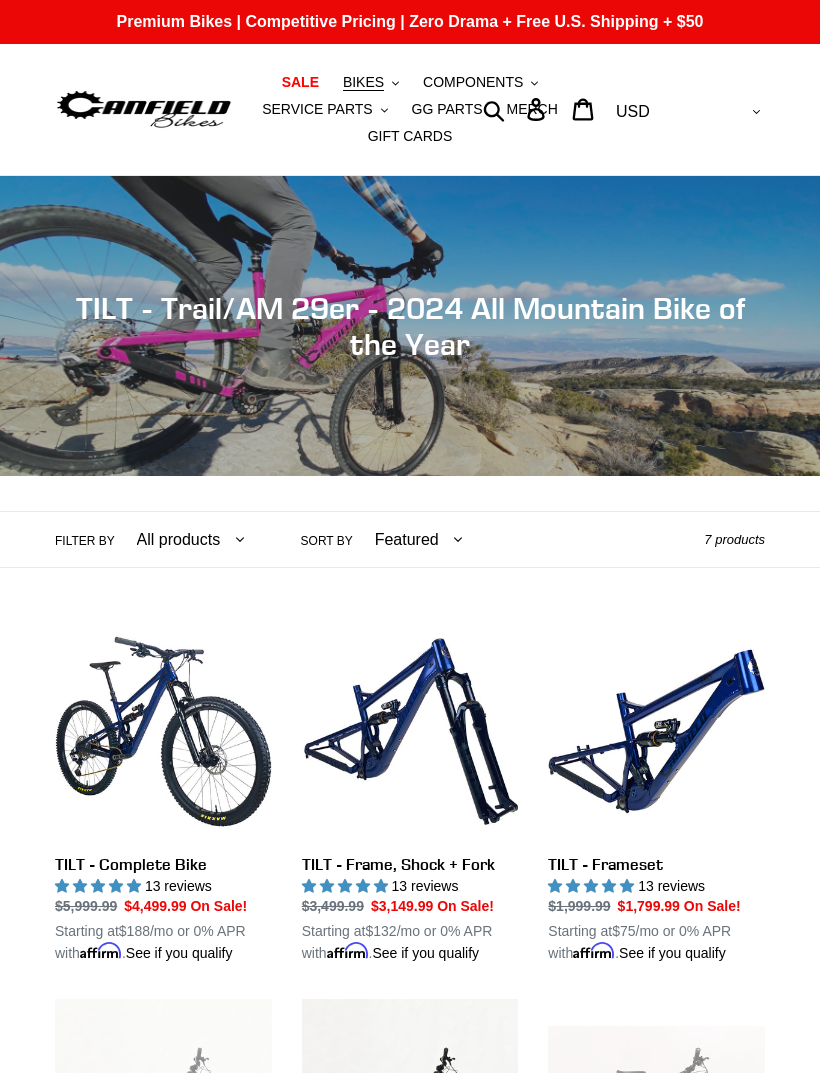 click on "TILT - Frameset" at bounding box center (656, 793) 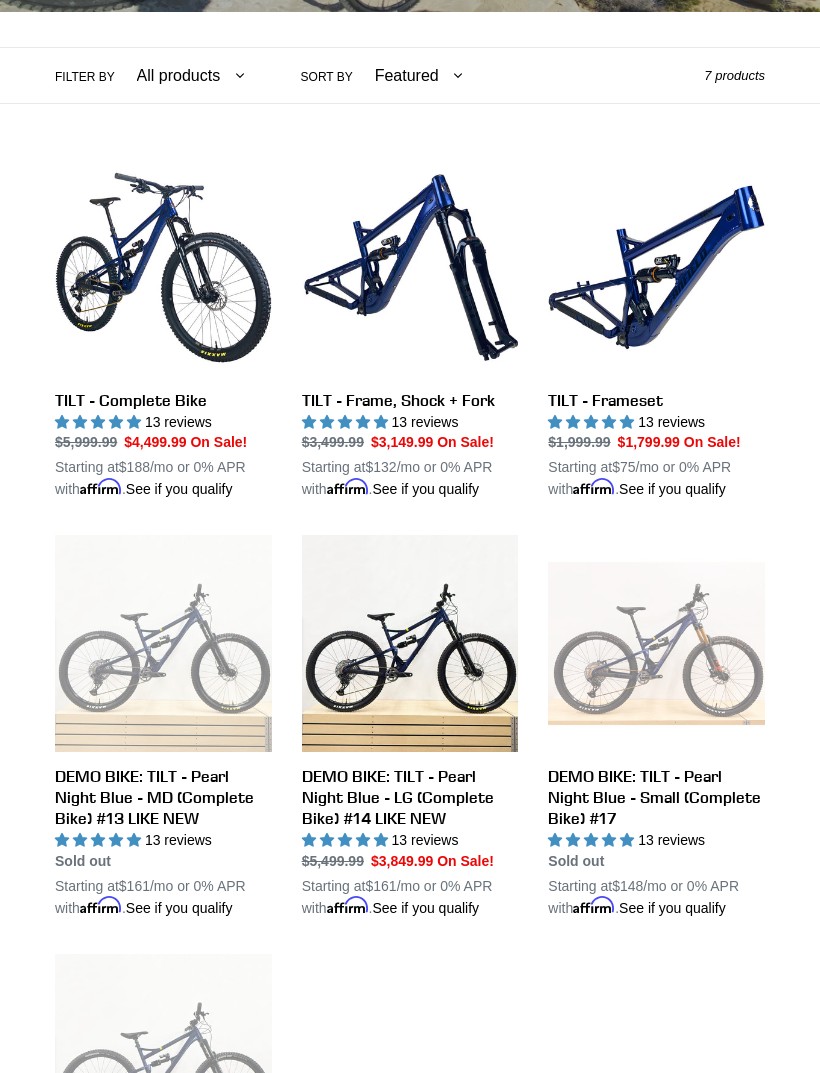 scroll, scrollTop: 464, scrollLeft: 0, axis: vertical 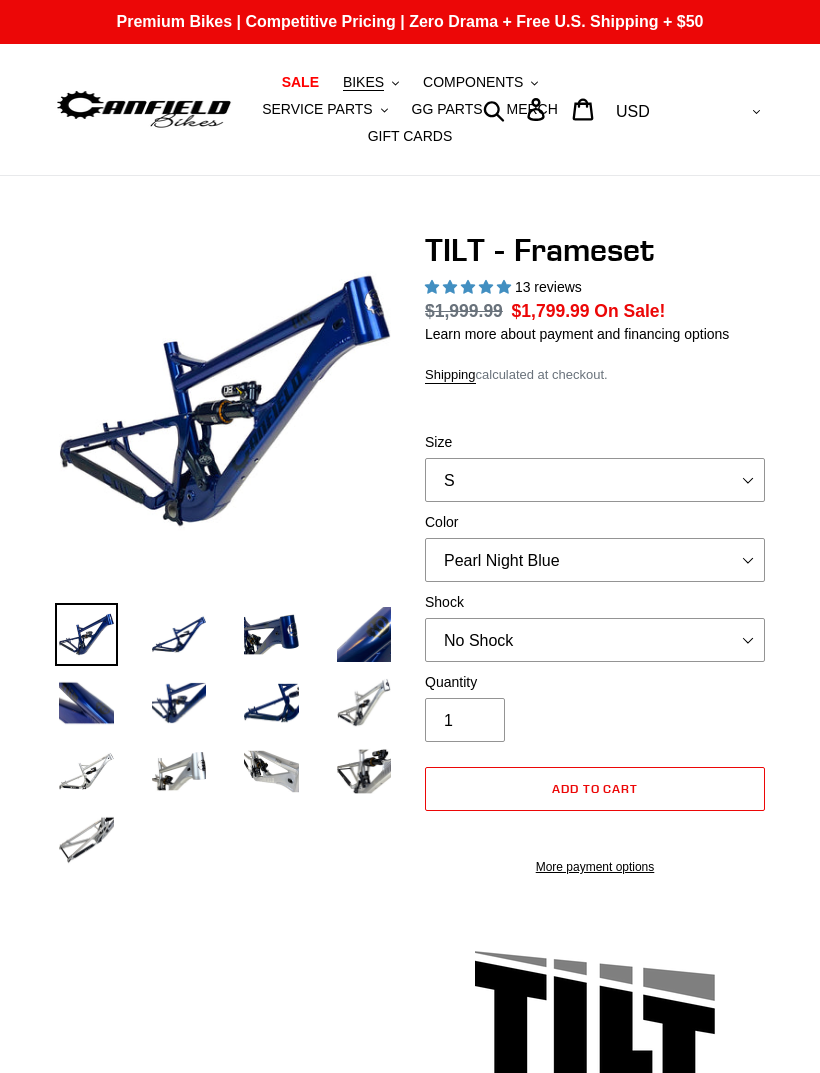 select on "highest-rating" 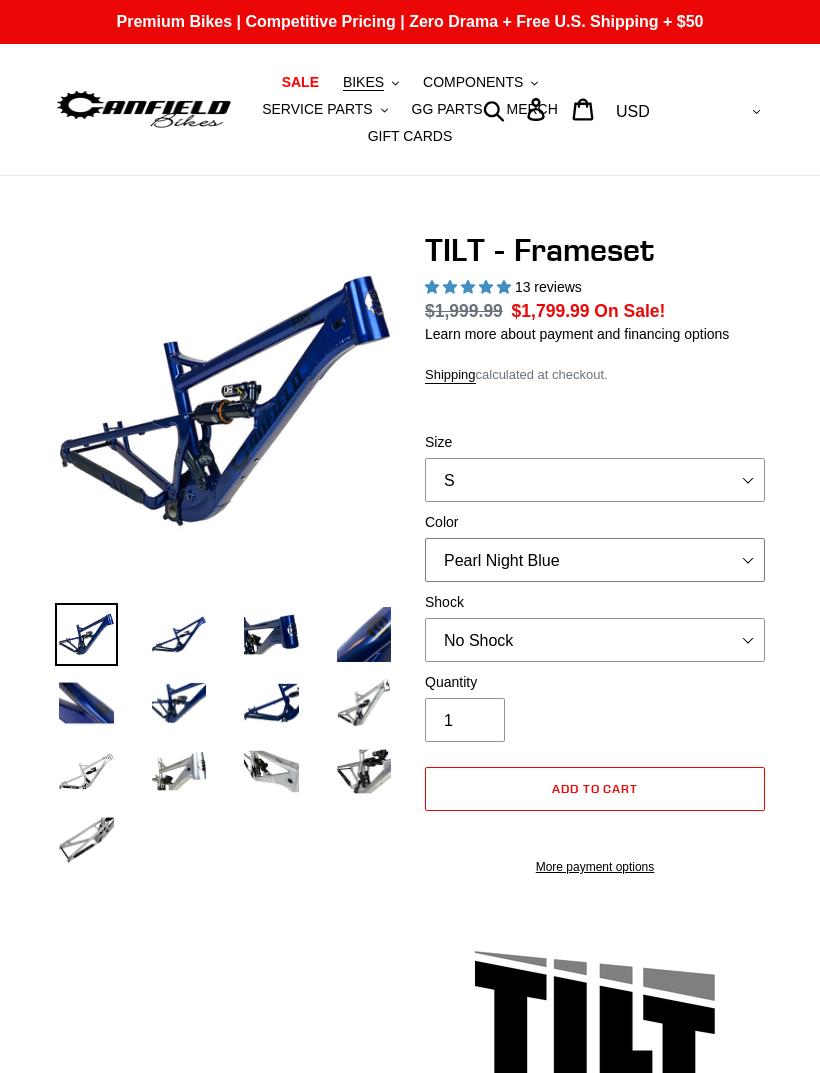 click on "Pearl Night Blue
Stealth Silver" at bounding box center (595, 560) 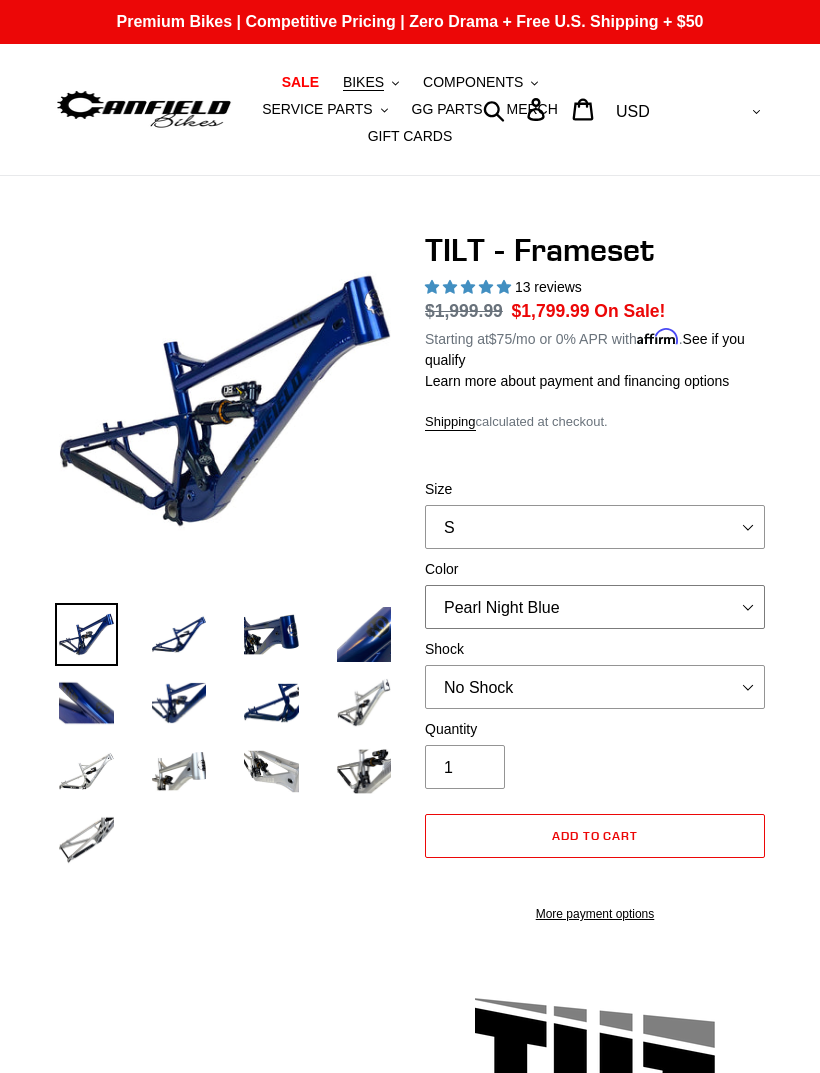 select on "Stealth Silver" 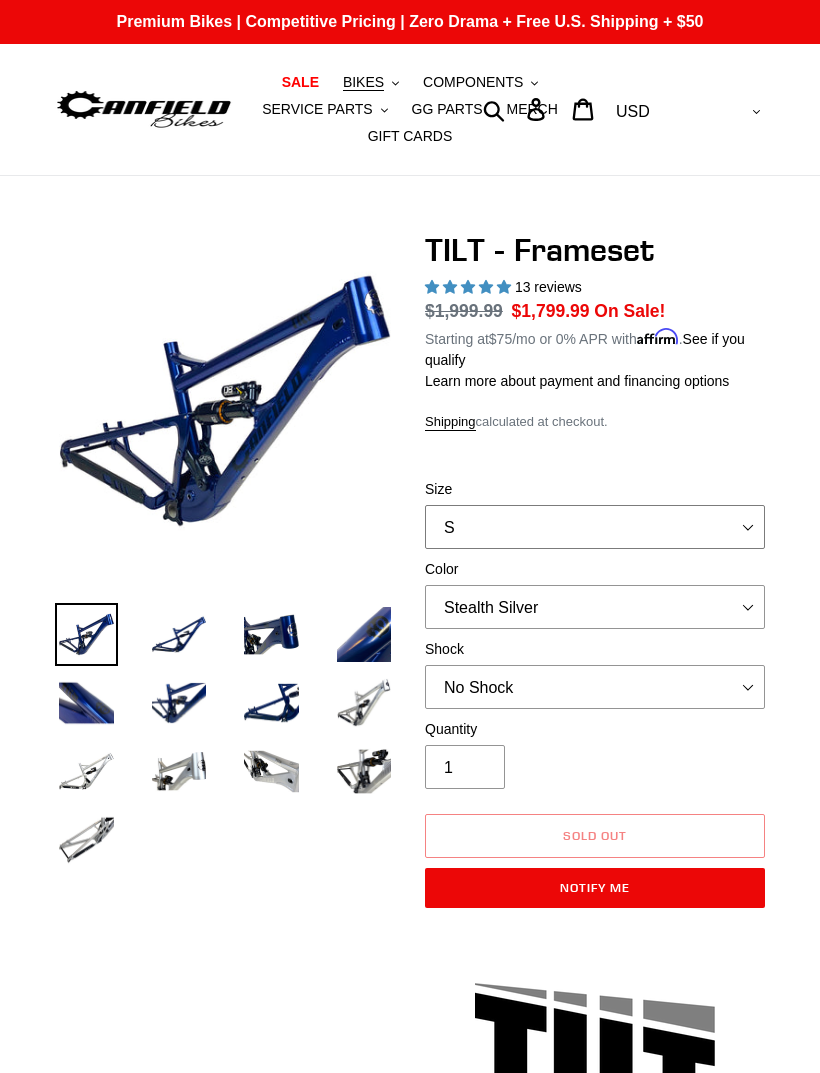 click on "S
M
L
XL" at bounding box center (595, 527) 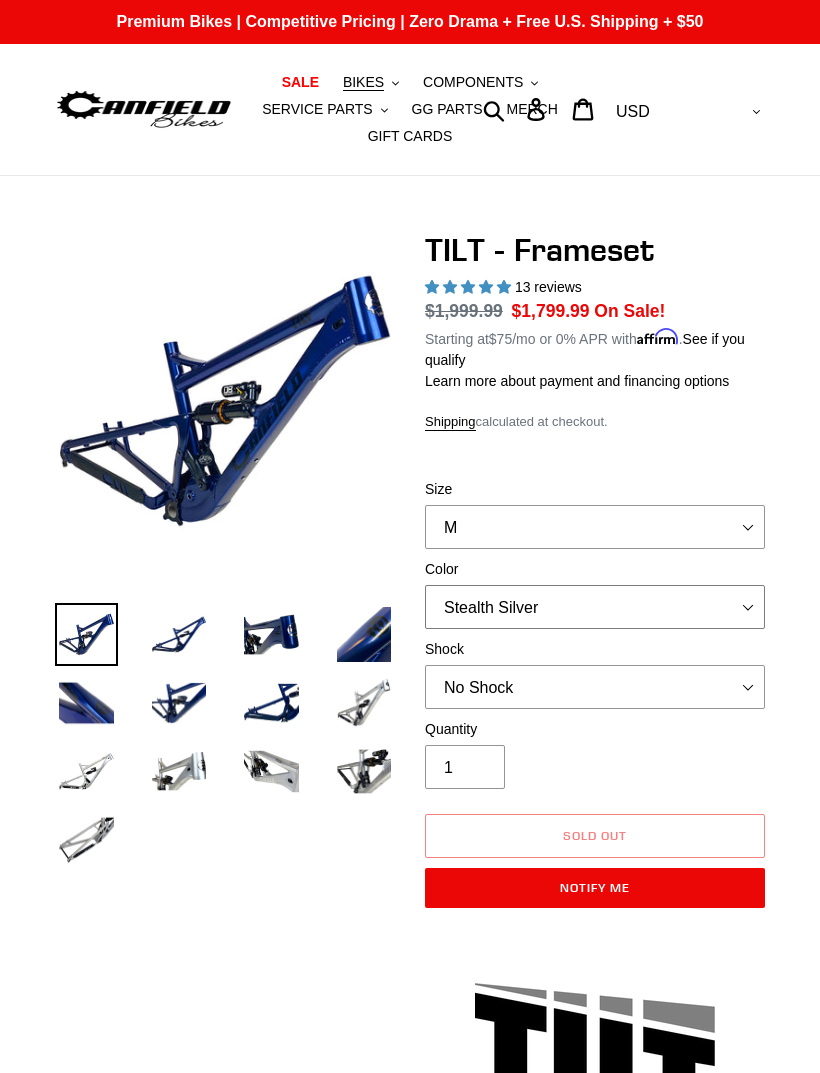 click on "Pearl Night Blue
Stealth Silver" at bounding box center [595, 607] 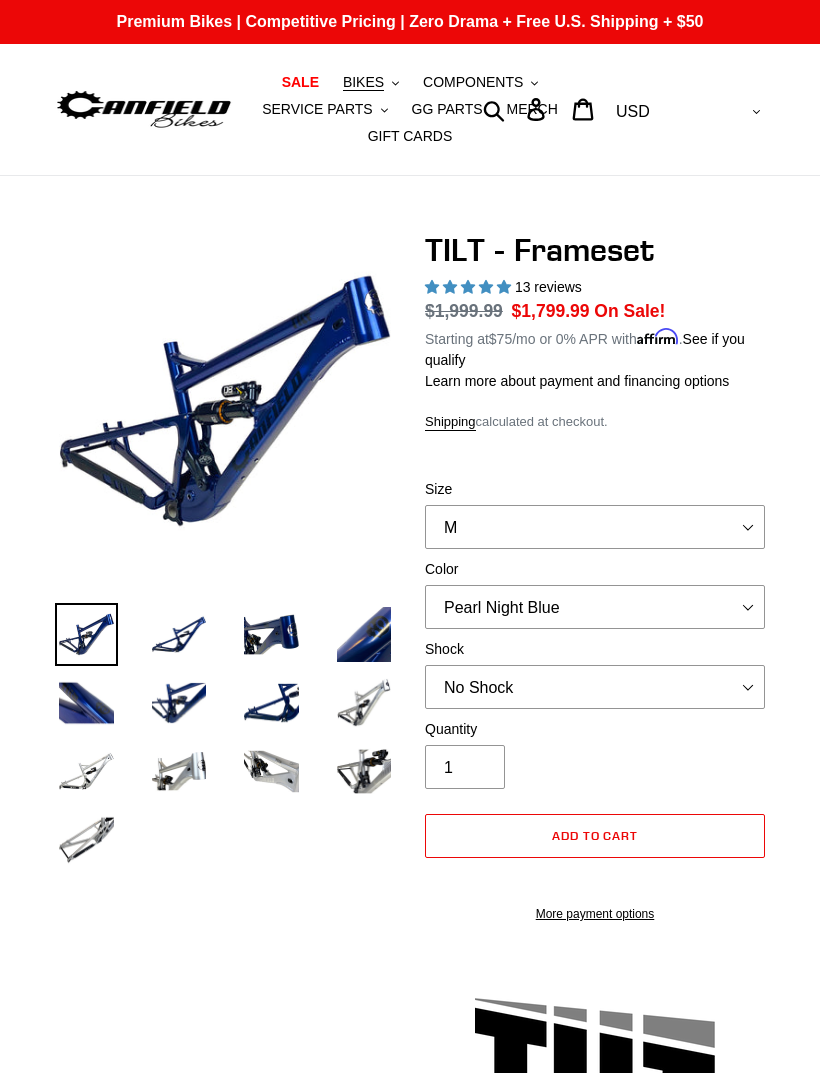 click at bounding box center (179, 771) 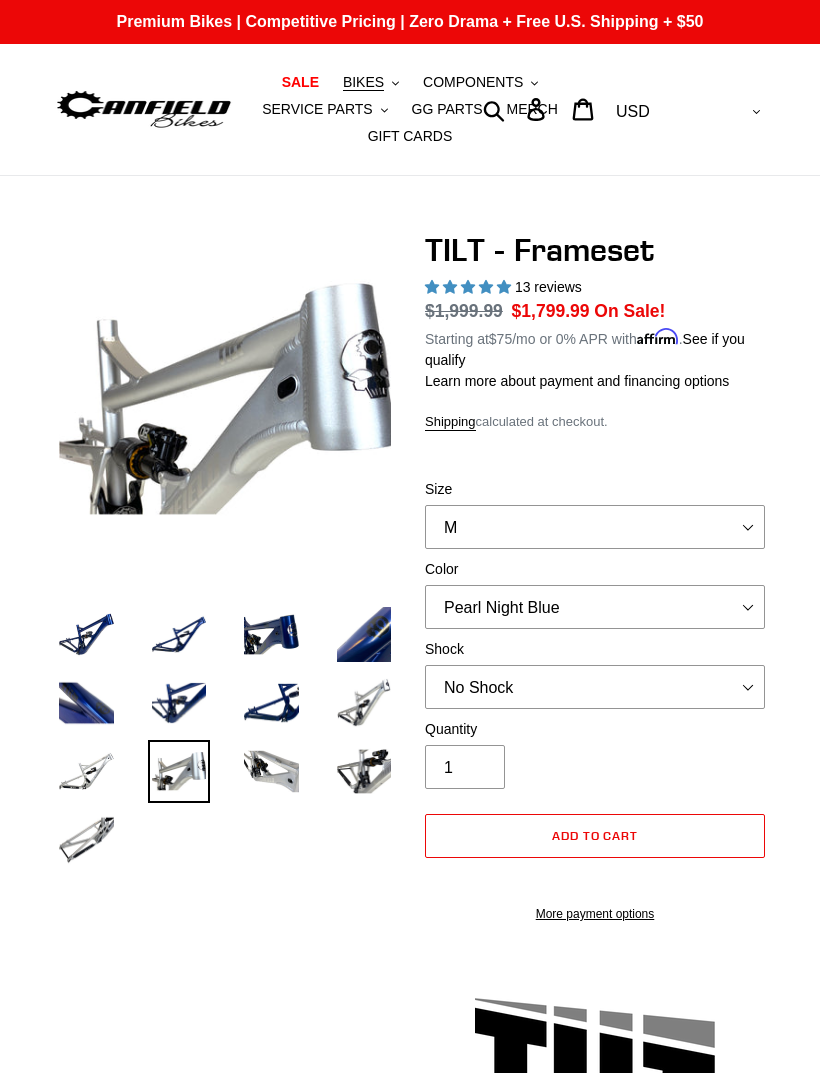 click at bounding box center (86, 771) 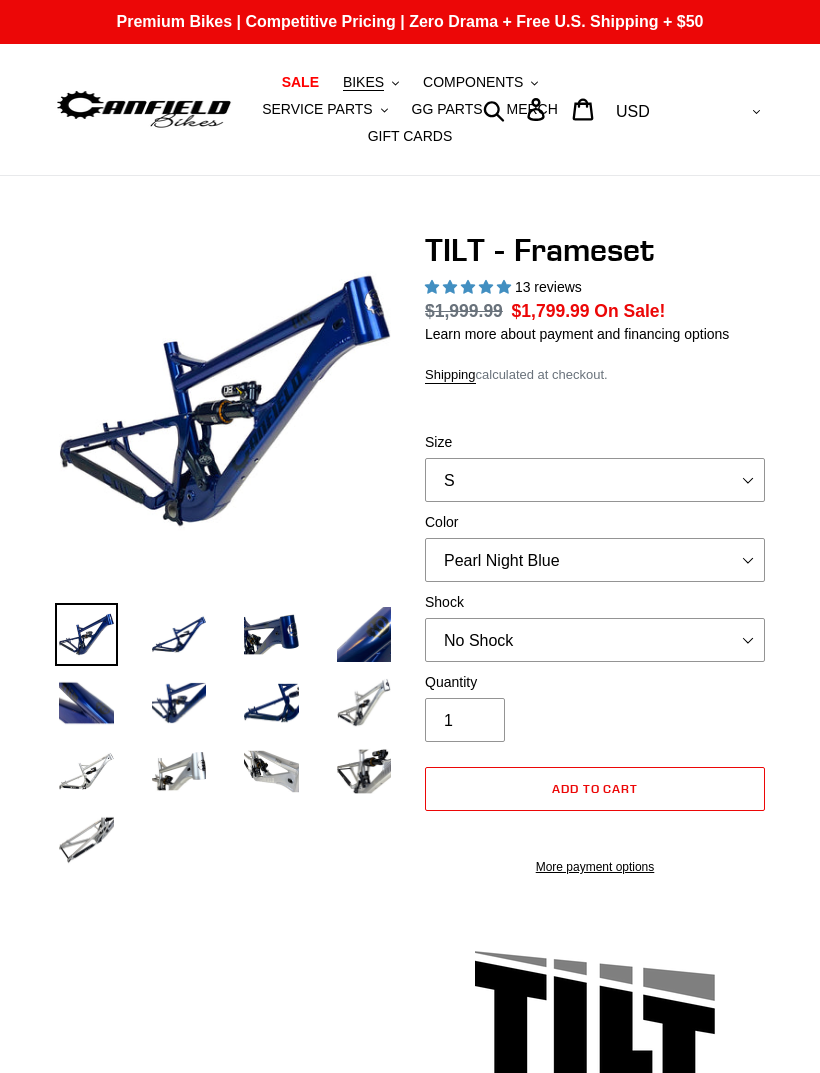 select on "highest-rating" 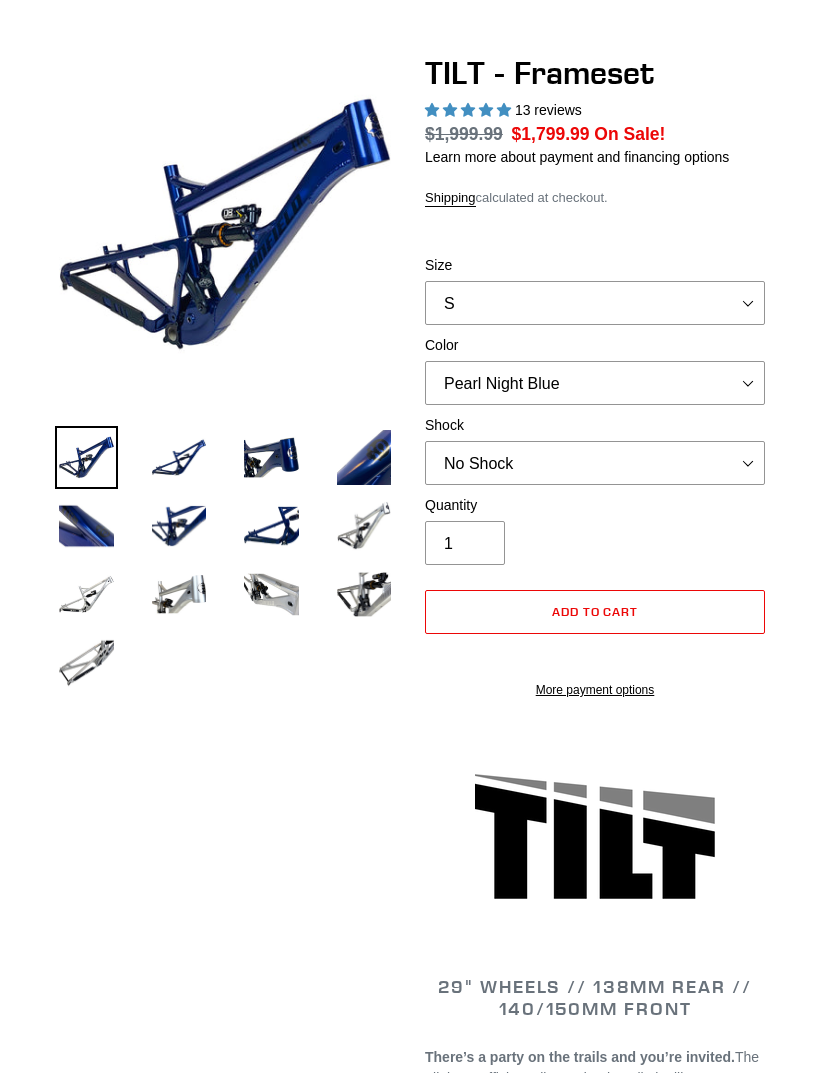 scroll, scrollTop: 0, scrollLeft: 0, axis: both 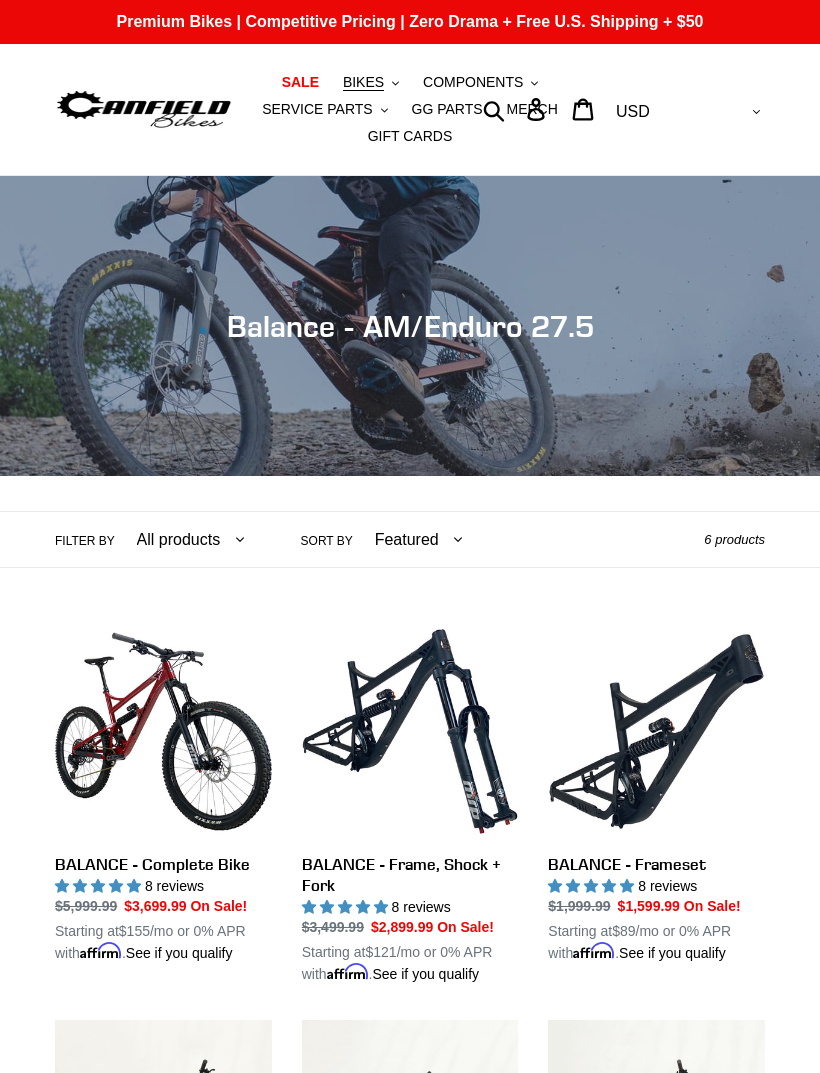 click on "BIKES" at bounding box center (363, 82) 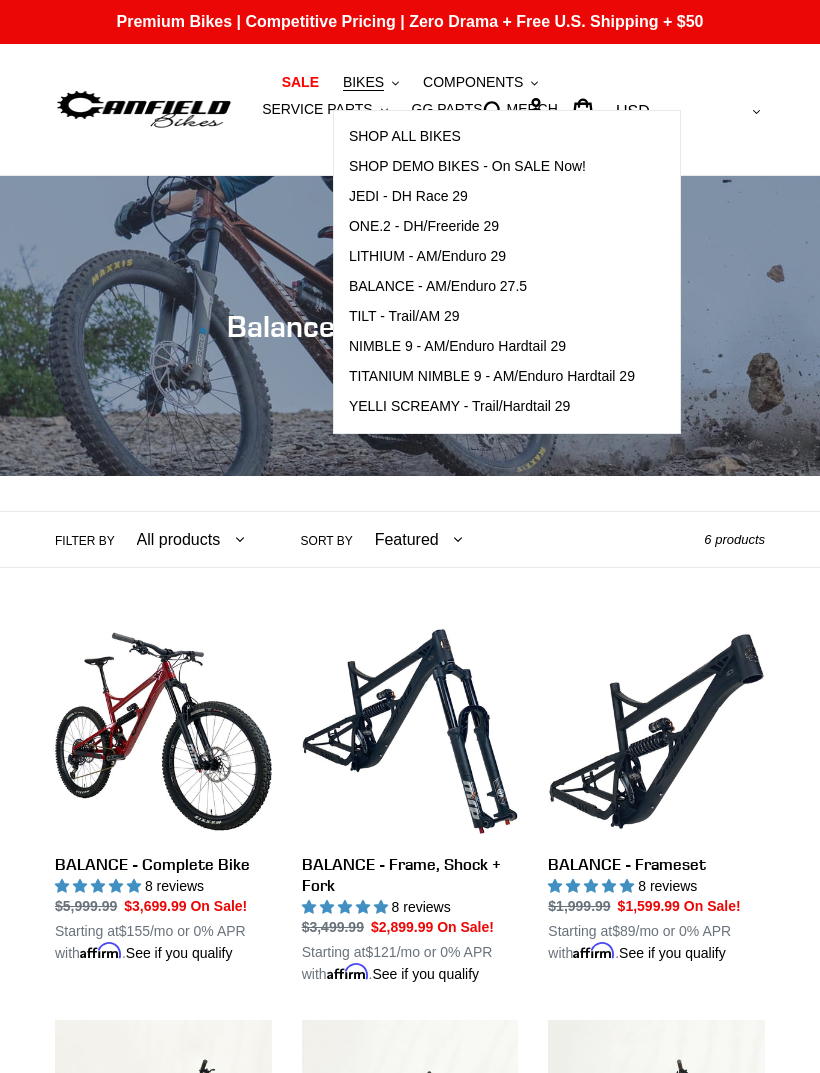 click on "LITHIUM - AM/Enduro 29" at bounding box center [427, 256] 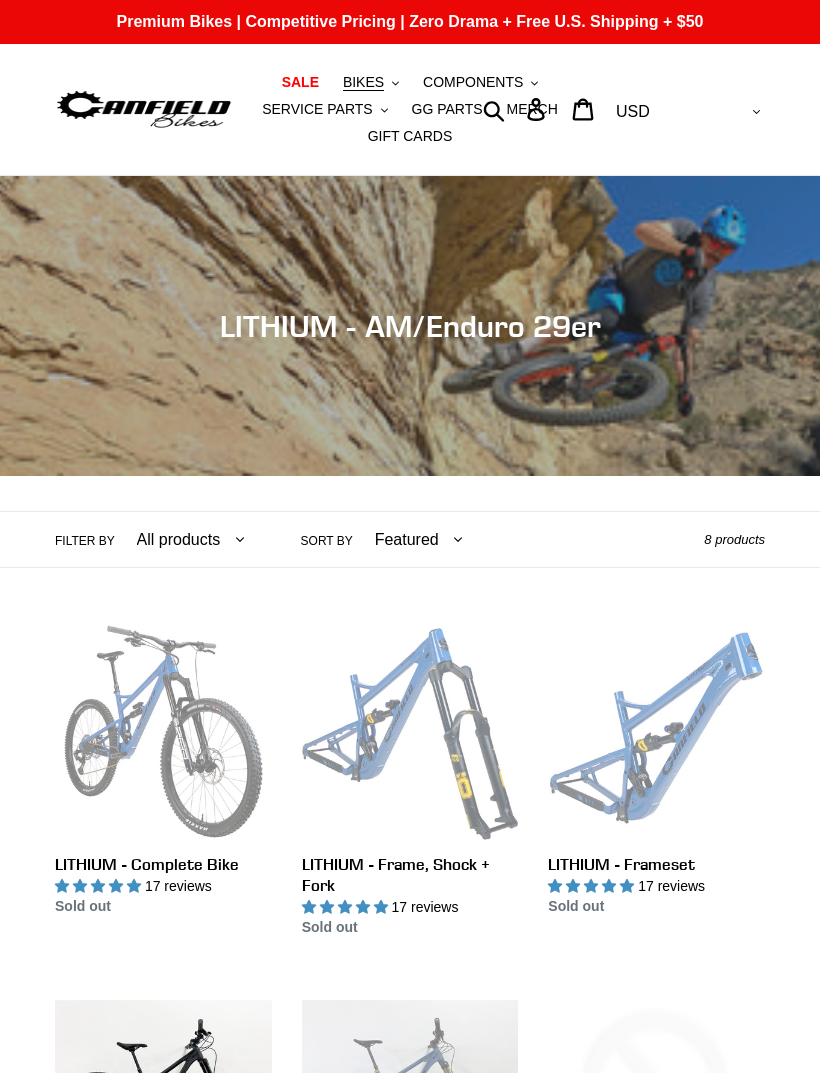 scroll, scrollTop: 0, scrollLeft: 0, axis: both 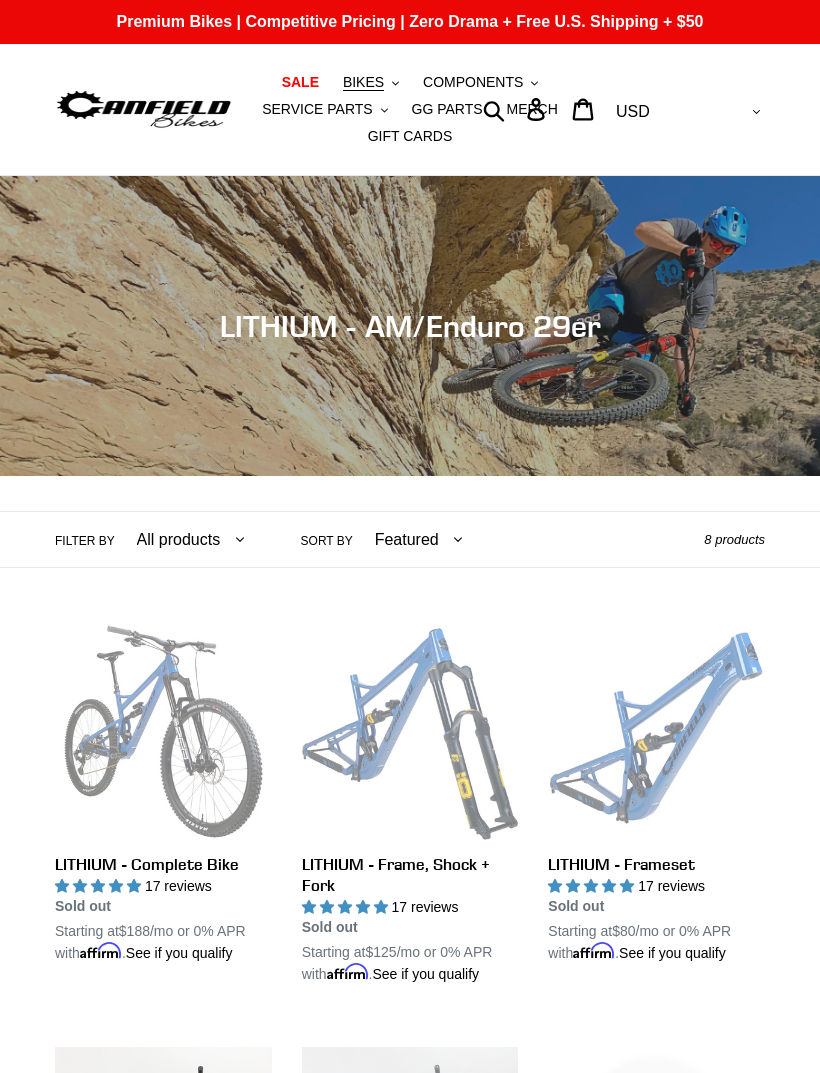 click on "LITHIUM - Frameset" at bounding box center [656, 793] 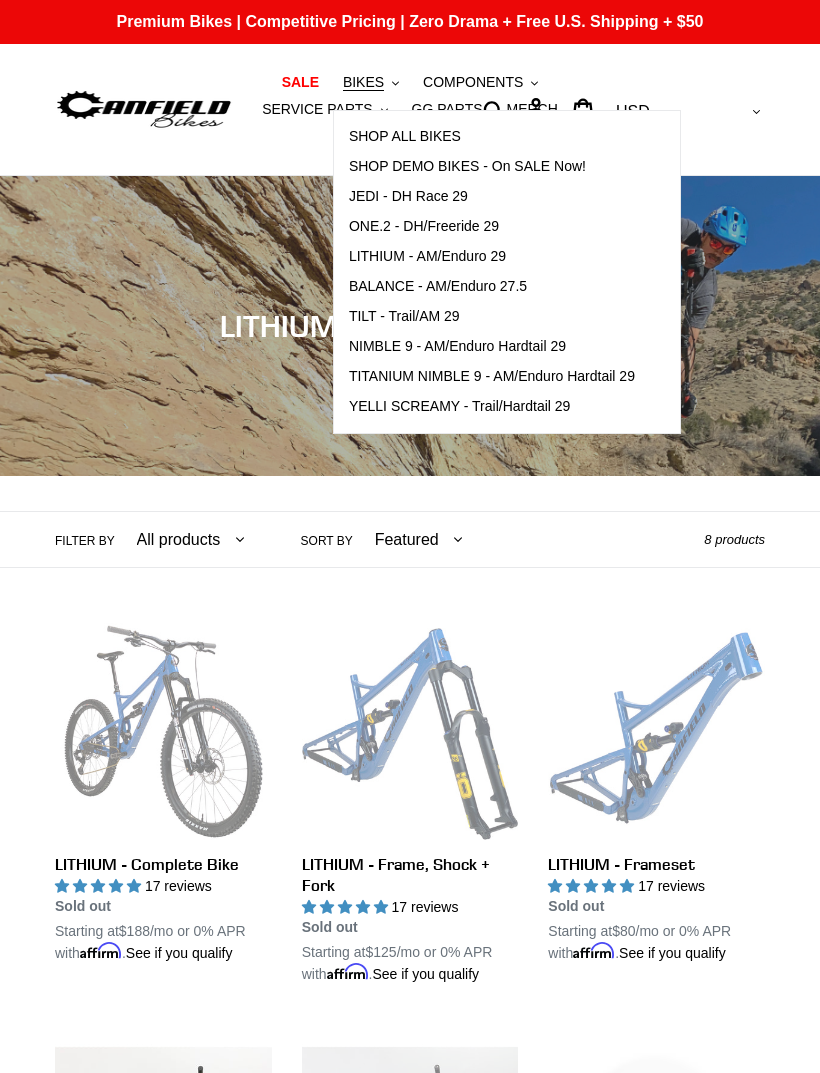 click on "ONE.2 - DH/Freeride 29" at bounding box center (424, 226) 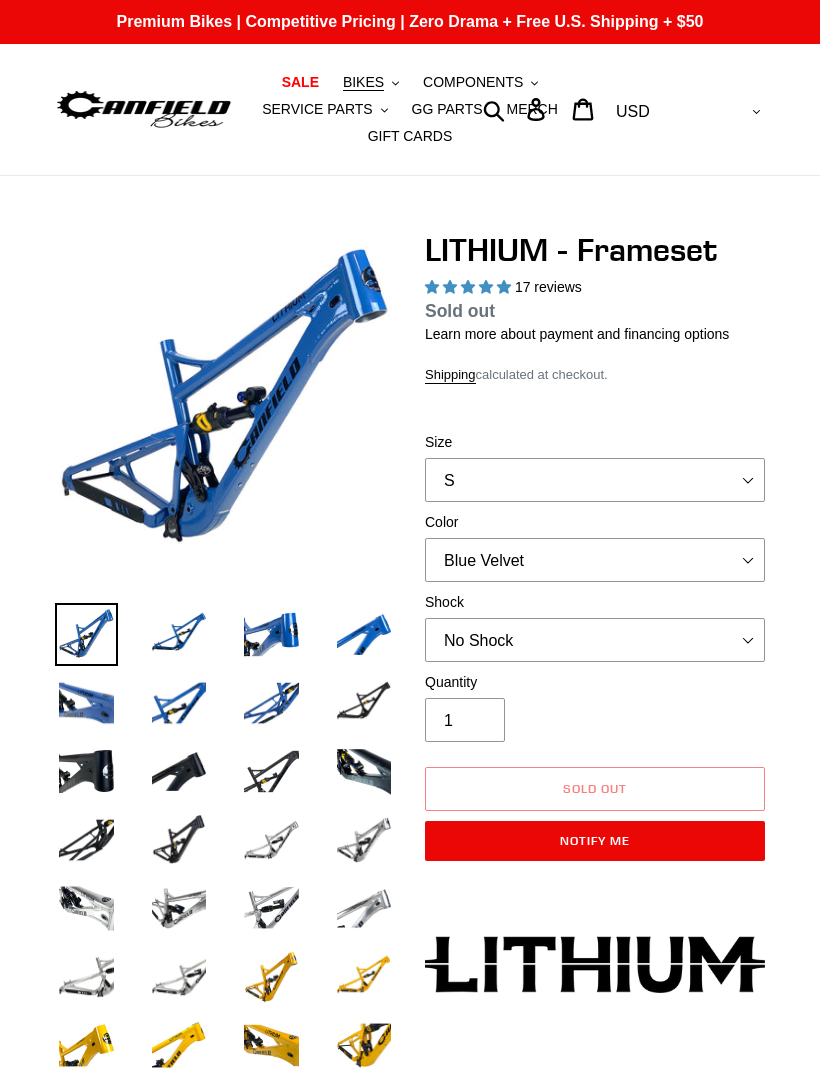 select on "highest-rating" 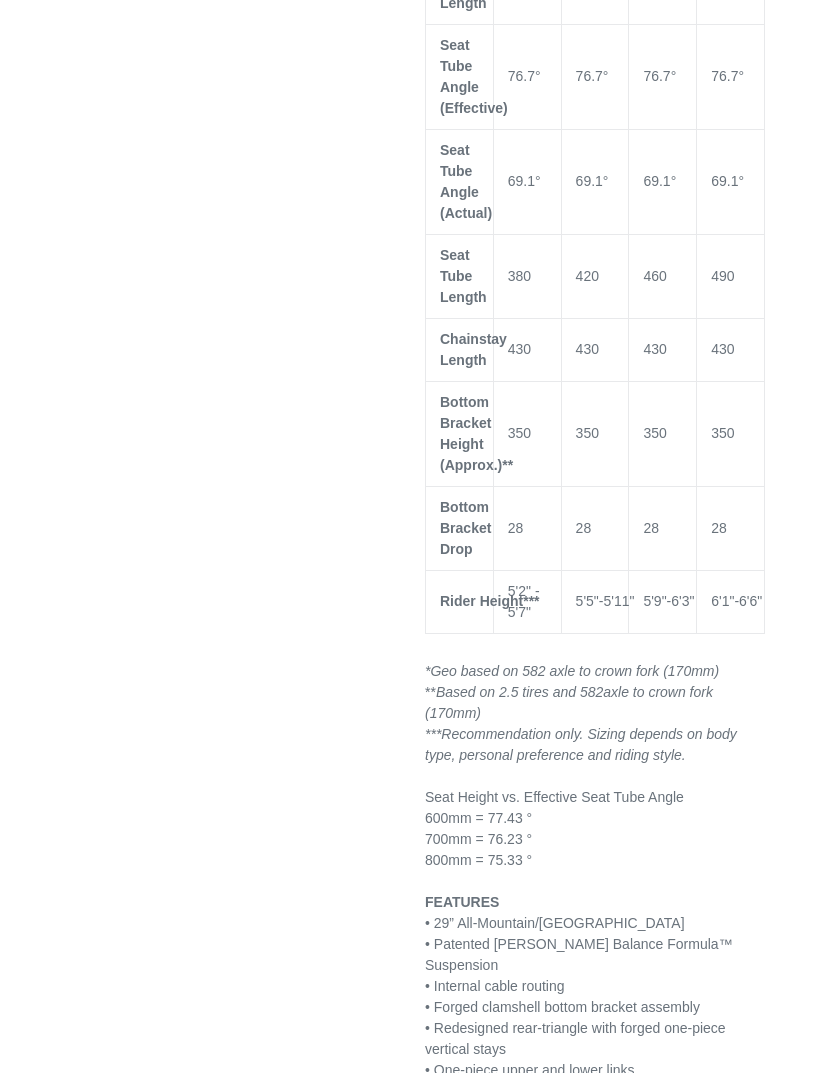 scroll, scrollTop: 1848, scrollLeft: 0, axis: vertical 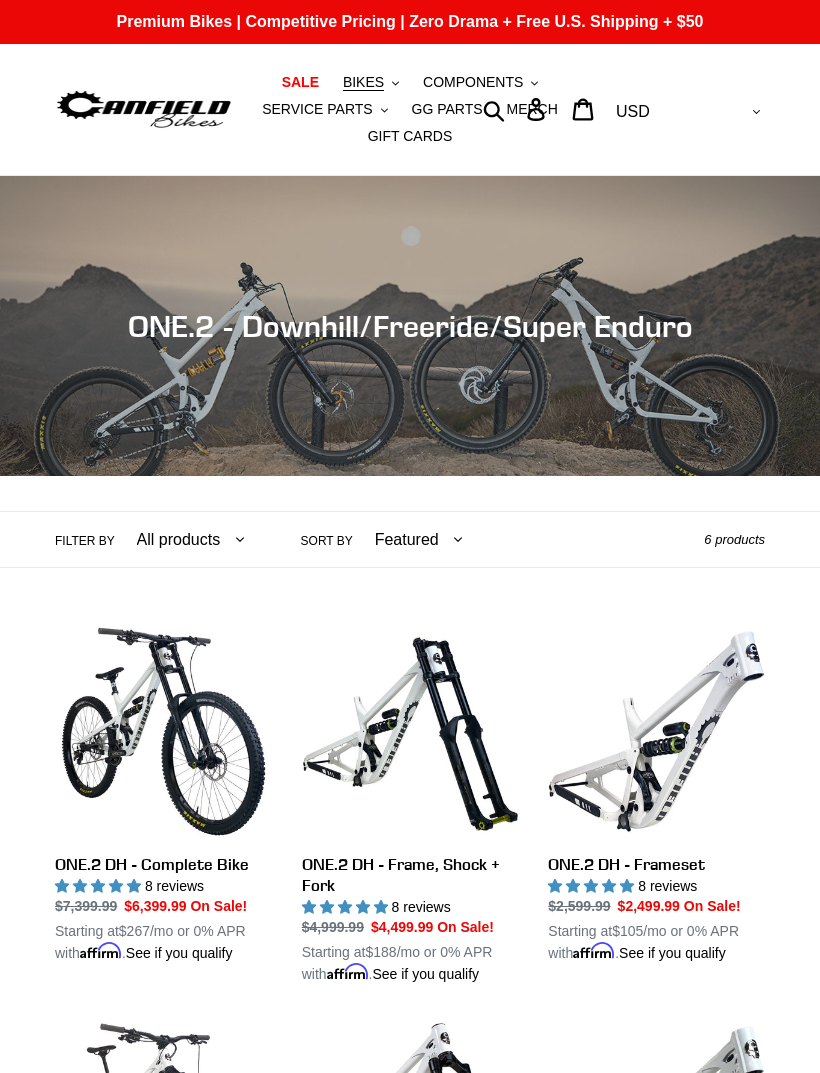 click on "ONE.2 DH - Frameset" at bounding box center (656, 793) 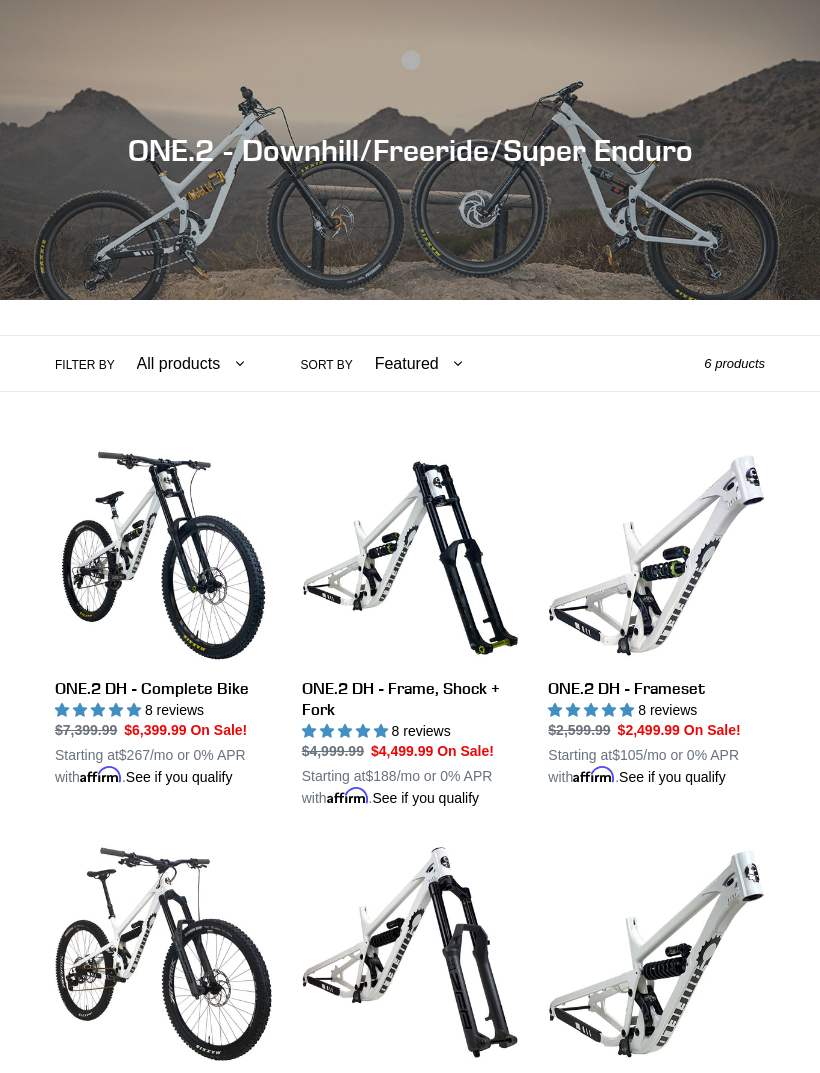 scroll, scrollTop: 0, scrollLeft: 0, axis: both 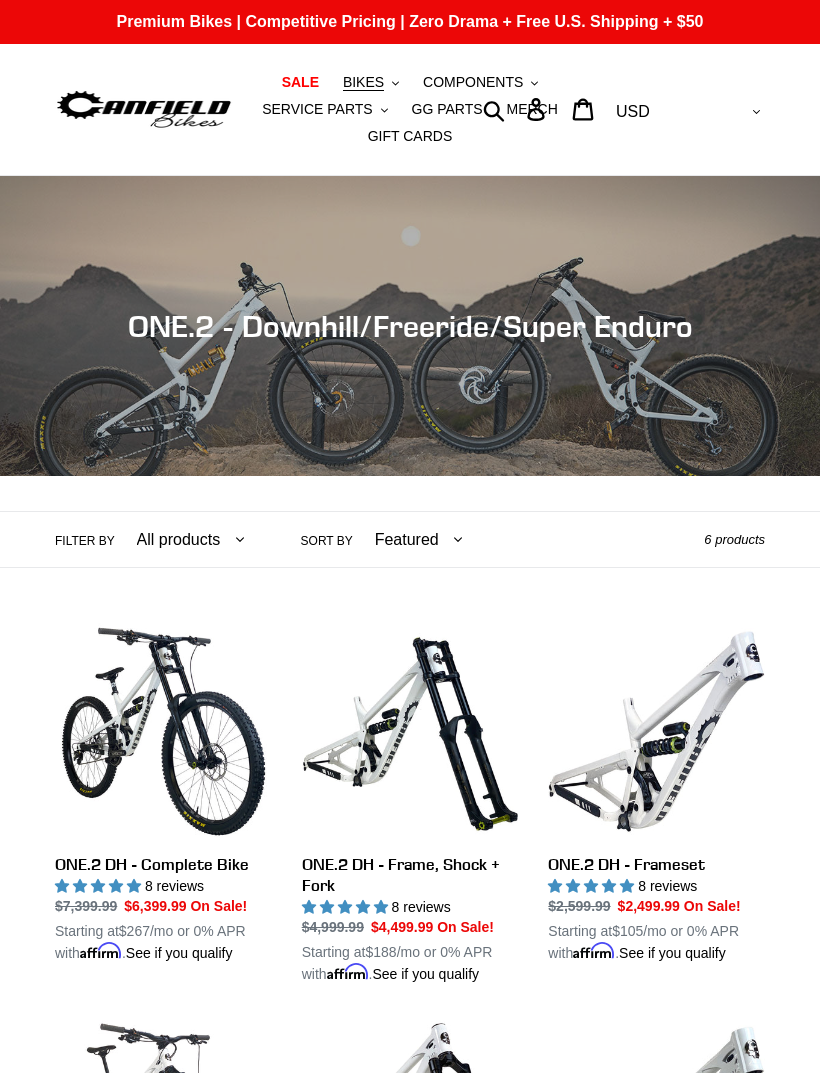 click on "Collection:
ONE.2 - Downhill/Freeride/Super Enduro" at bounding box center (410, 476) 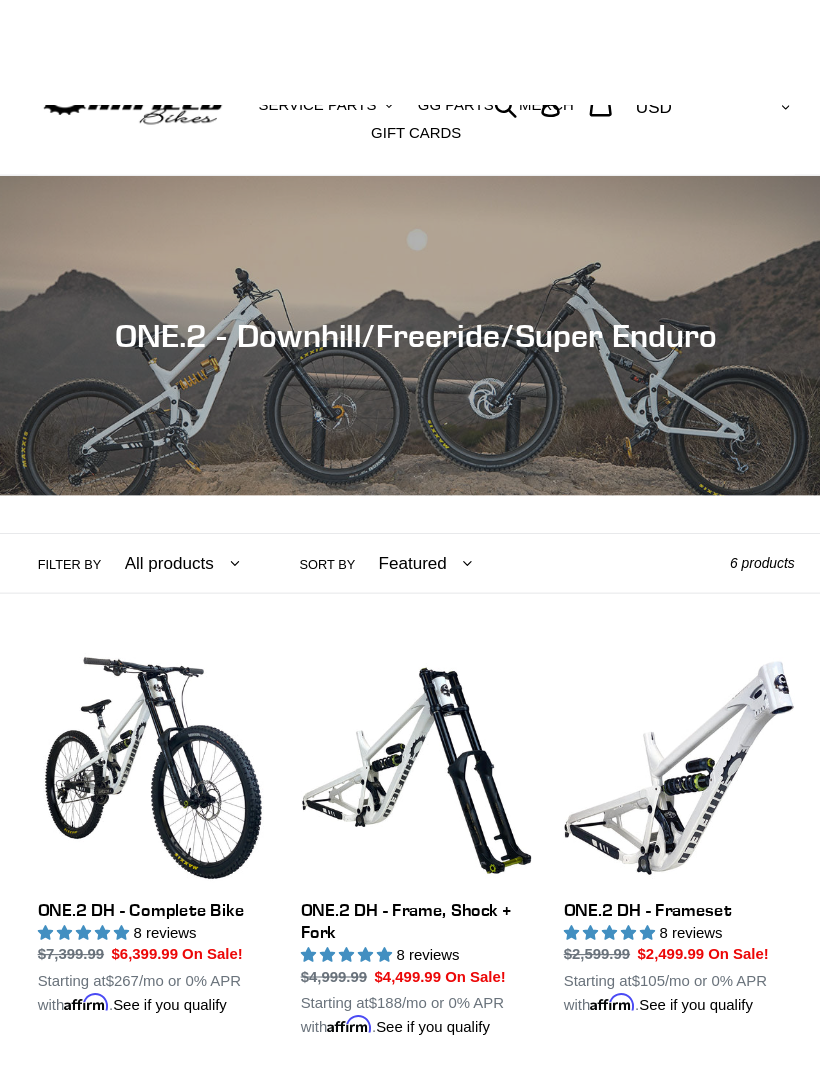scroll, scrollTop: 11, scrollLeft: 0, axis: vertical 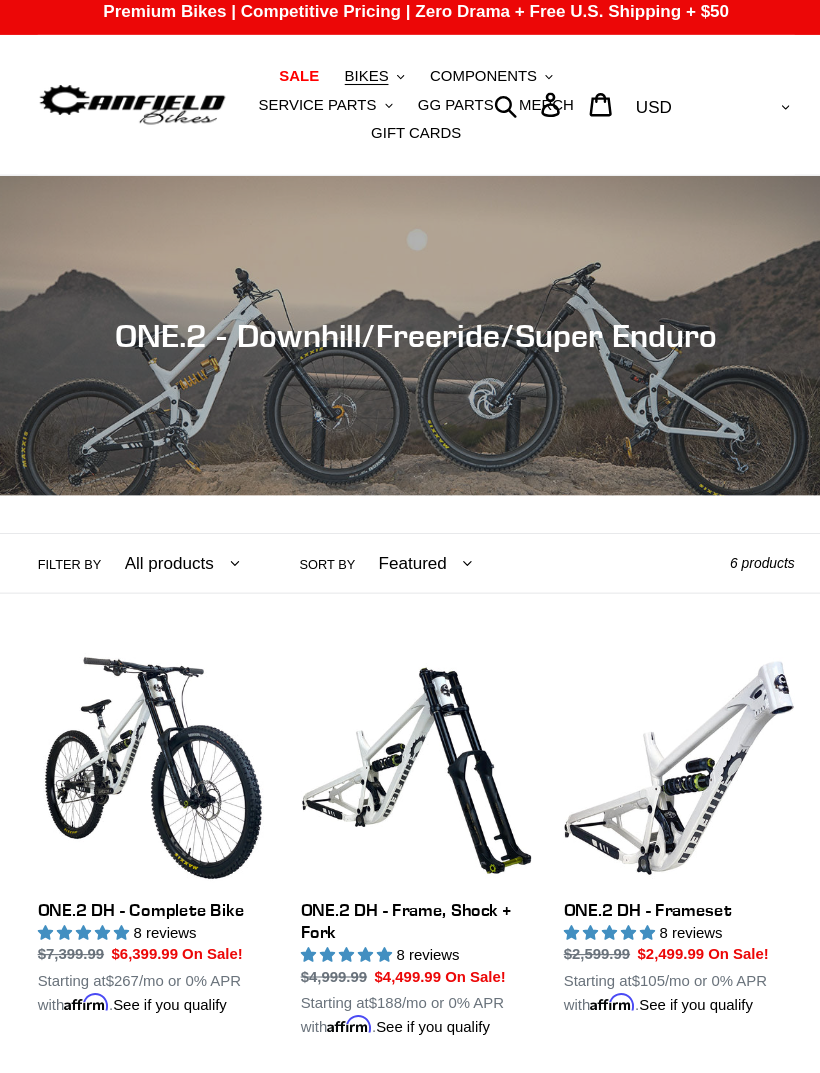click on "ONE.2 DH - Complete Bike" at bounding box center [163, 782] 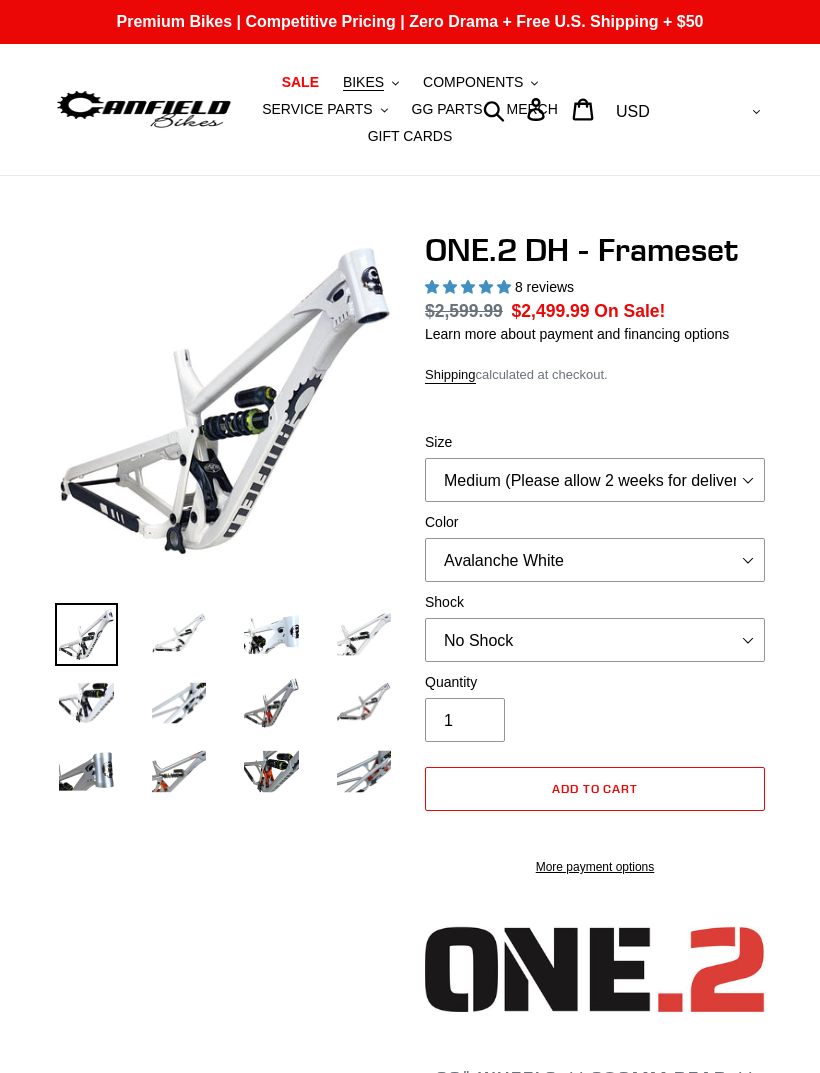 scroll, scrollTop: 0, scrollLeft: 0, axis: both 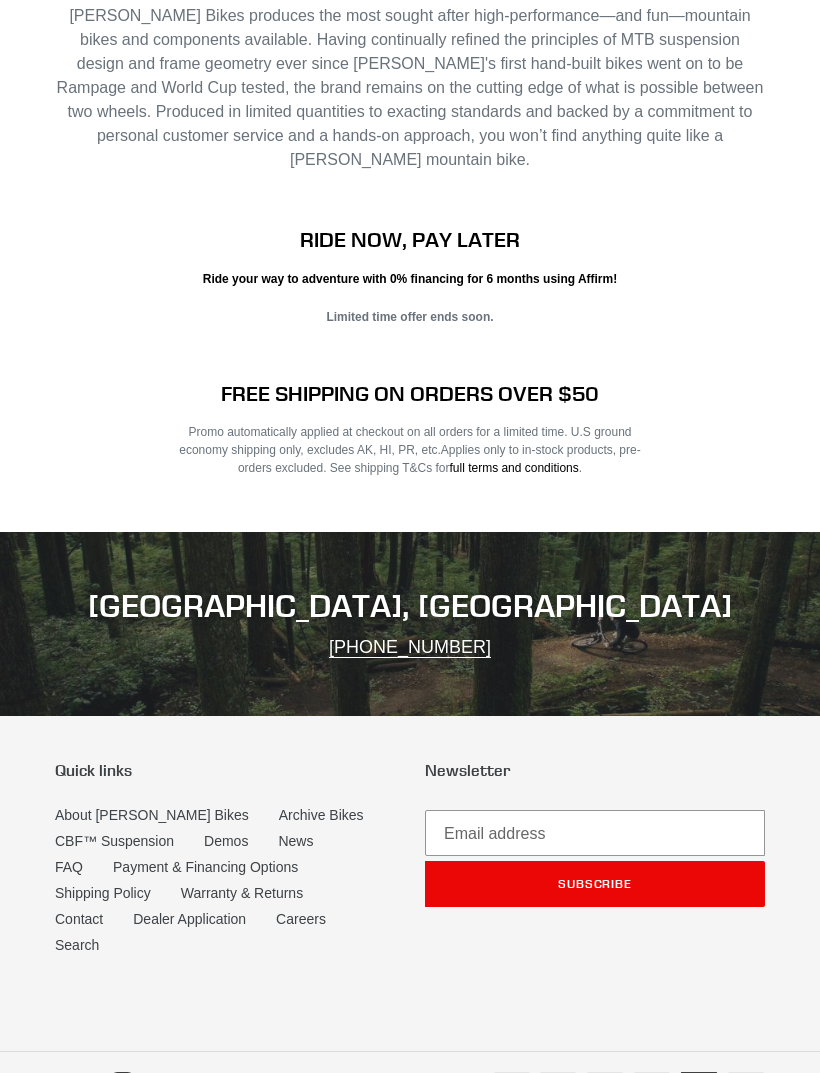 click on "About [PERSON_NAME] Bikes" at bounding box center [152, 815] 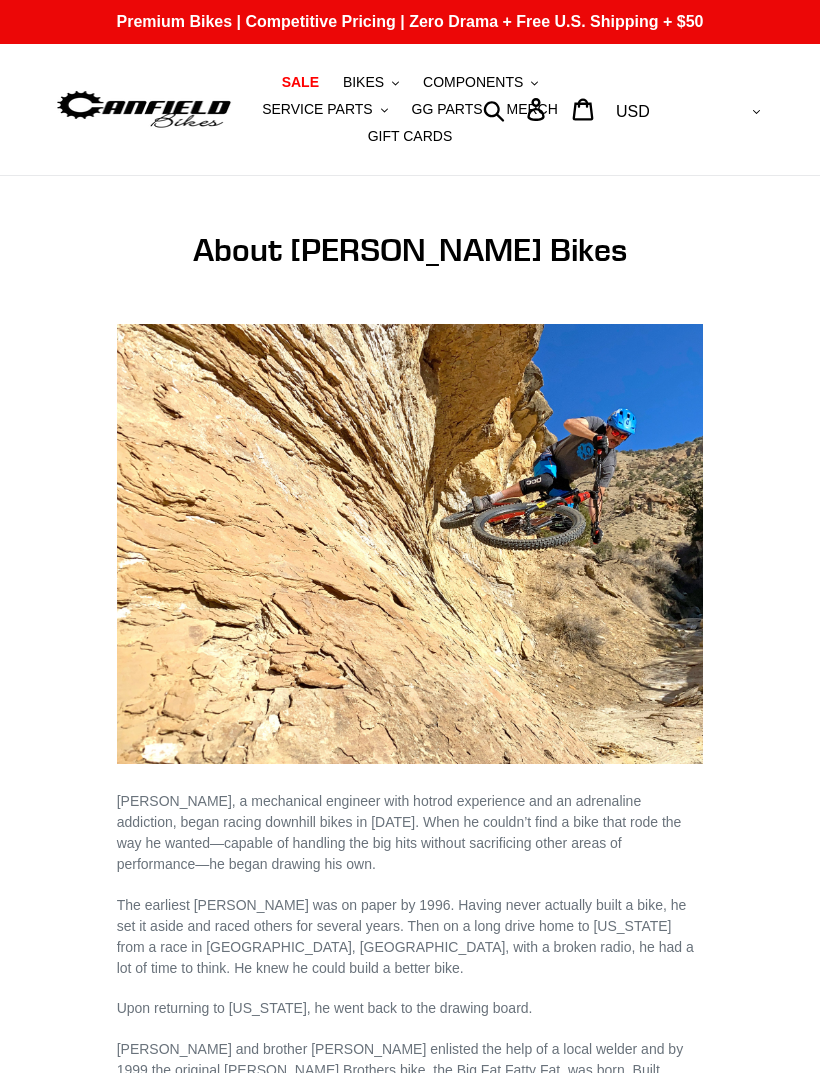scroll, scrollTop: 0, scrollLeft: 0, axis: both 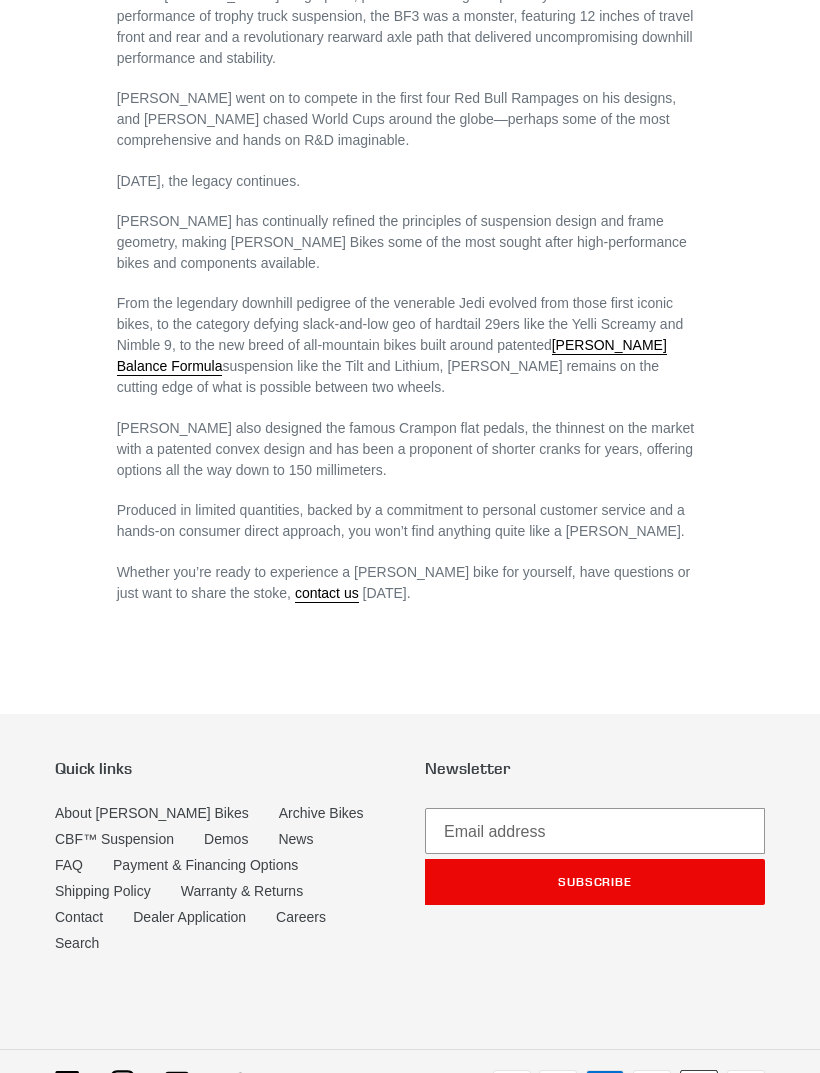 click on "News" at bounding box center [295, 839] 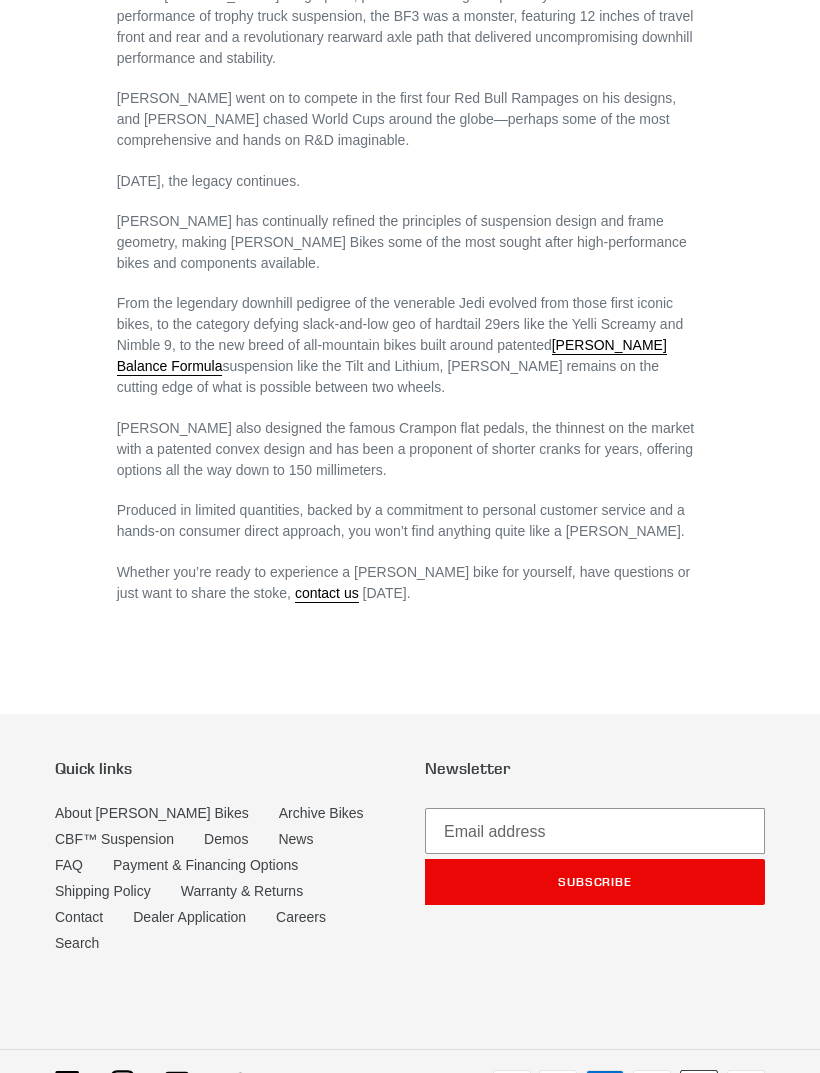 scroll, scrollTop: 1160, scrollLeft: 0, axis: vertical 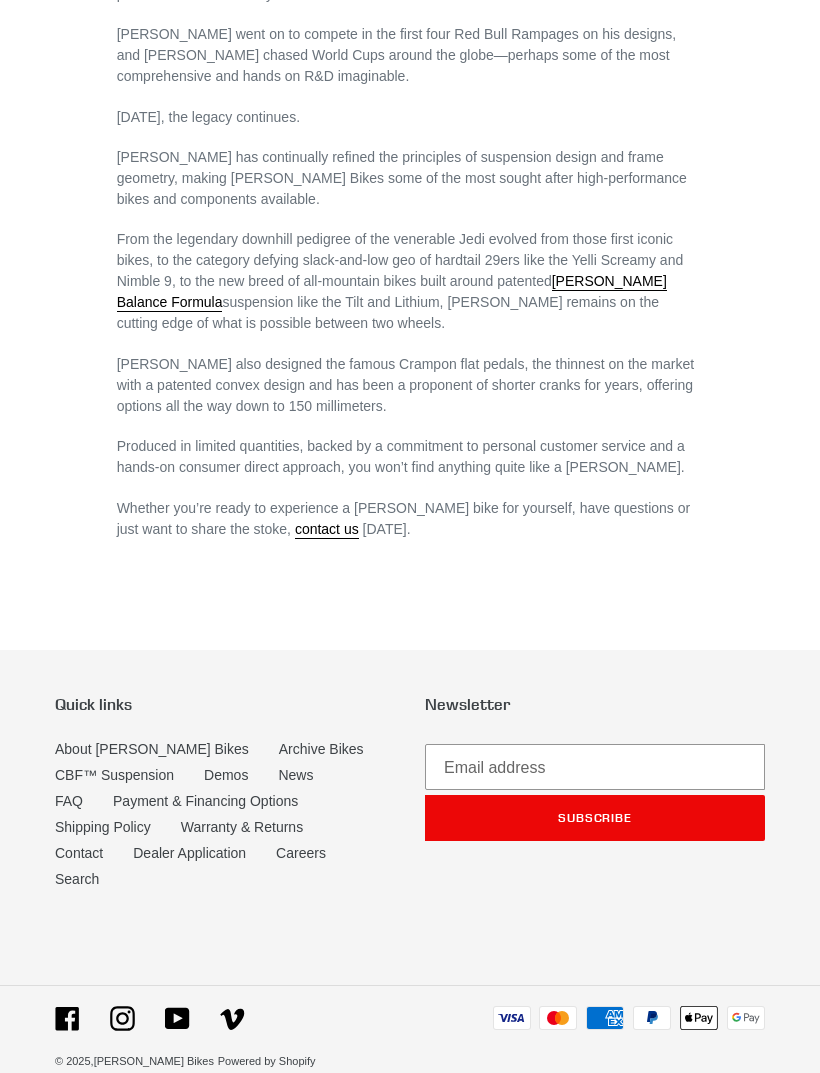 click on "FAQ" at bounding box center (69, 801) 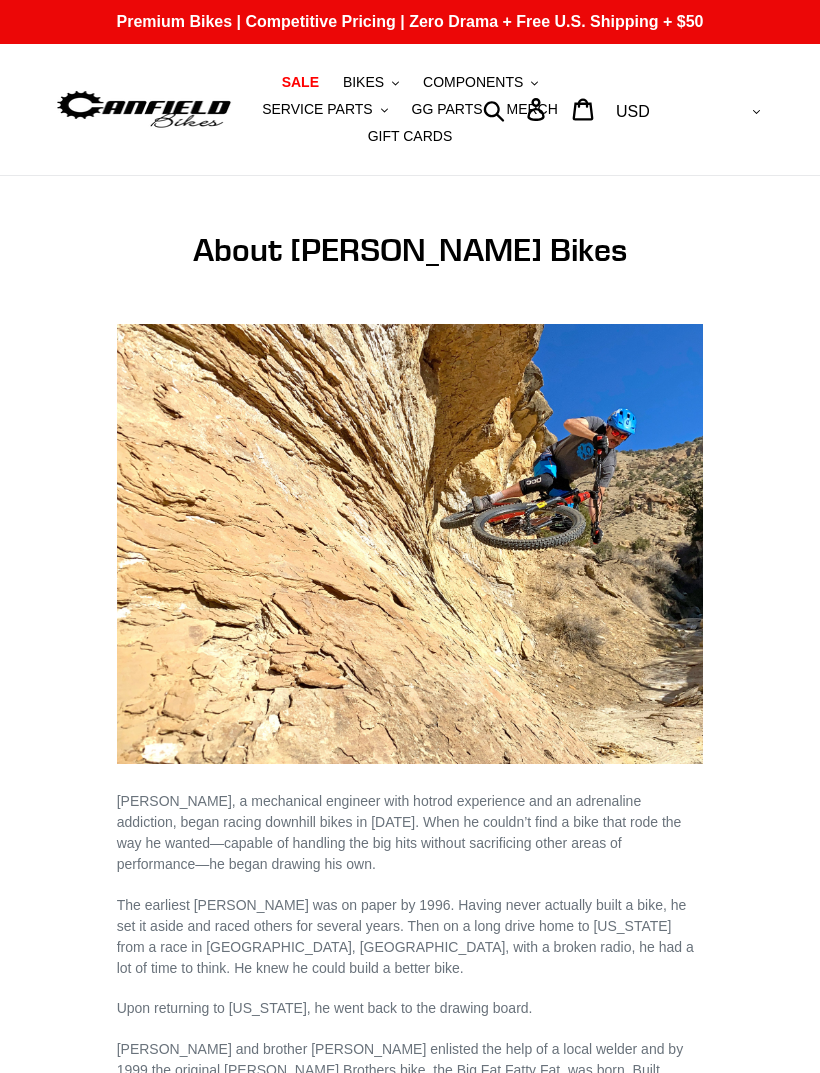 scroll, scrollTop: 1160, scrollLeft: 0, axis: vertical 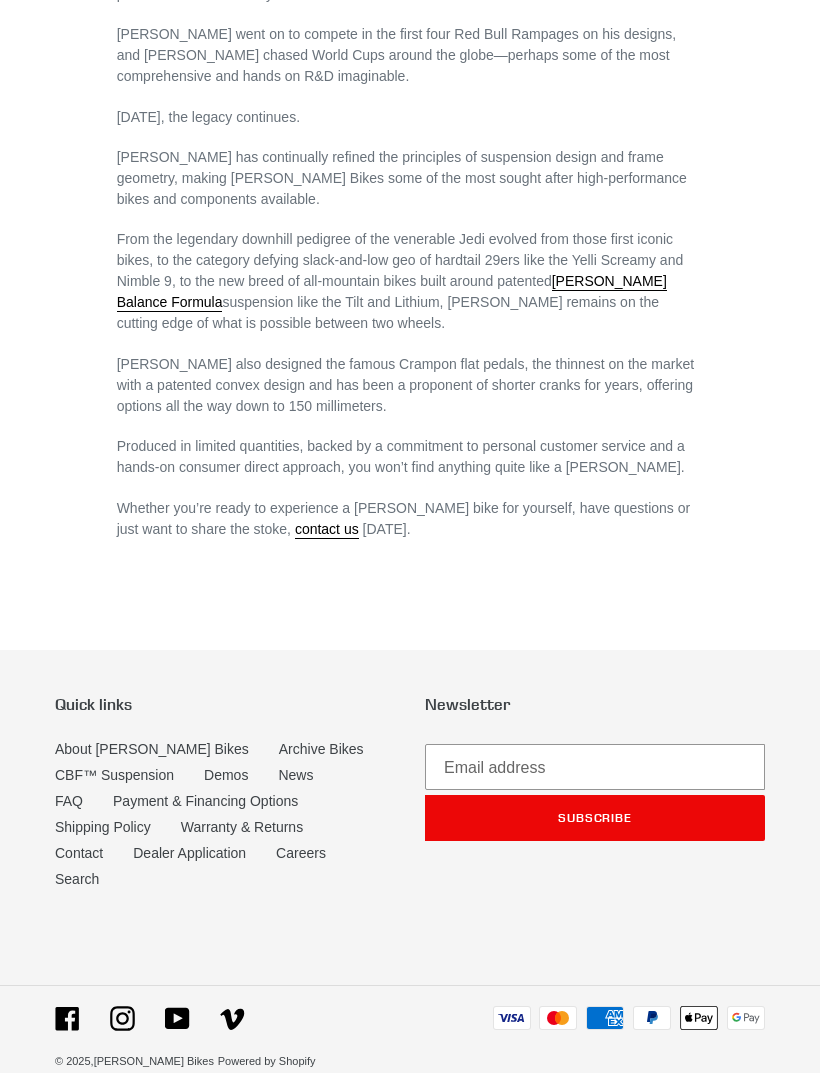 click on "CBF™ Suspension" at bounding box center [114, 775] 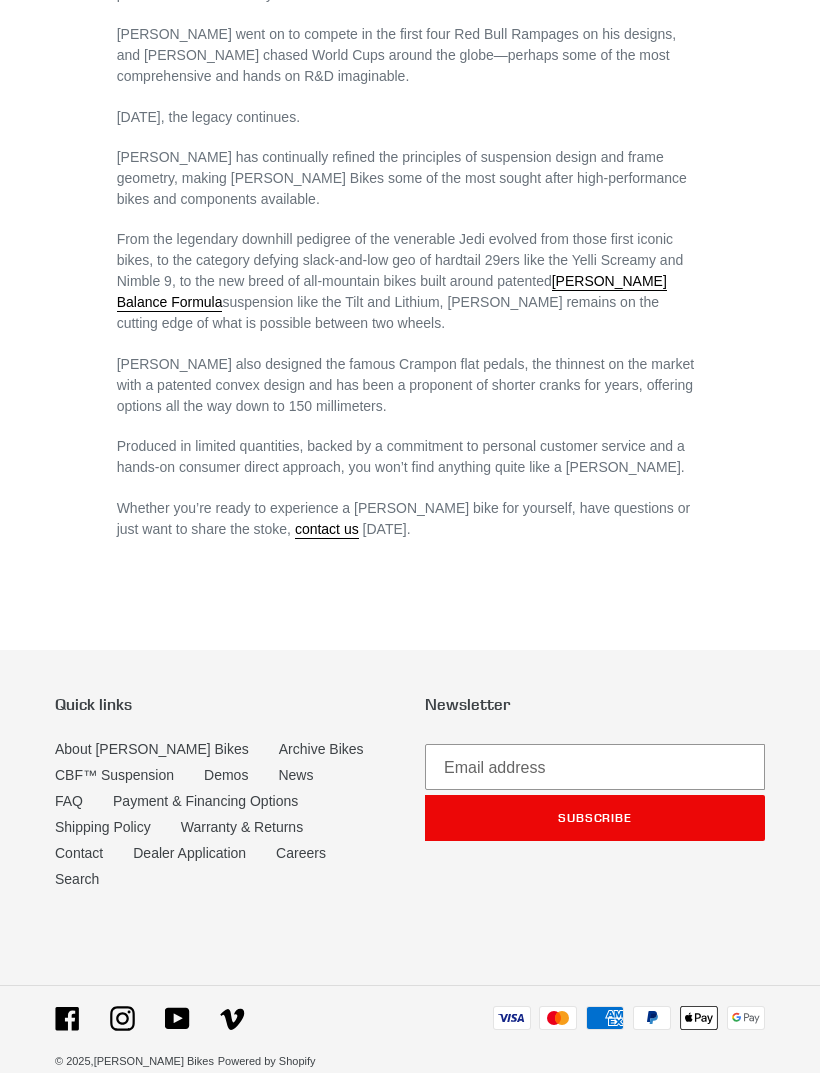 scroll, scrollTop: 1160, scrollLeft: 0, axis: vertical 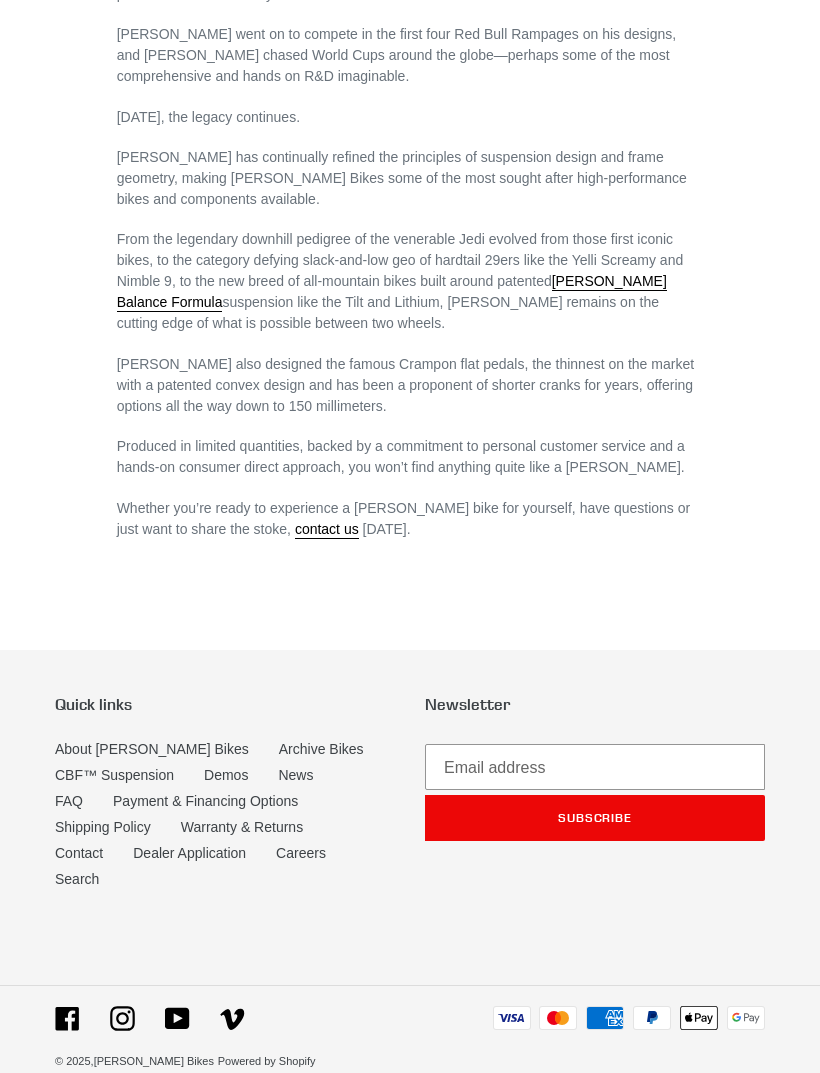 click on "Archive Bikes" at bounding box center [321, 749] 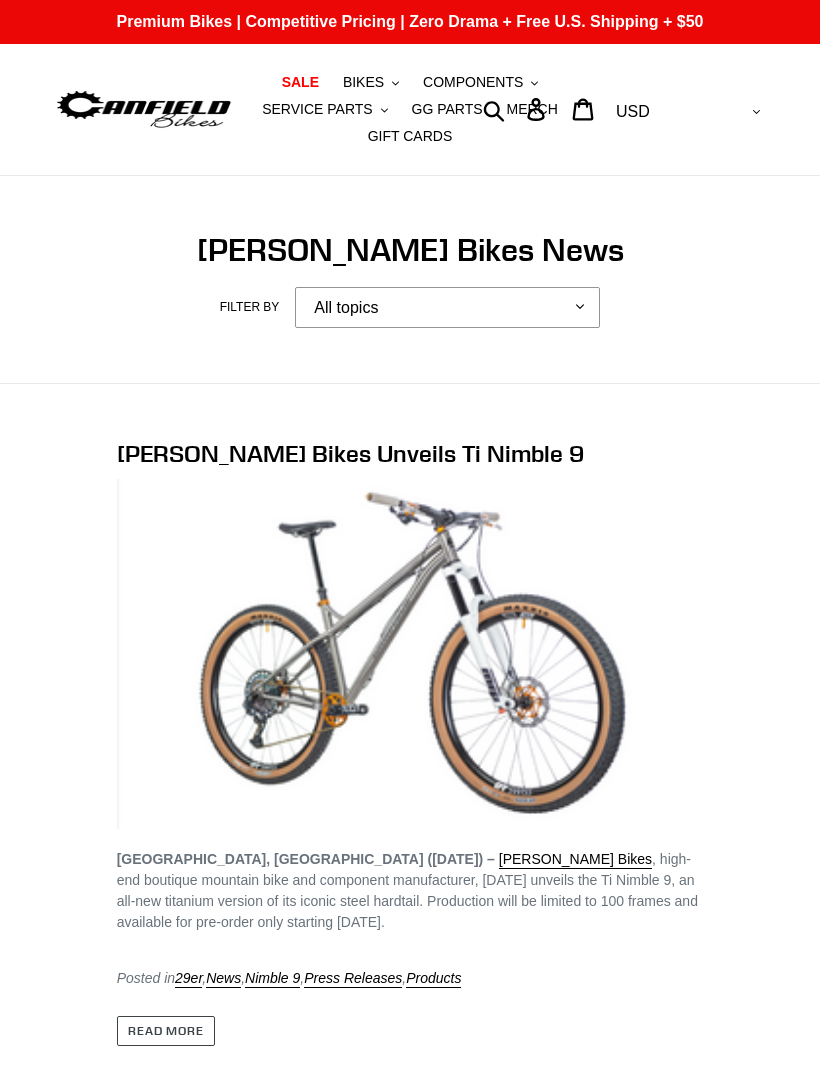 scroll, scrollTop: 0, scrollLeft: 0, axis: both 